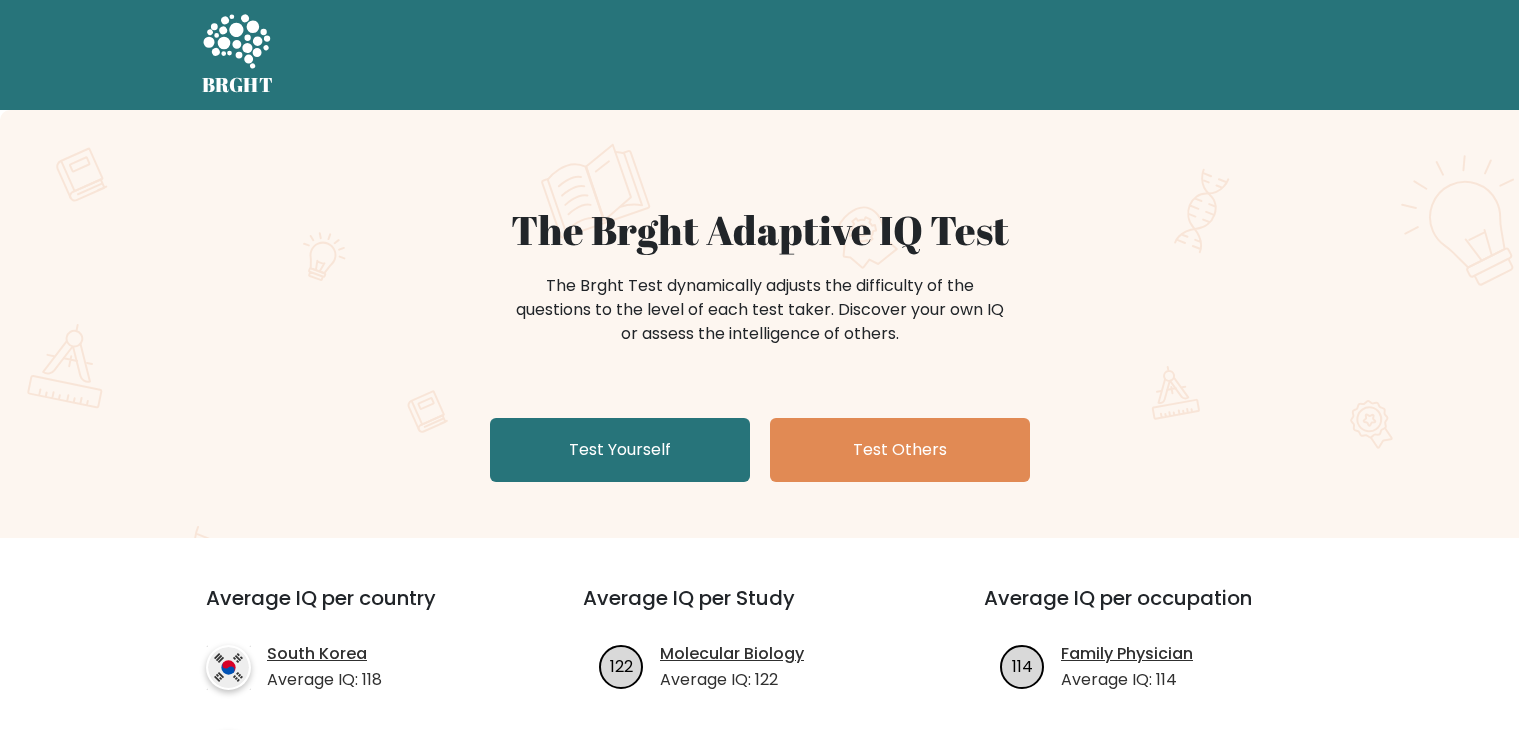 scroll, scrollTop: 0, scrollLeft: 0, axis: both 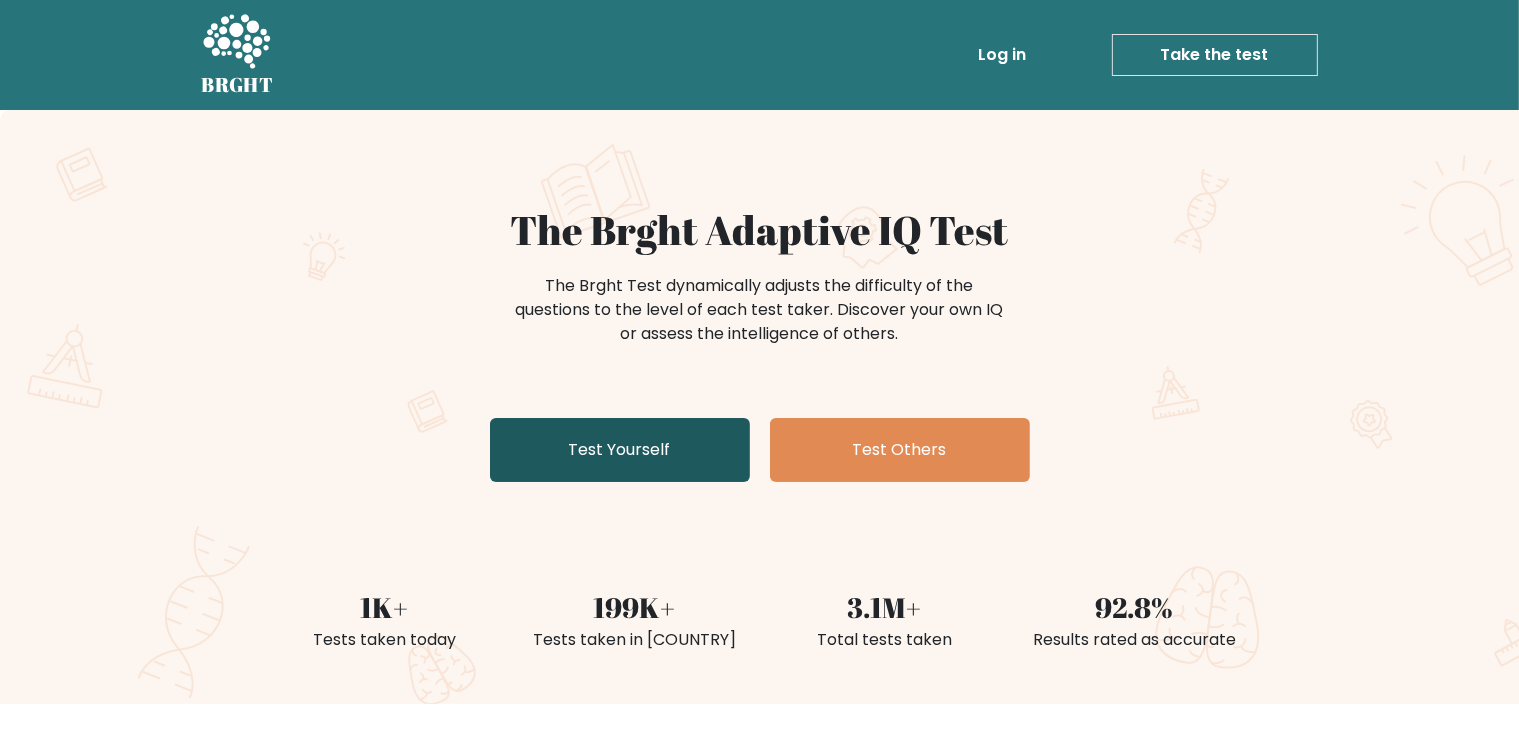 click on "Test Yourself" at bounding box center [620, 450] 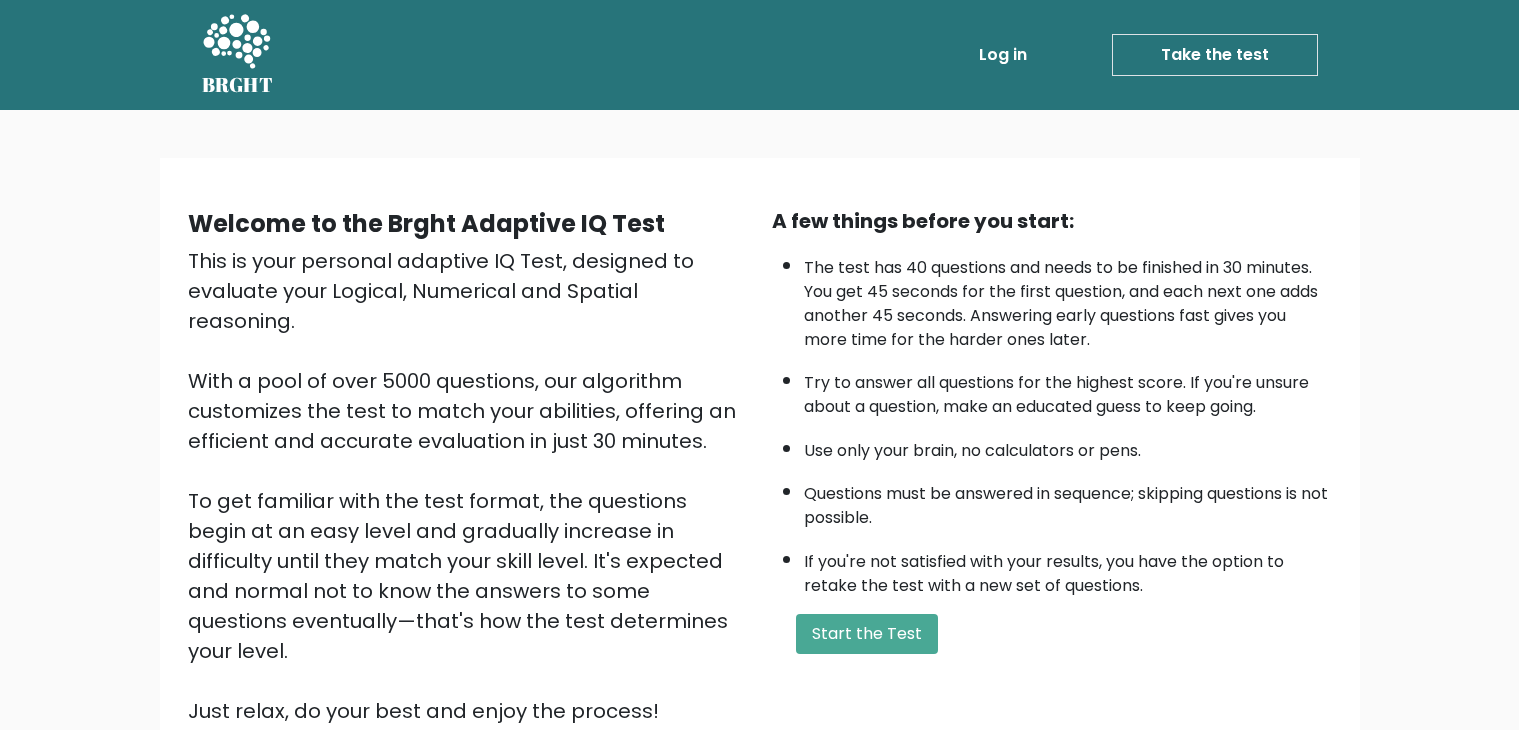 scroll, scrollTop: 0, scrollLeft: 0, axis: both 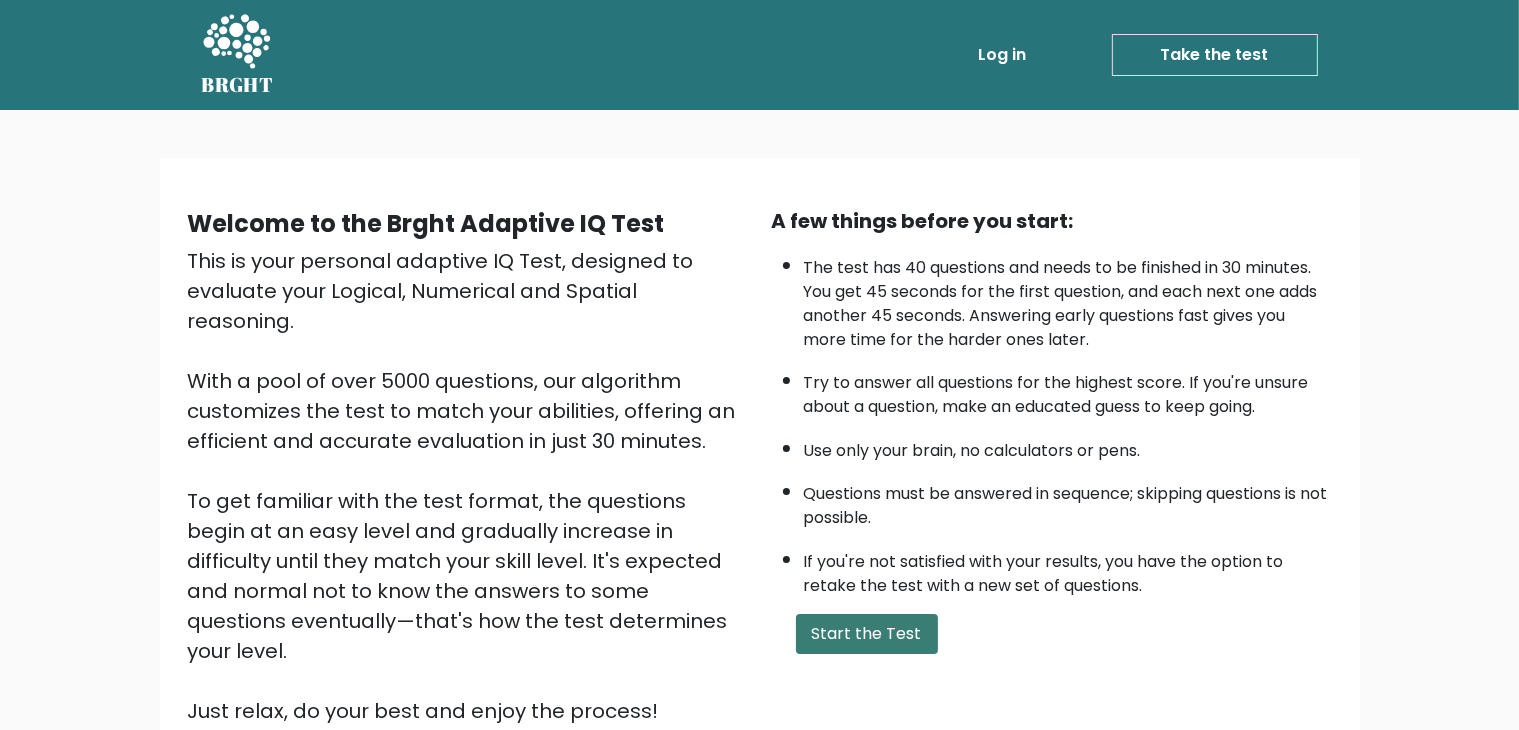 click on "Start the Test" at bounding box center [867, 634] 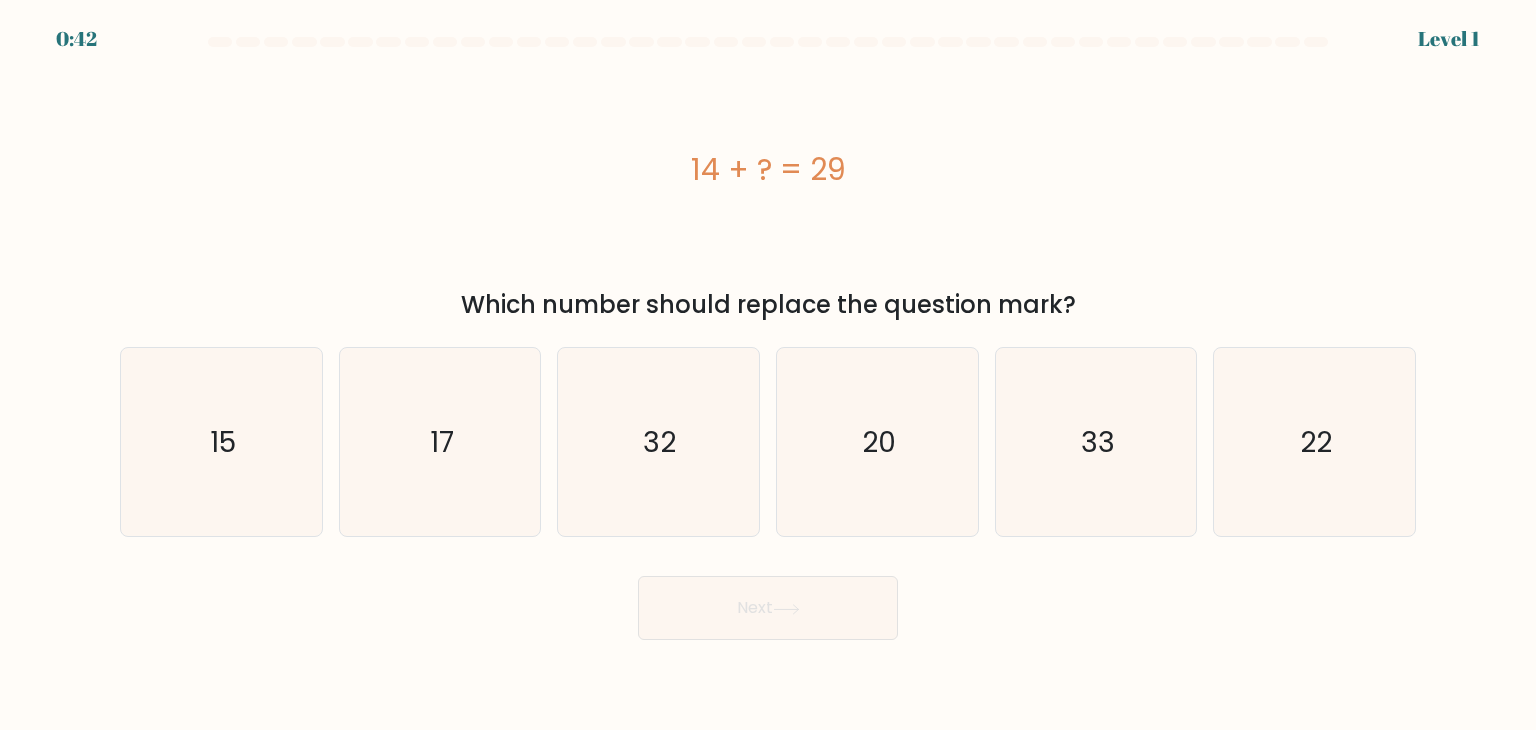 scroll, scrollTop: 0, scrollLeft: 0, axis: both 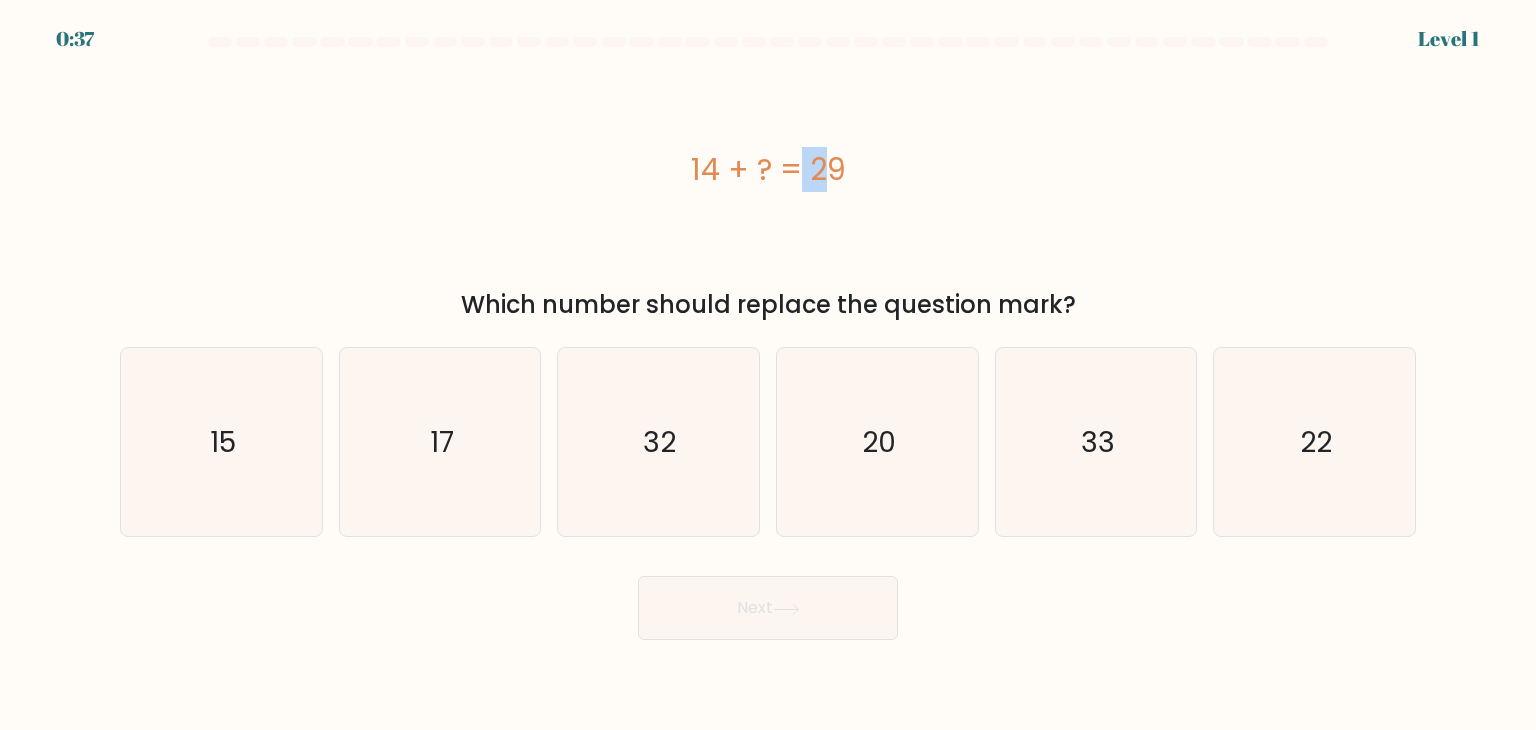 drag, startPoint x: 692, startPoint y: 165, endPoint x: 718, endPoint y: 173, distance: 27.202942 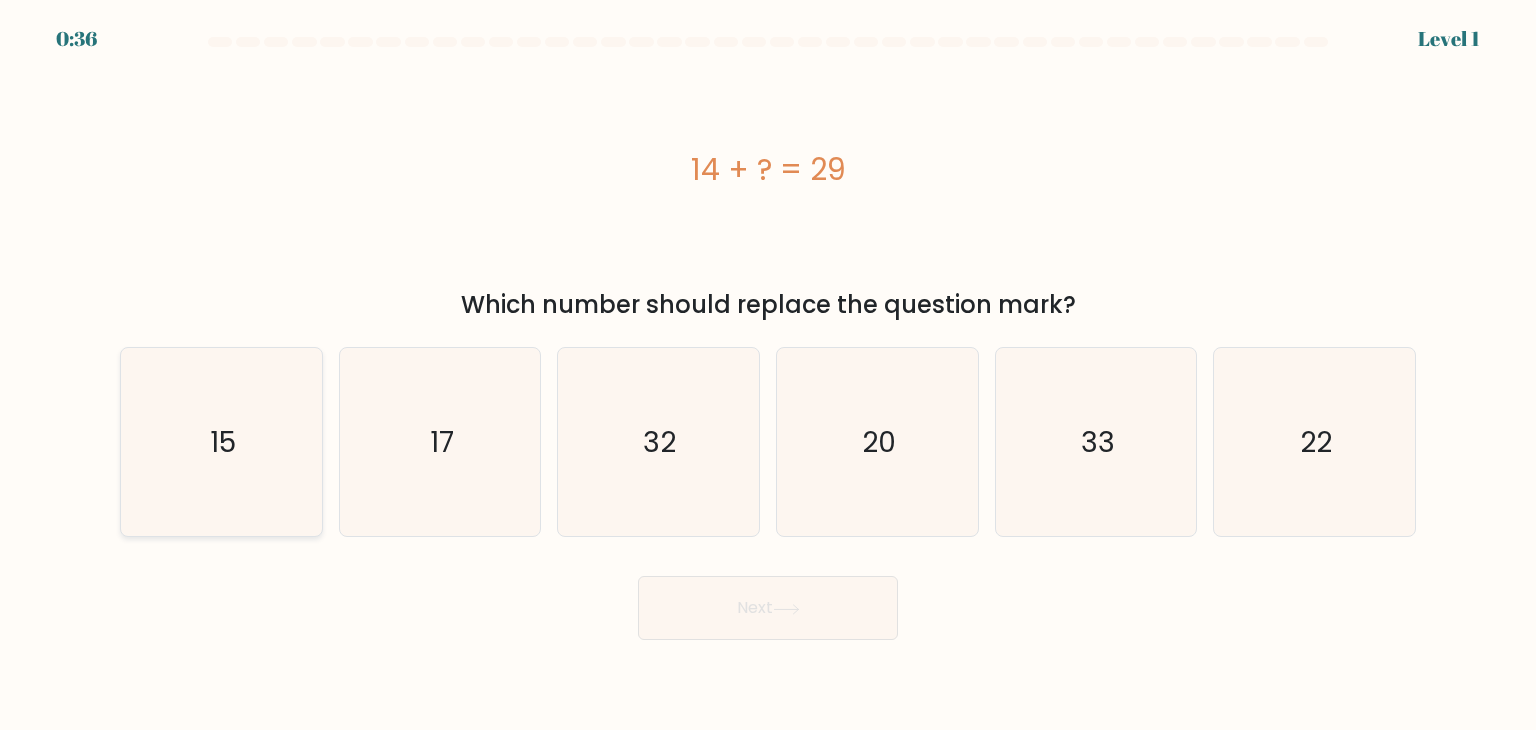 click on "15" 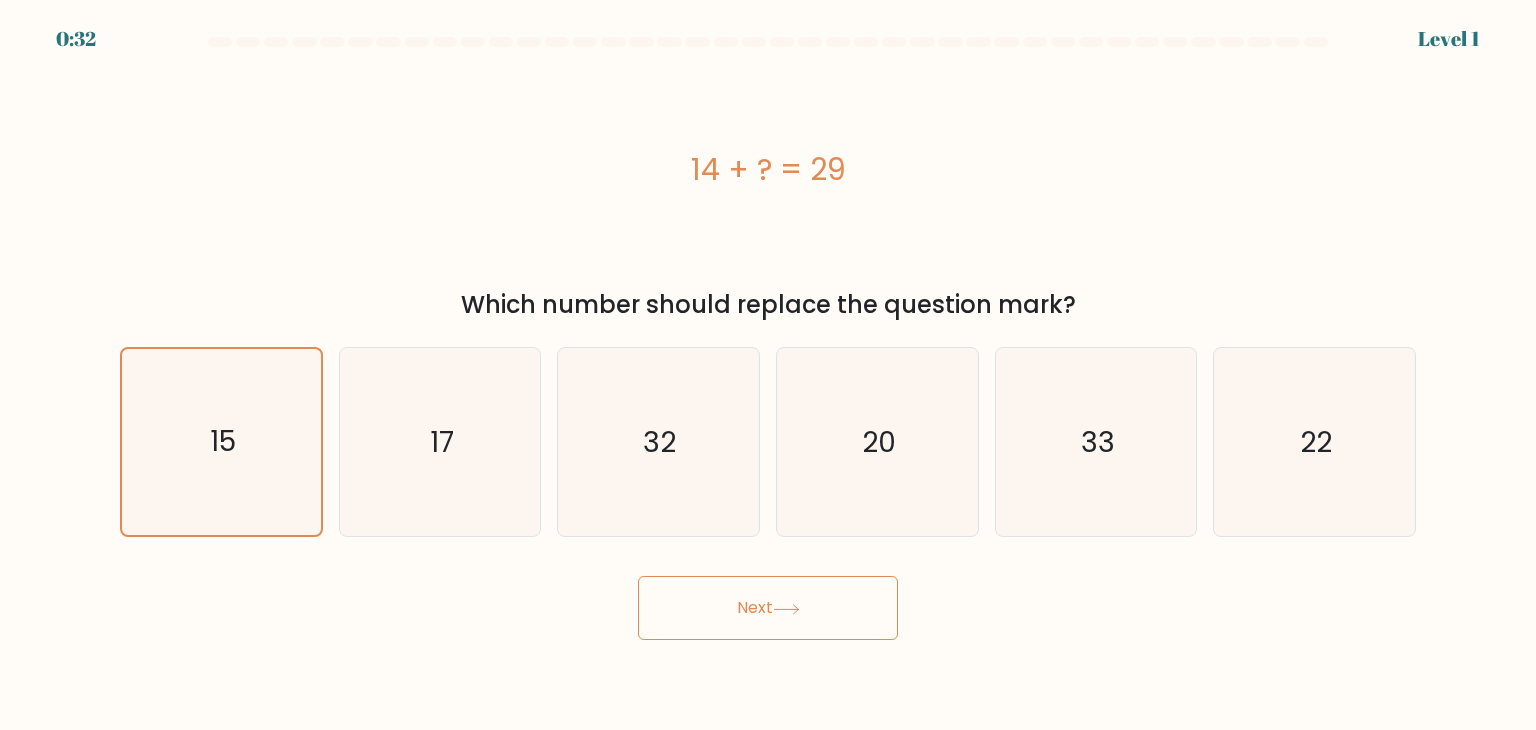 click on "Next" at bounding box center [768, 608] 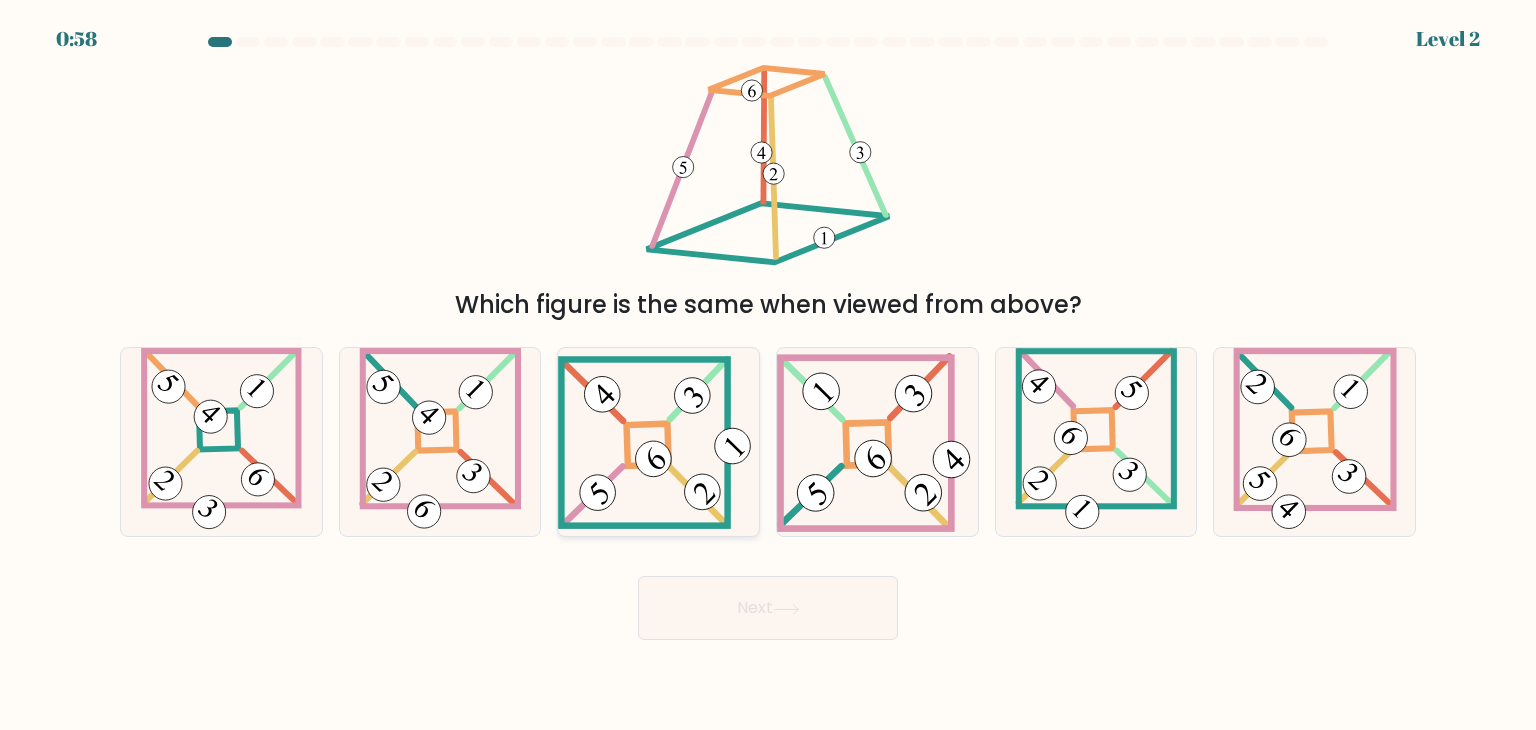 click 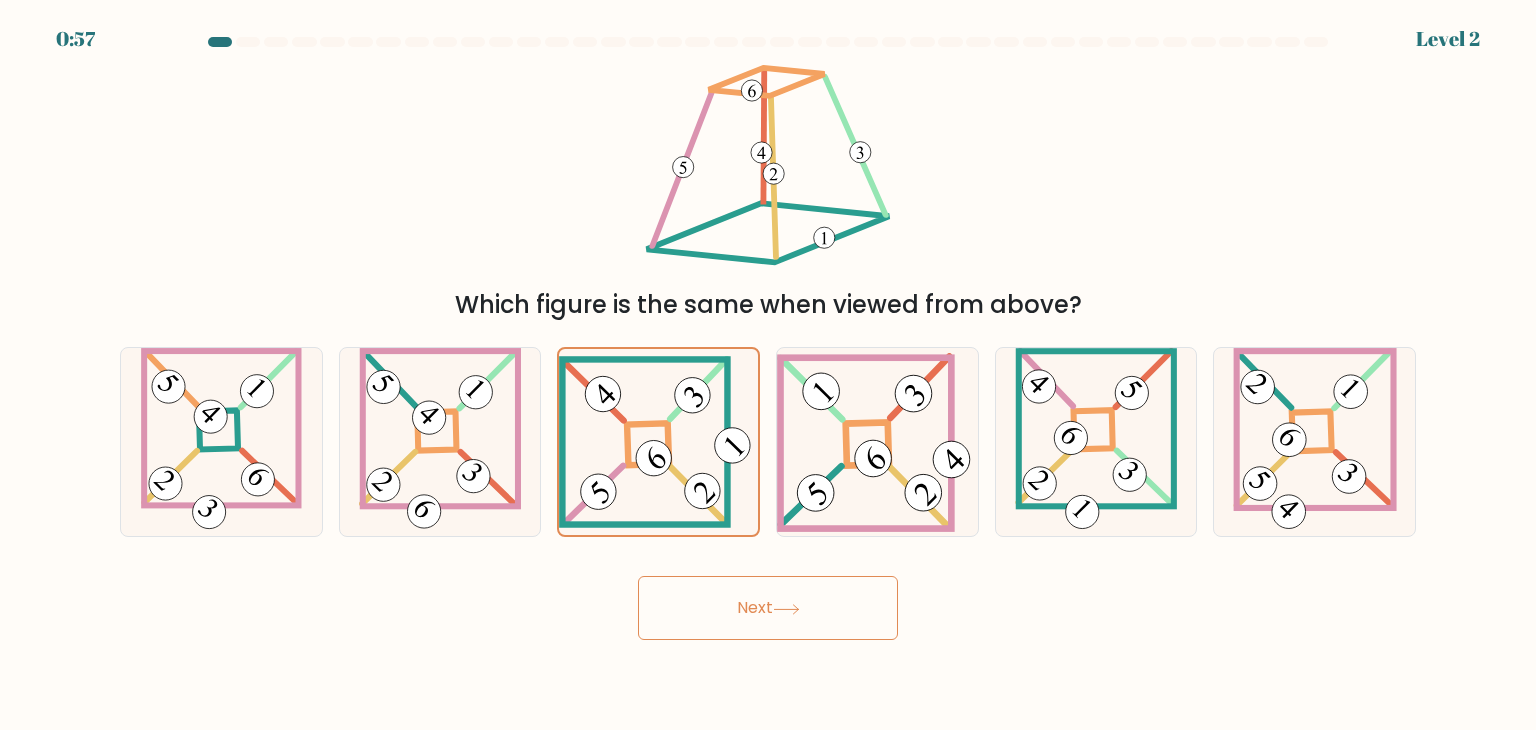 click on "Next" at bounding box center (768, 608) 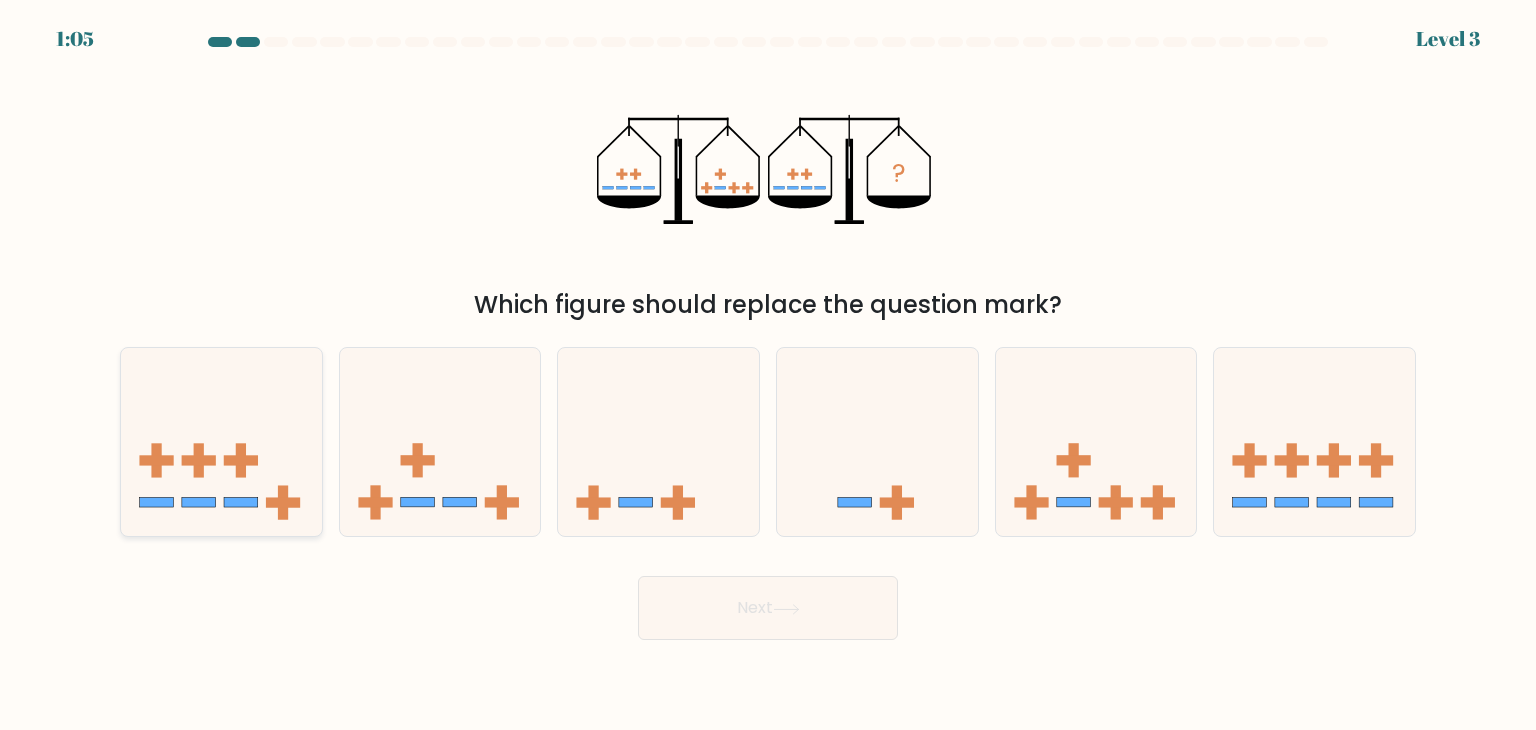 click 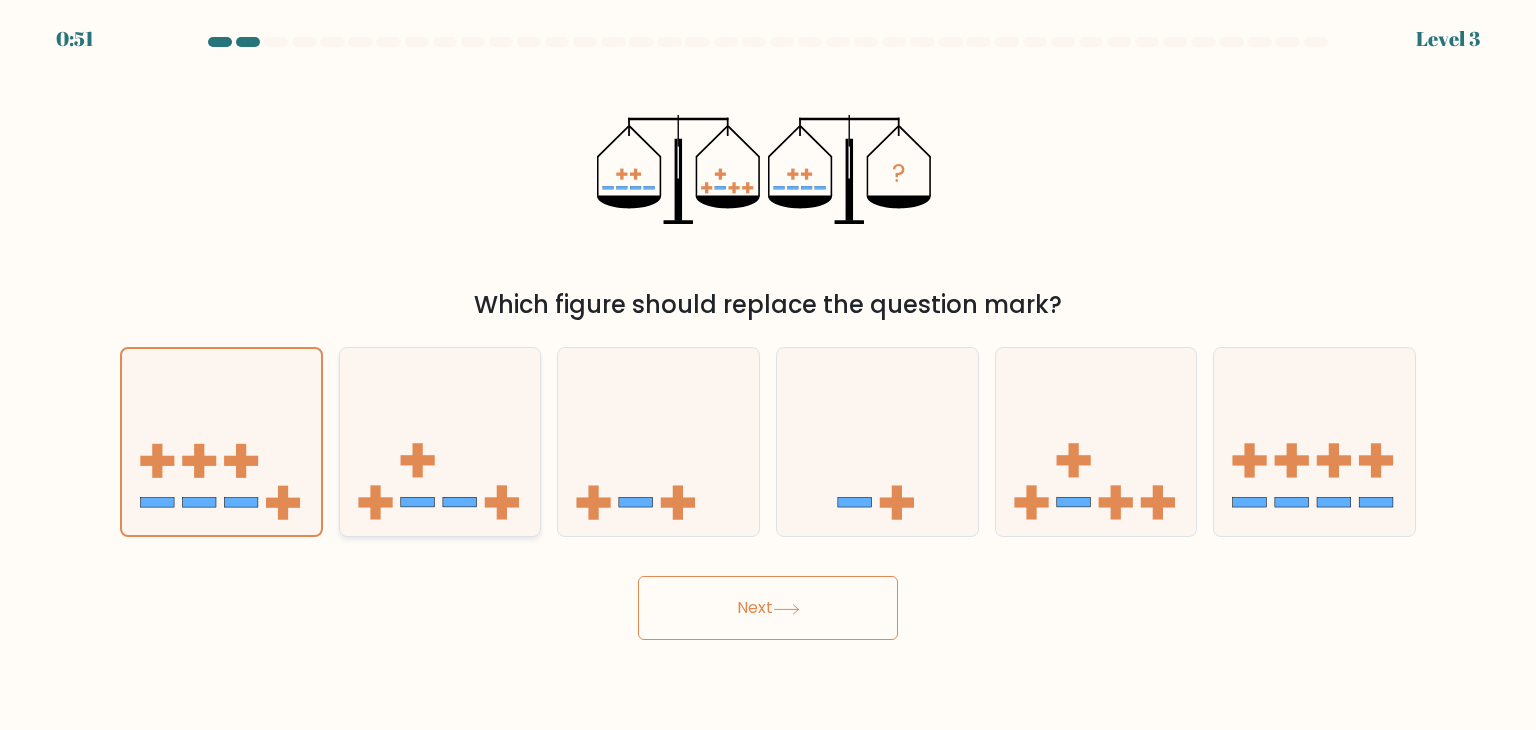 click 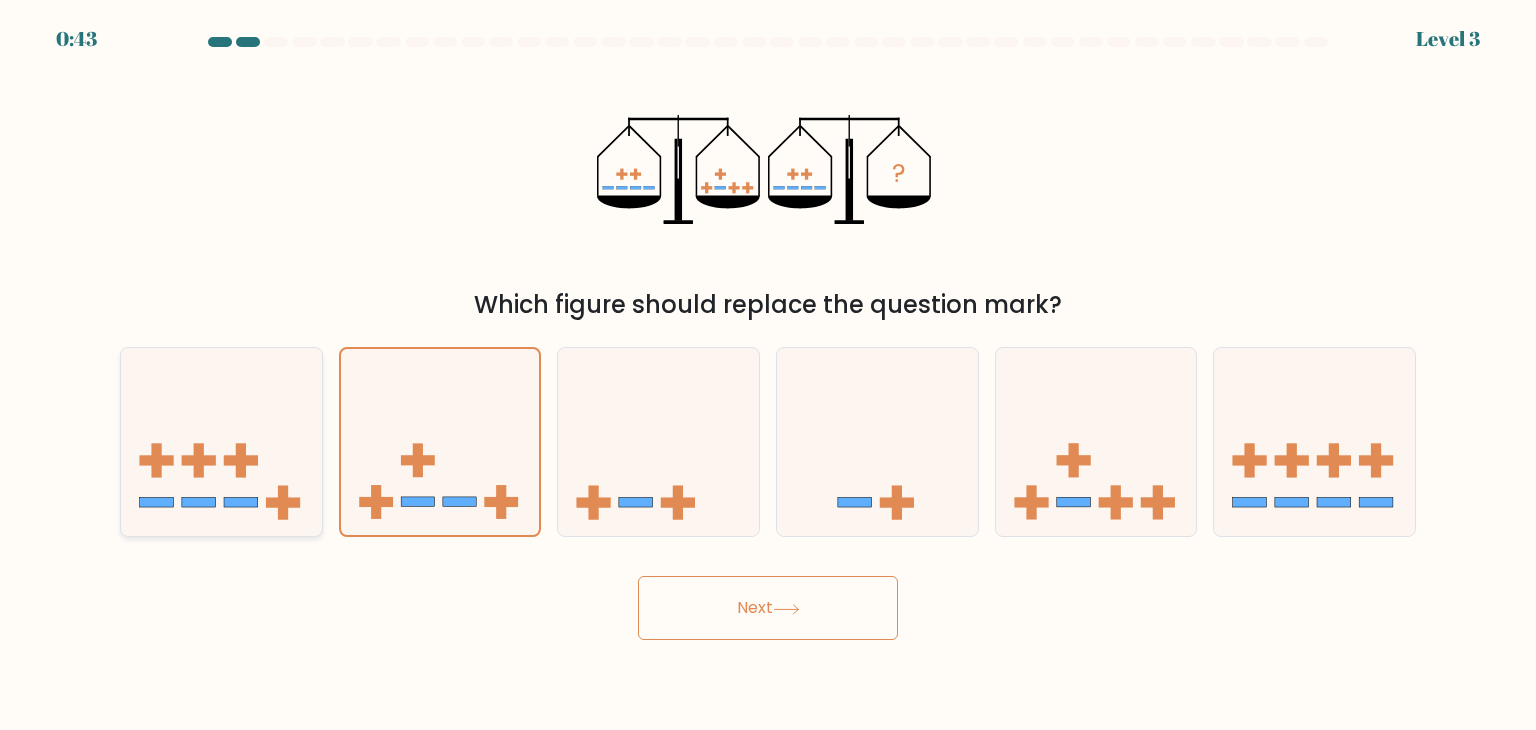 click 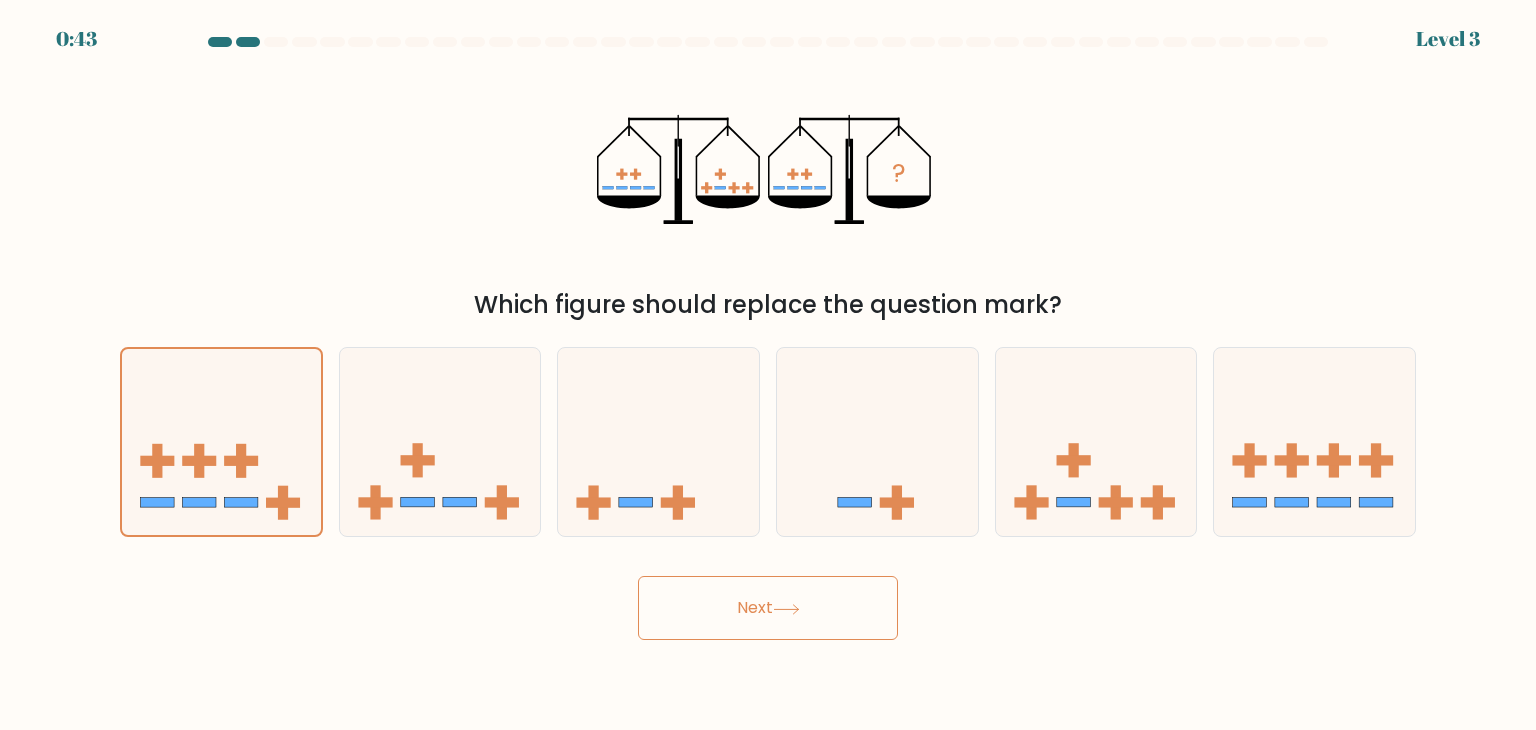 click on "Next" at bounding box center [768, 608] 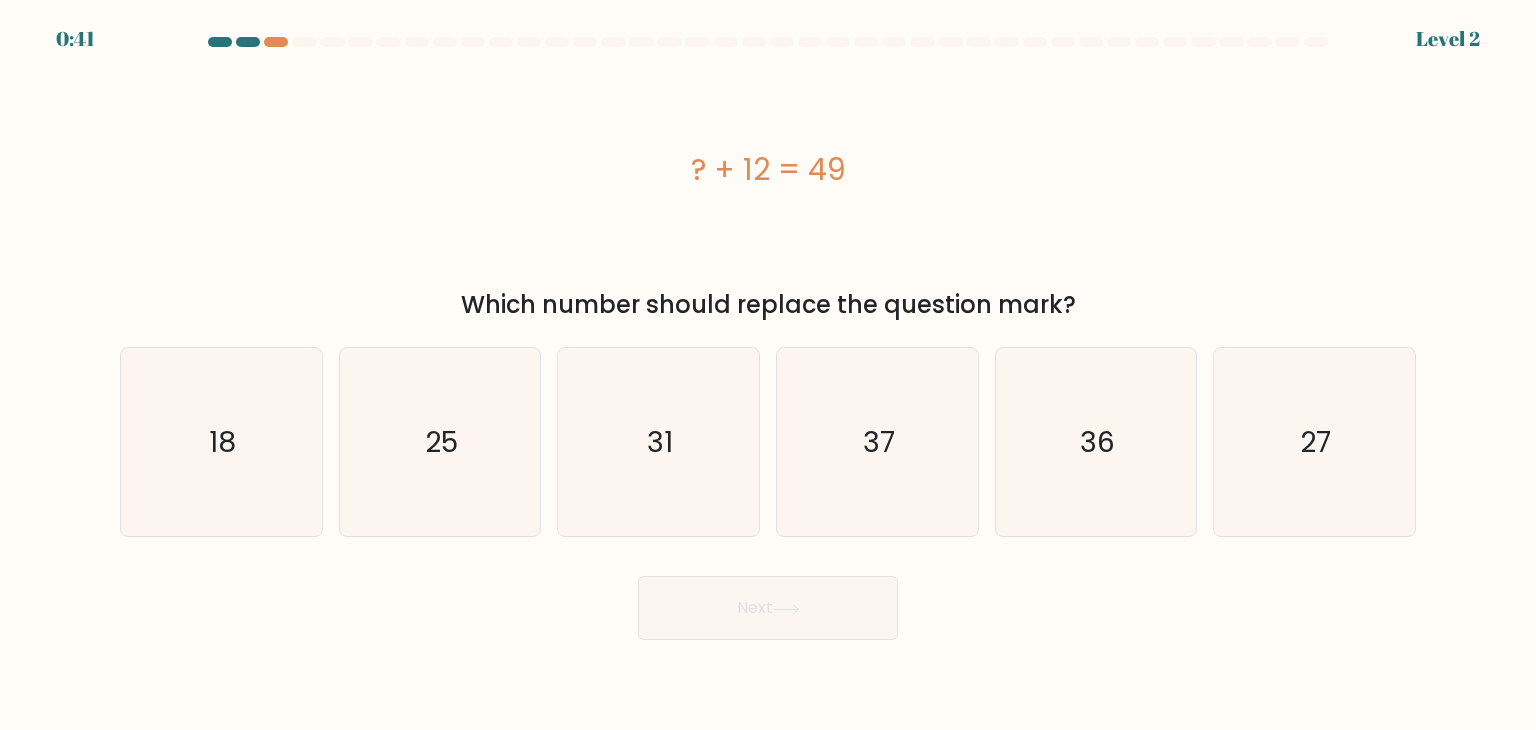 click on "Next" at bounding box center [768, 608] 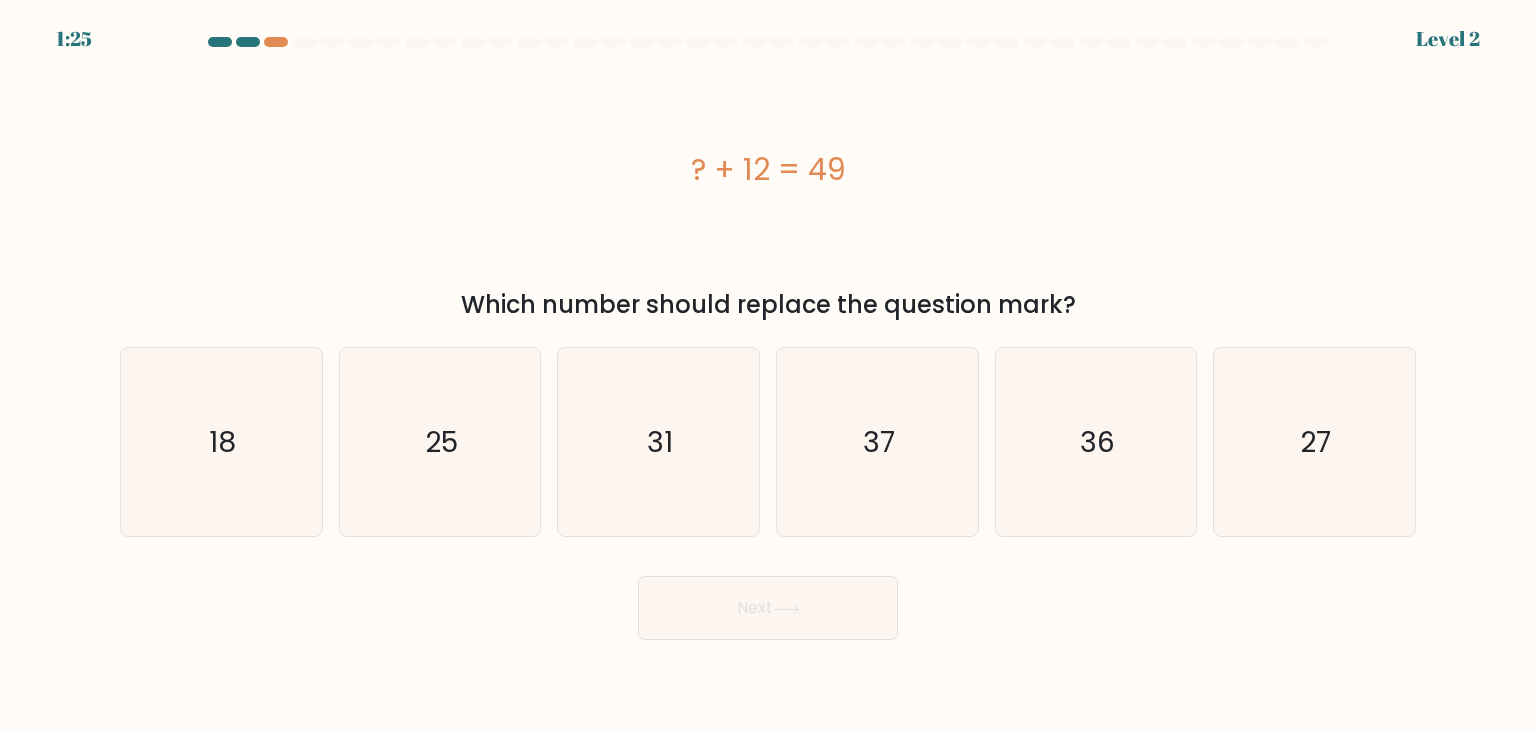 click on "Next" at bounding box center (768, 600) 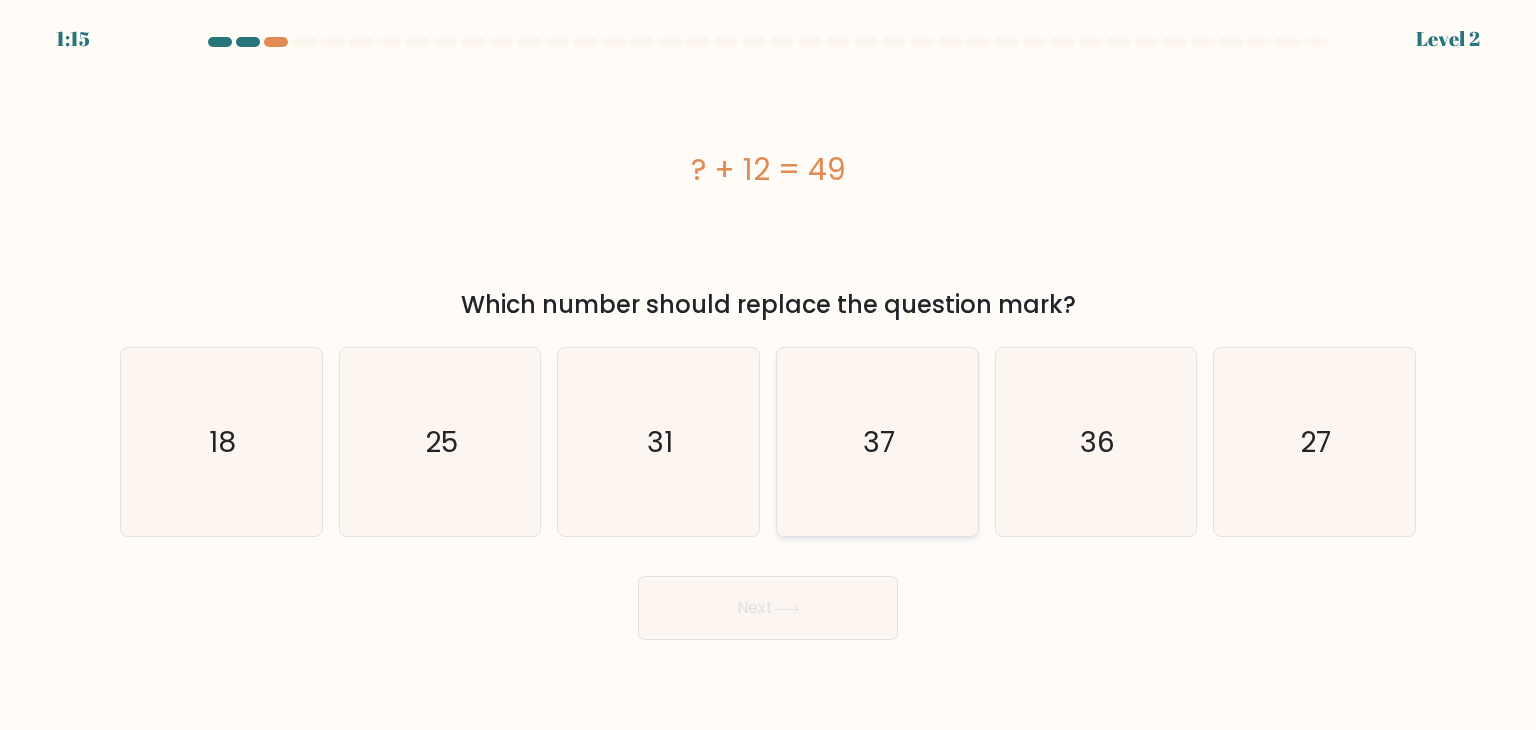 click on "37" 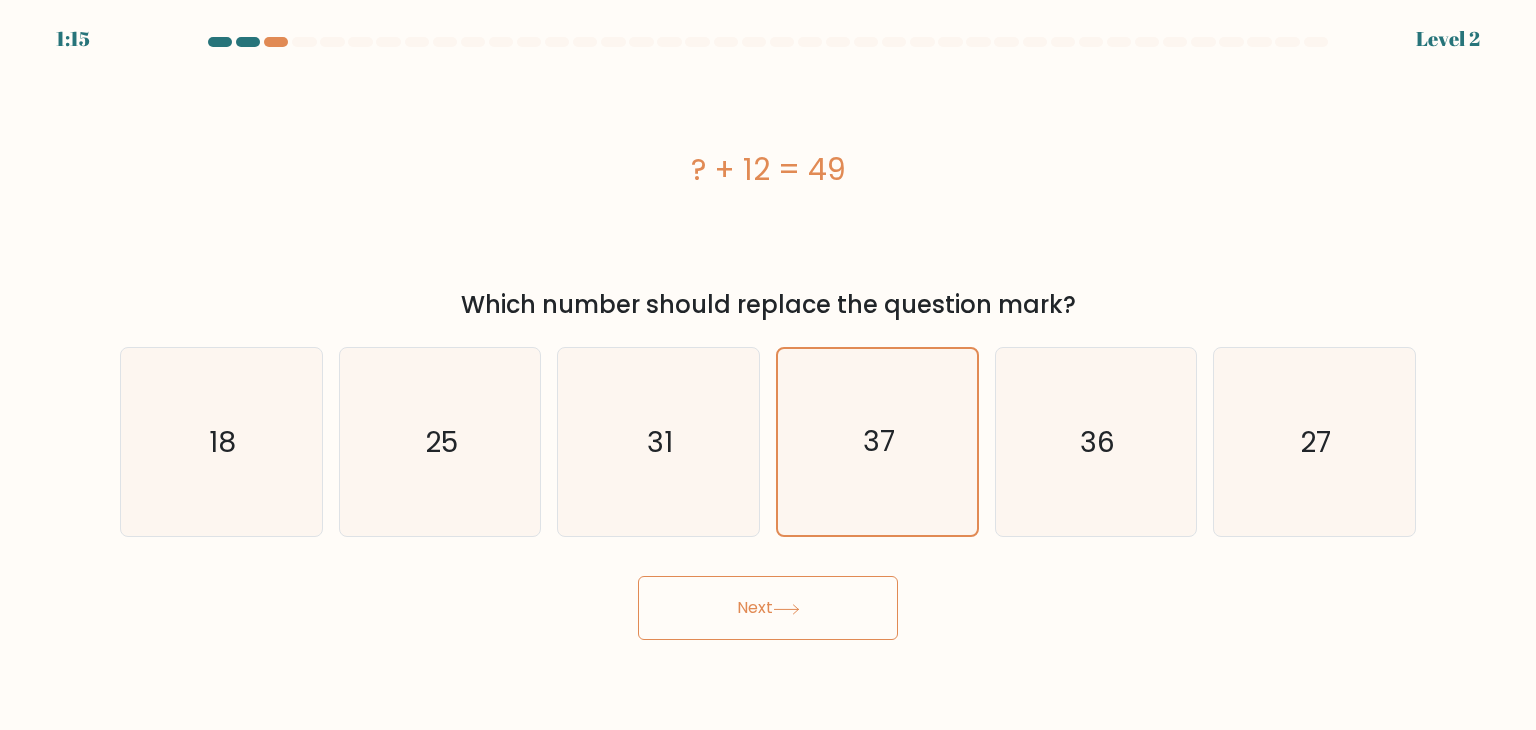 click on "Next" at bounding box center (768, 608) 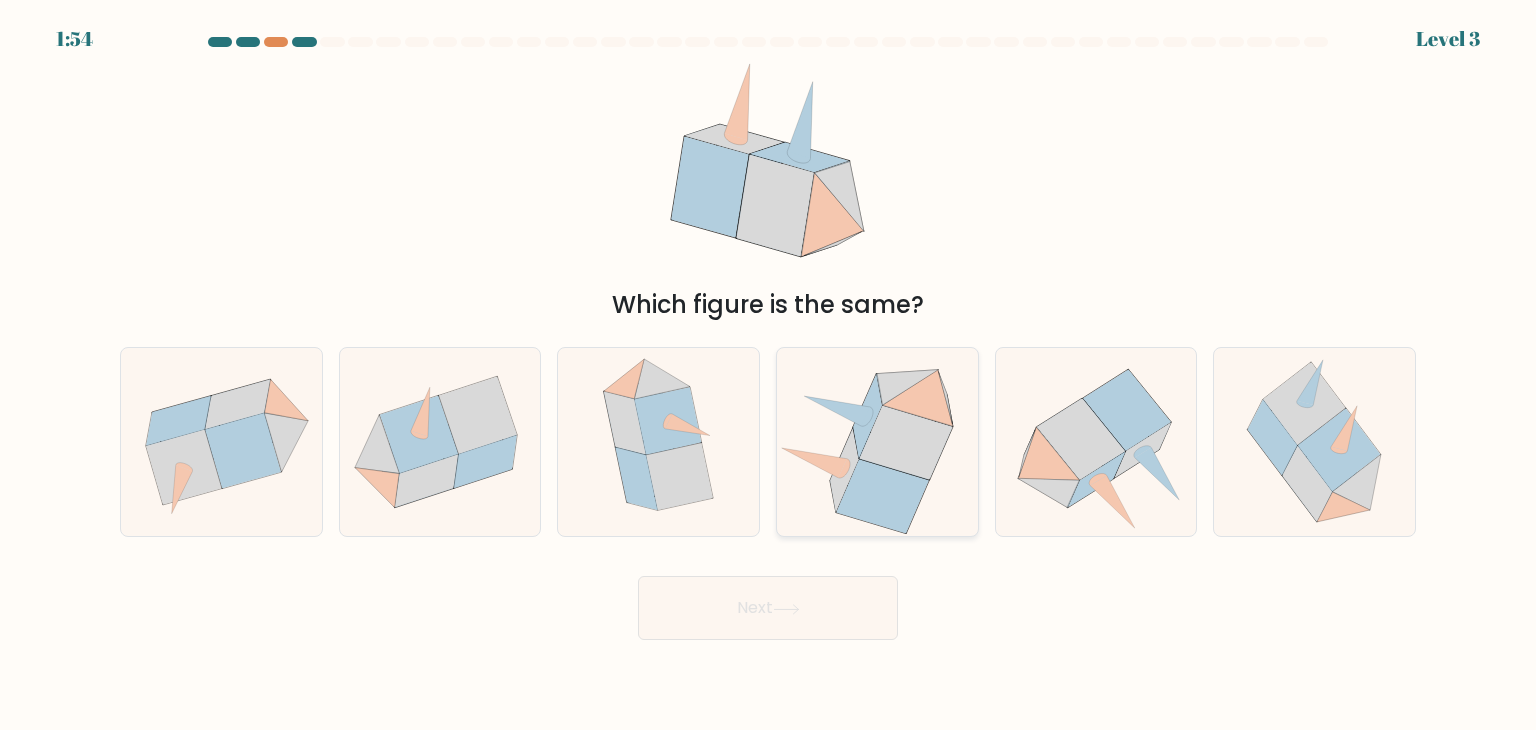 click 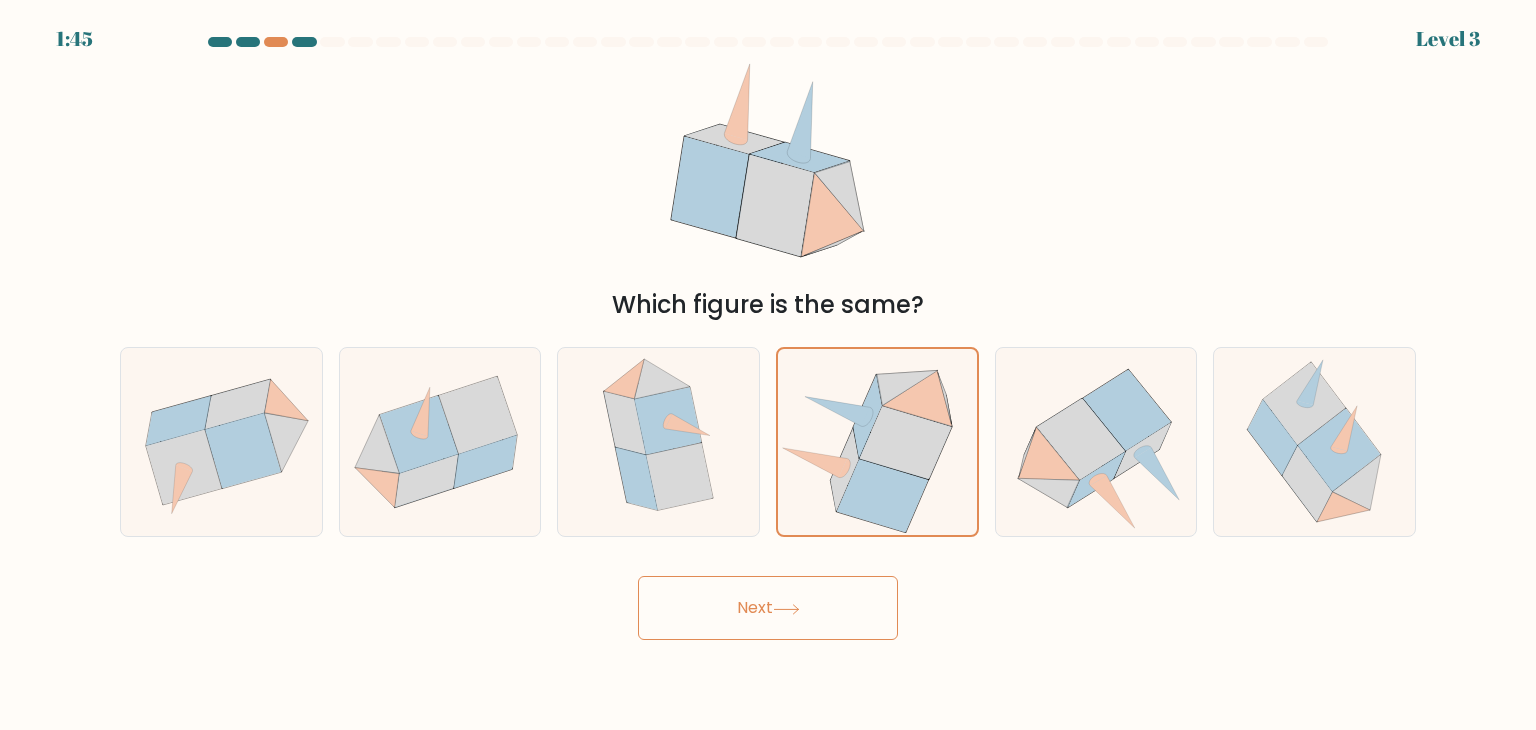 click on "Next" at bounding box center [768, 608] 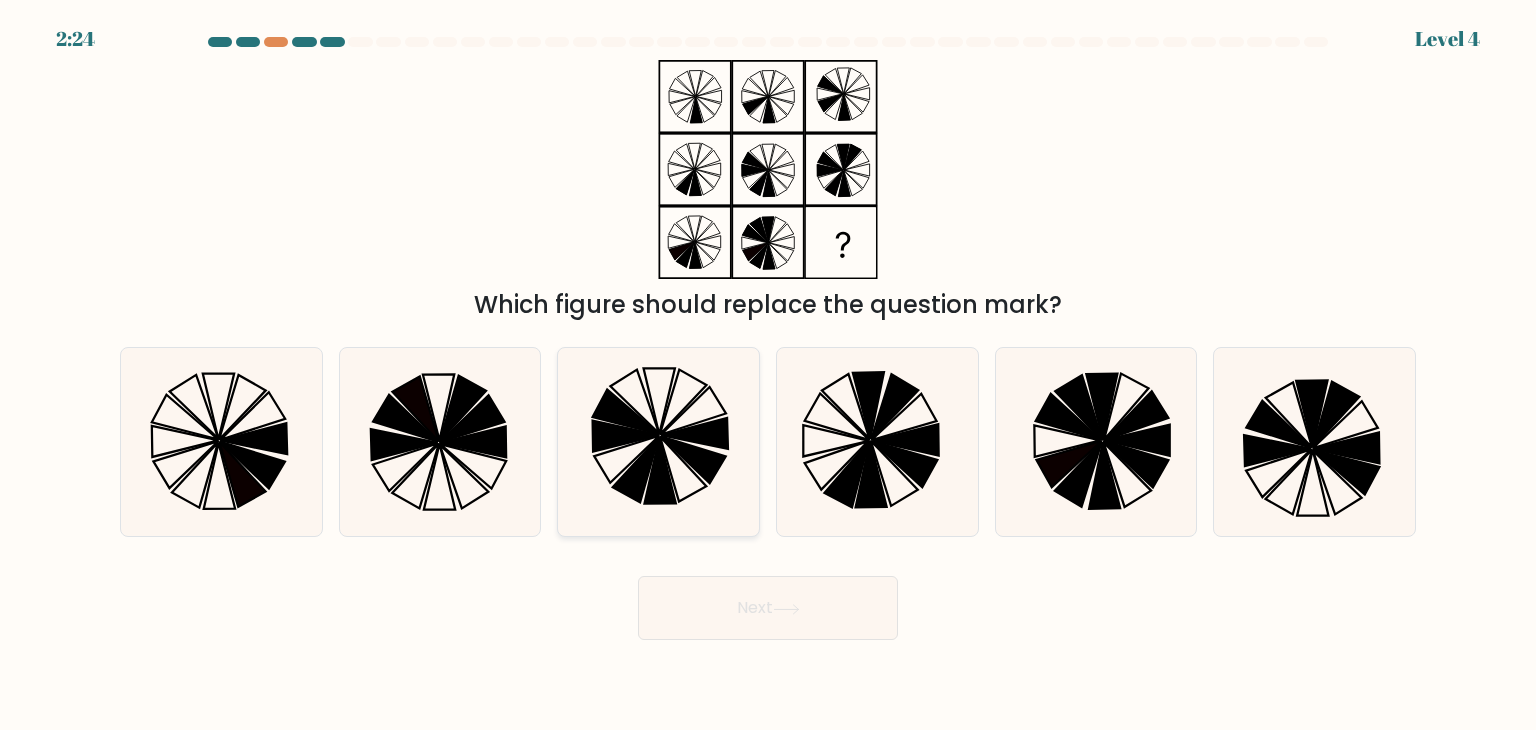 click 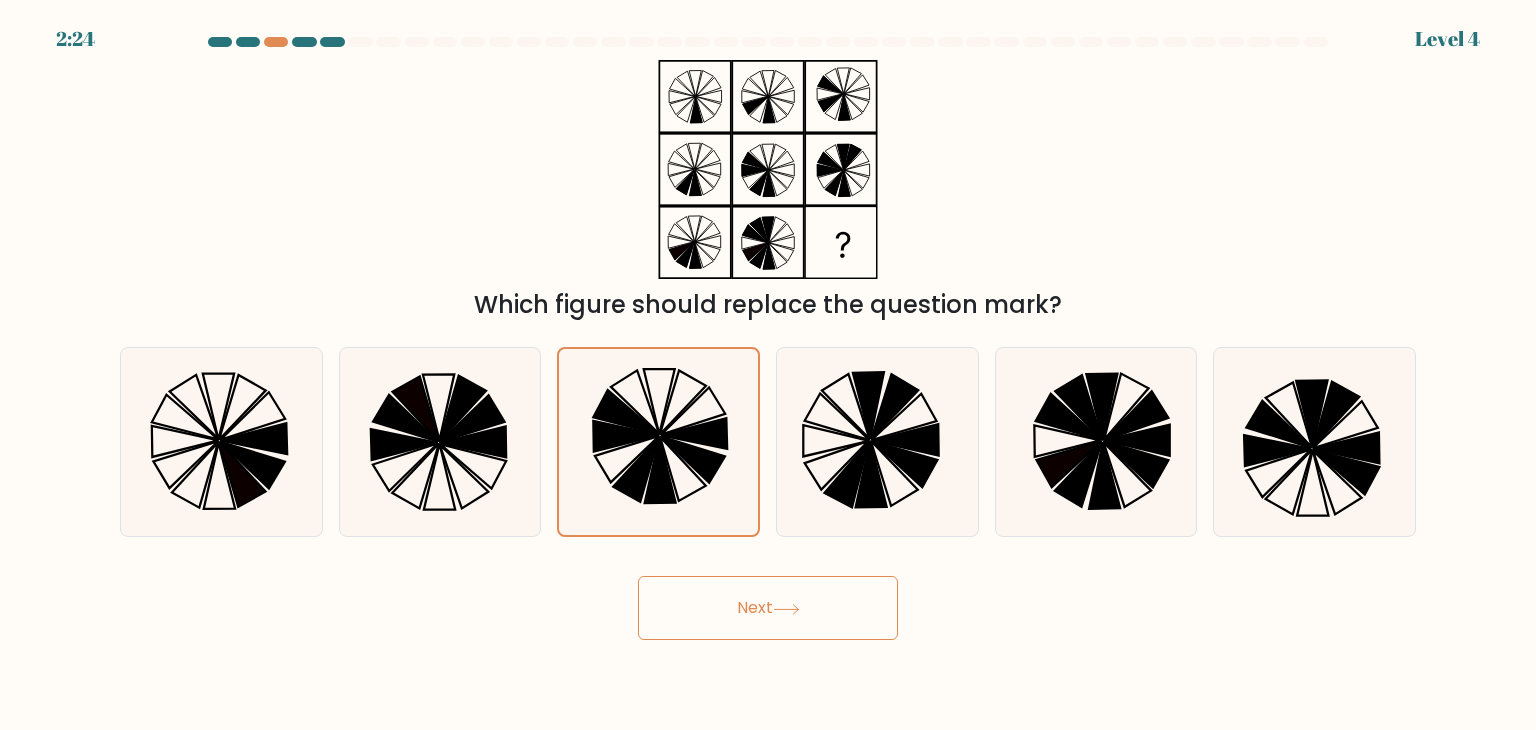 click on "Next" at bounding box center (768, 608) 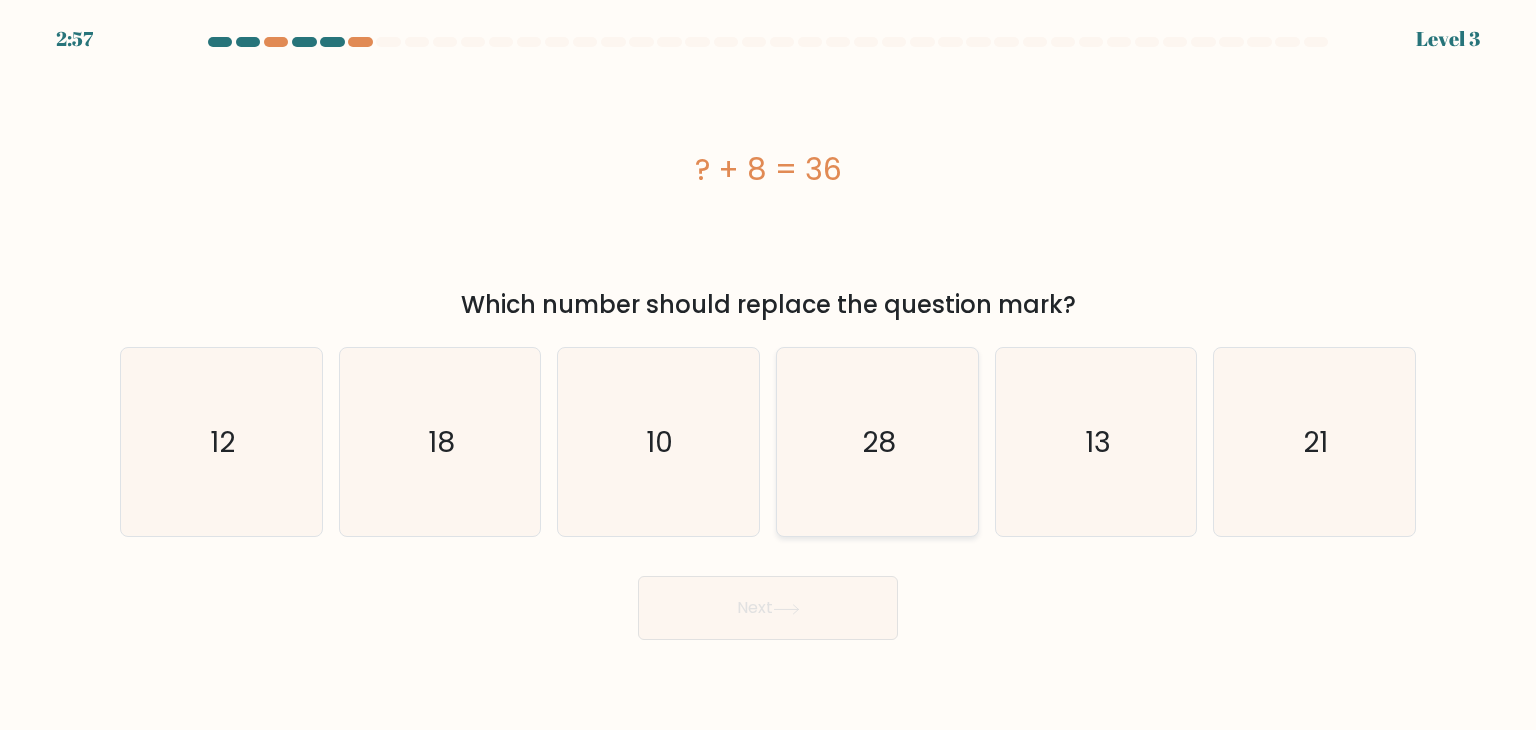 click on "28" 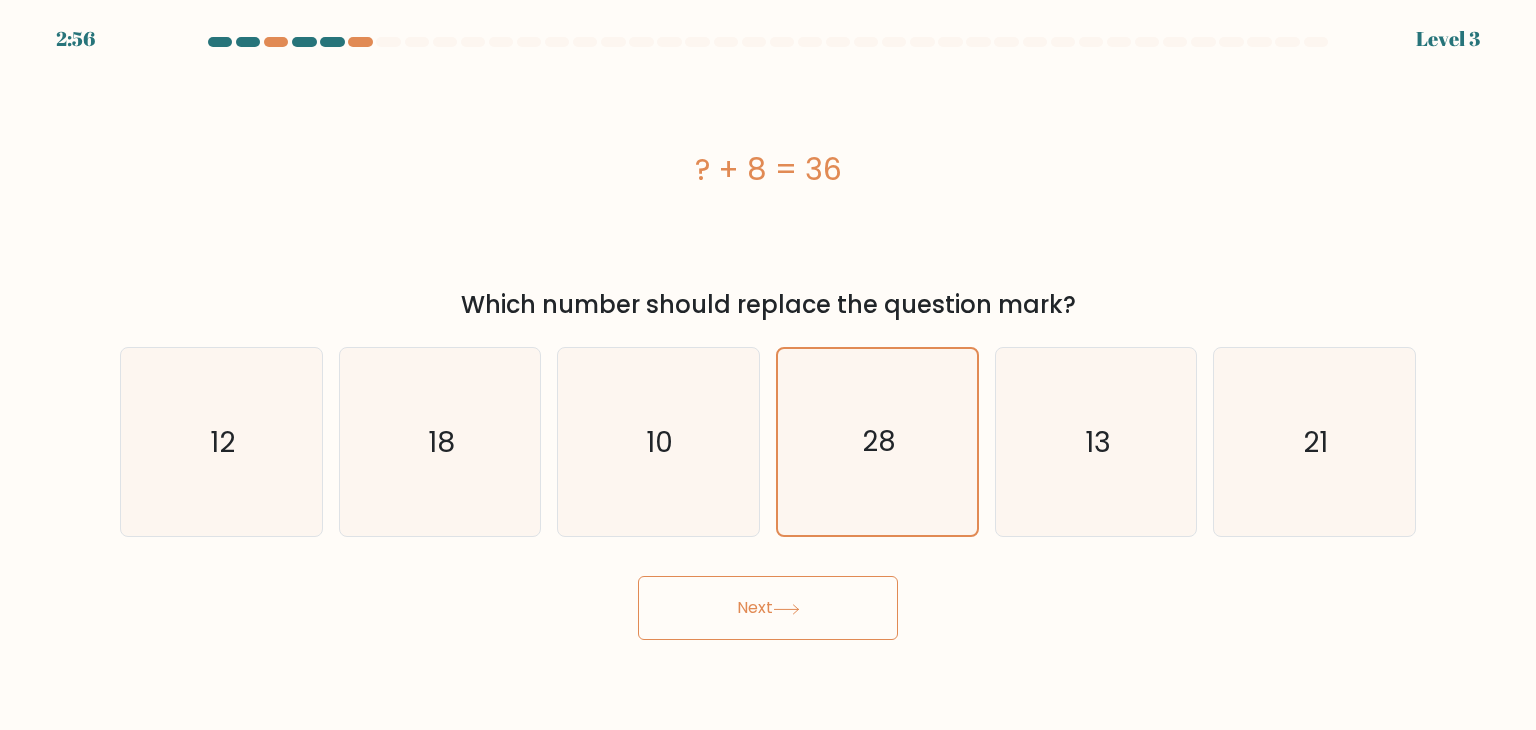 click on "Next" at bounding box center (768, 608) 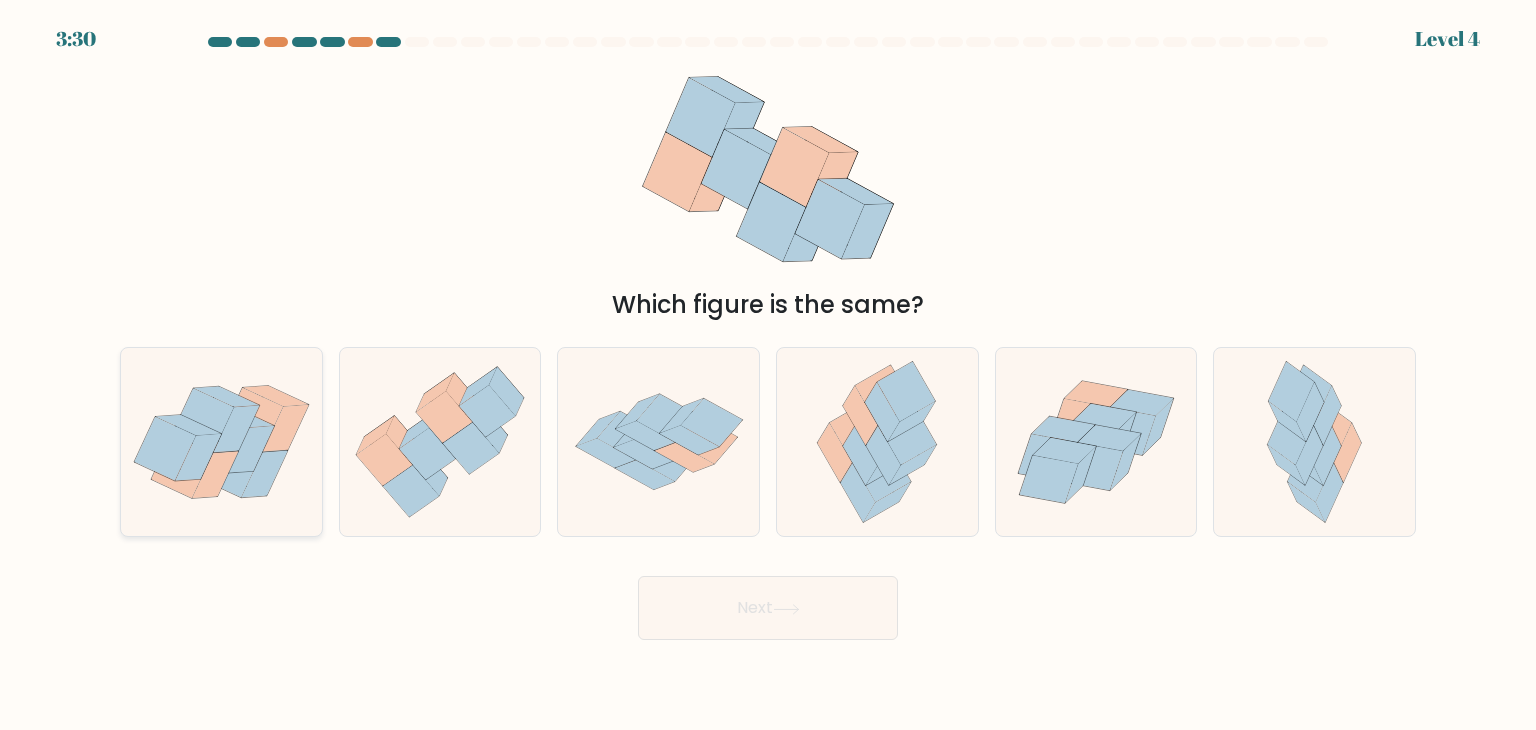 click 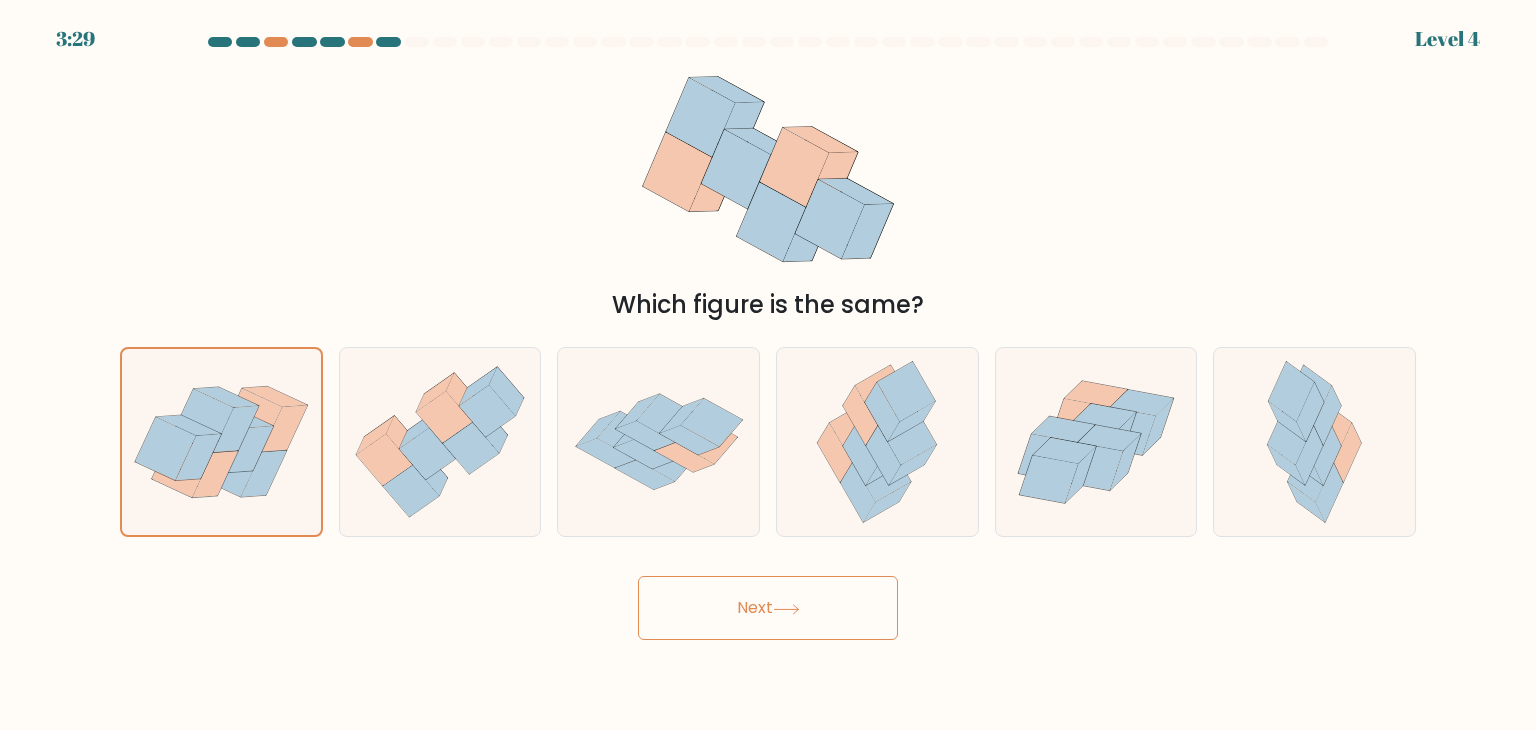 click on "Next" at bounding box center [768, 608] 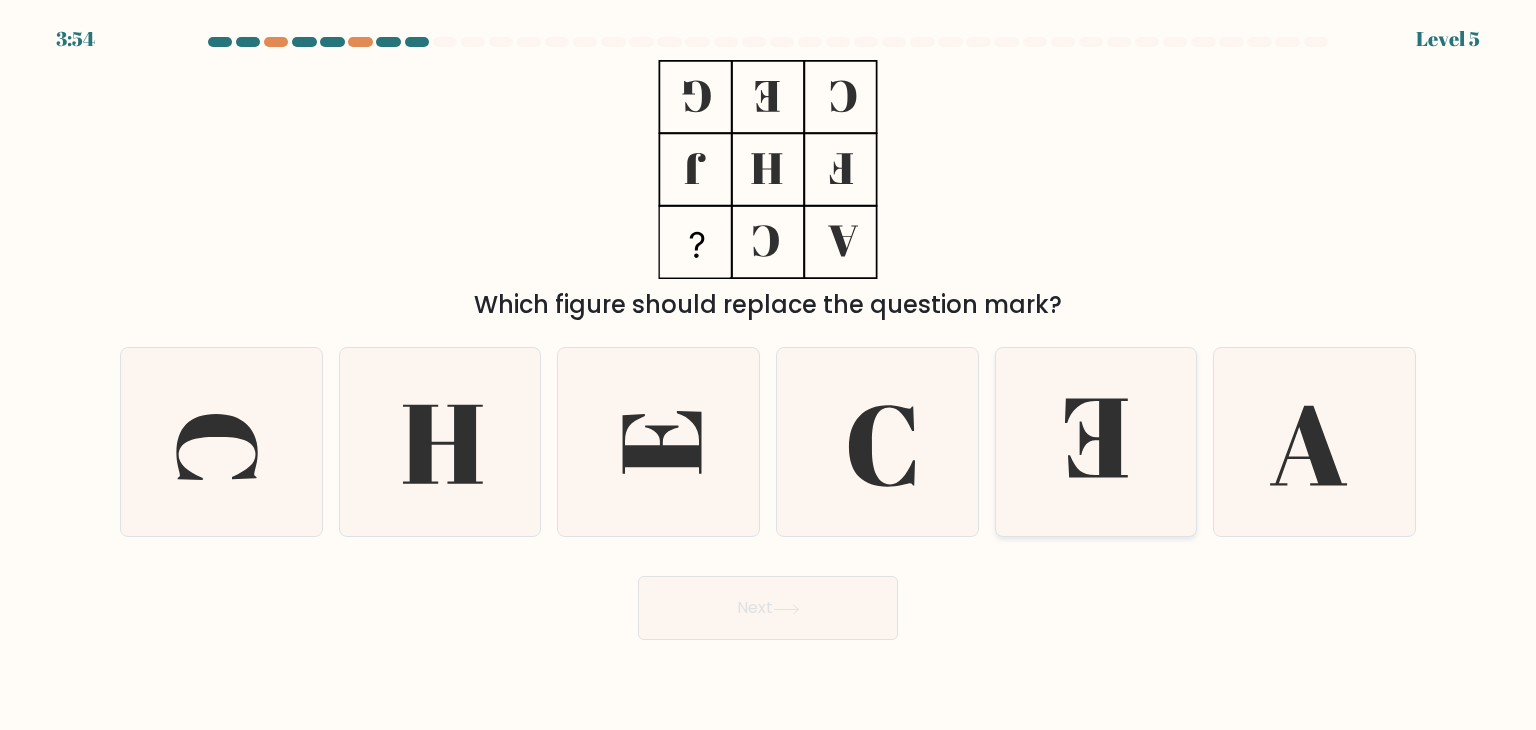 click 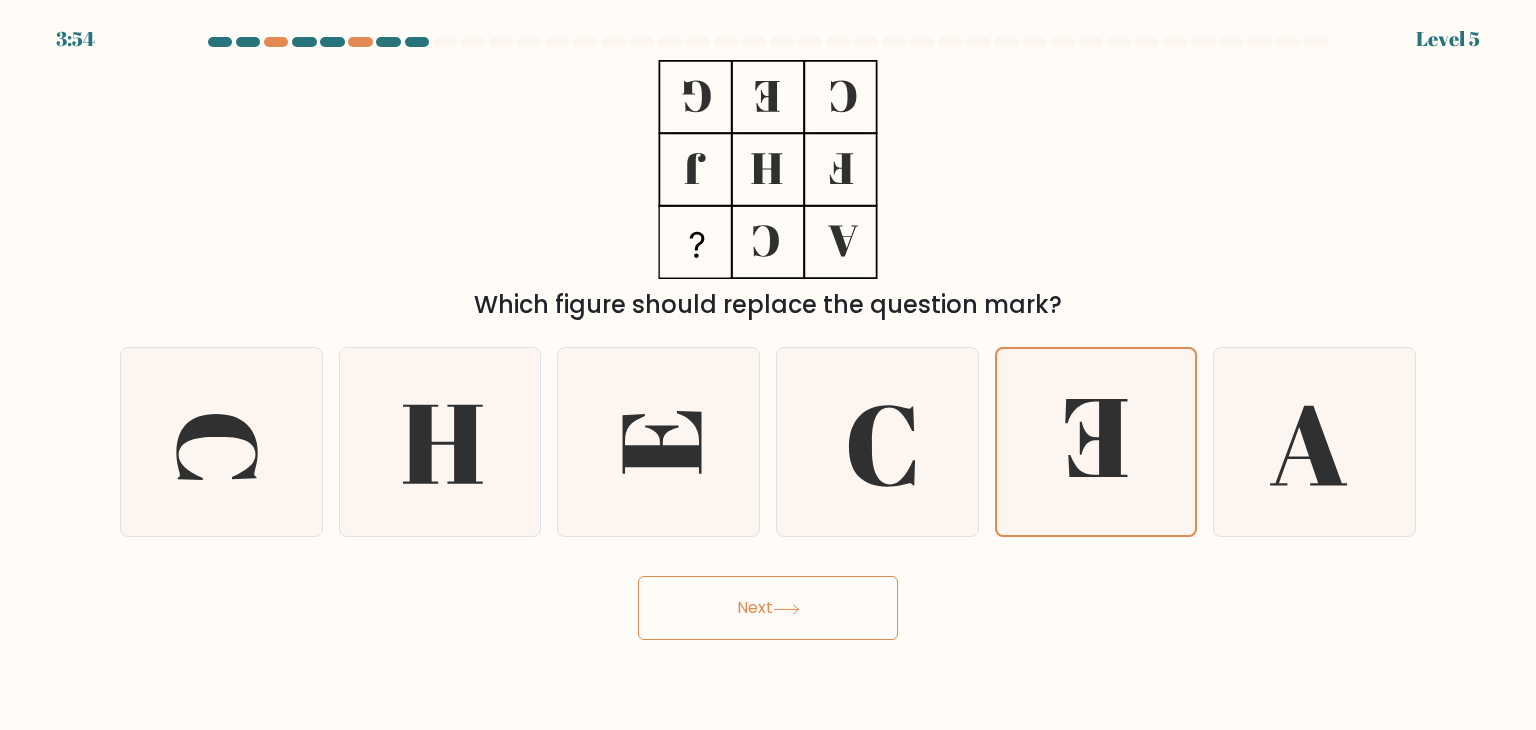 click on "Next" at bounding box center [768, 608] 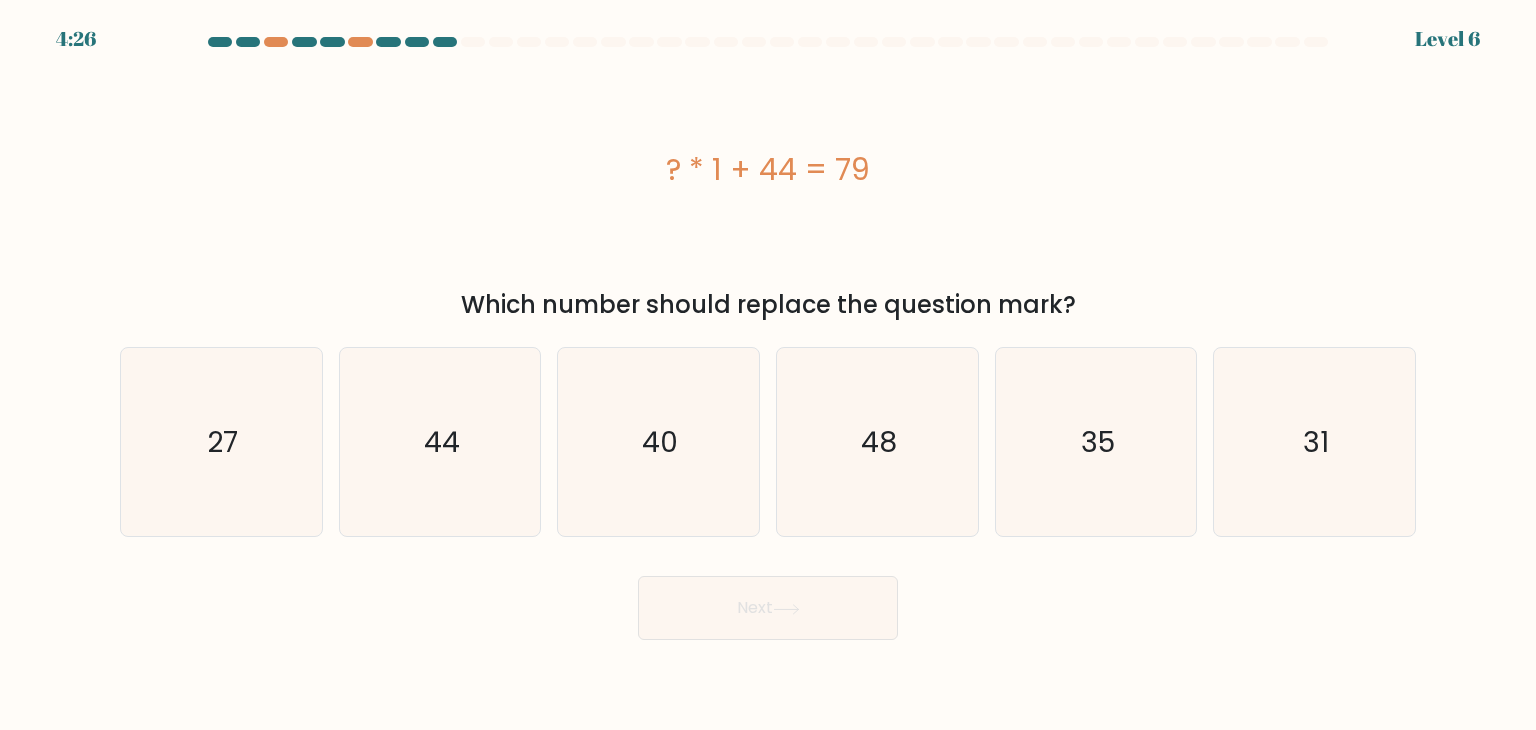 click on "Next" at bounding box center [768, 600] 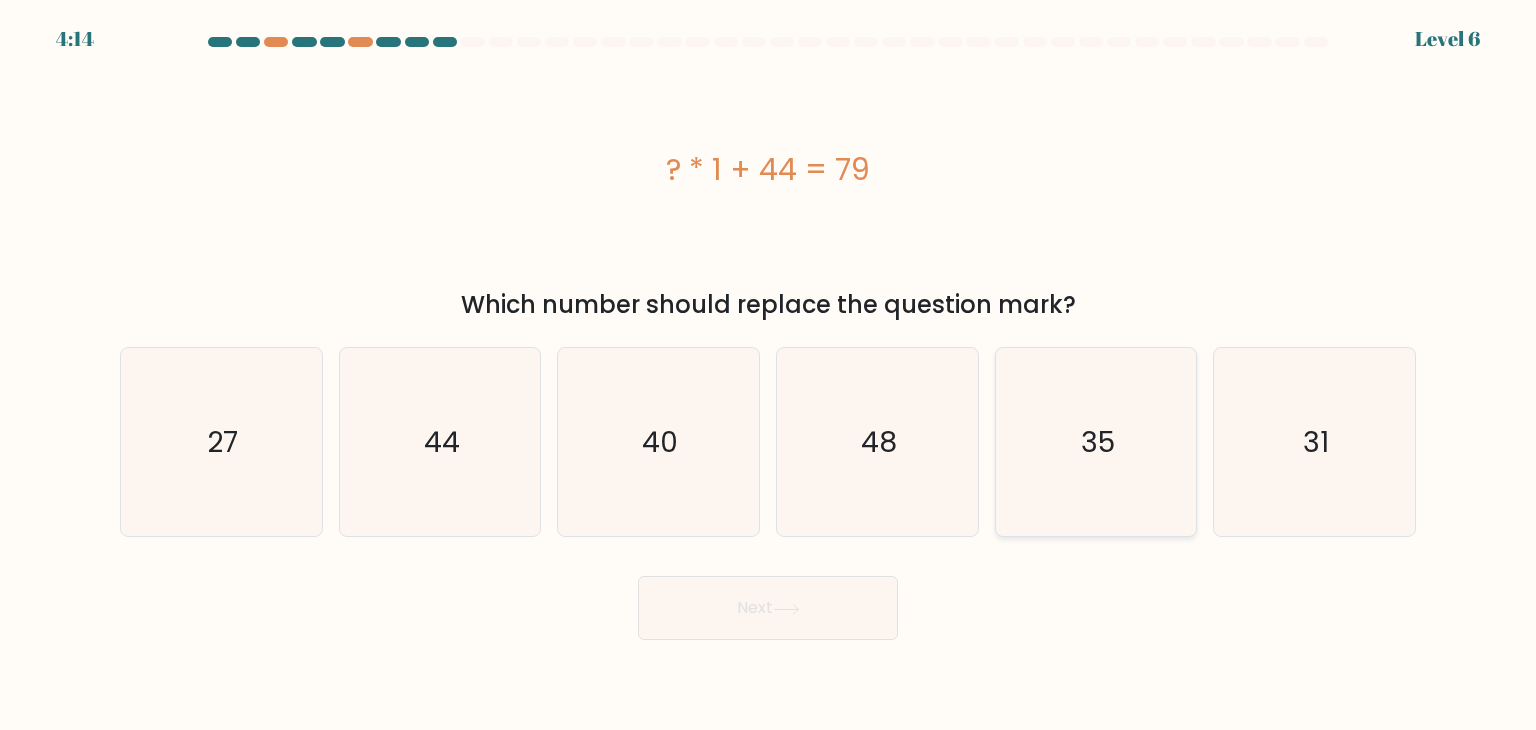 click on "35" 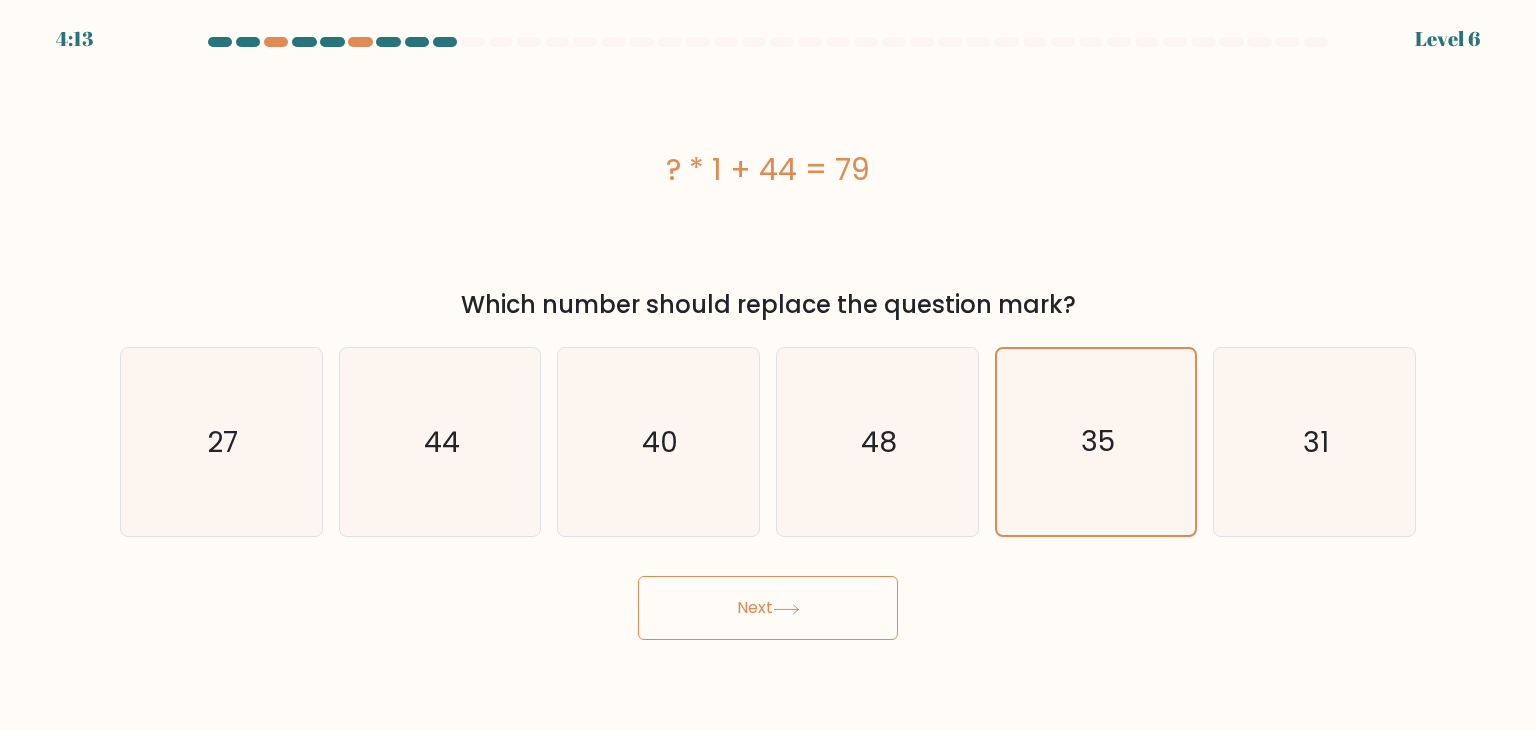 click on "Next" at bounding box center (768, 608) 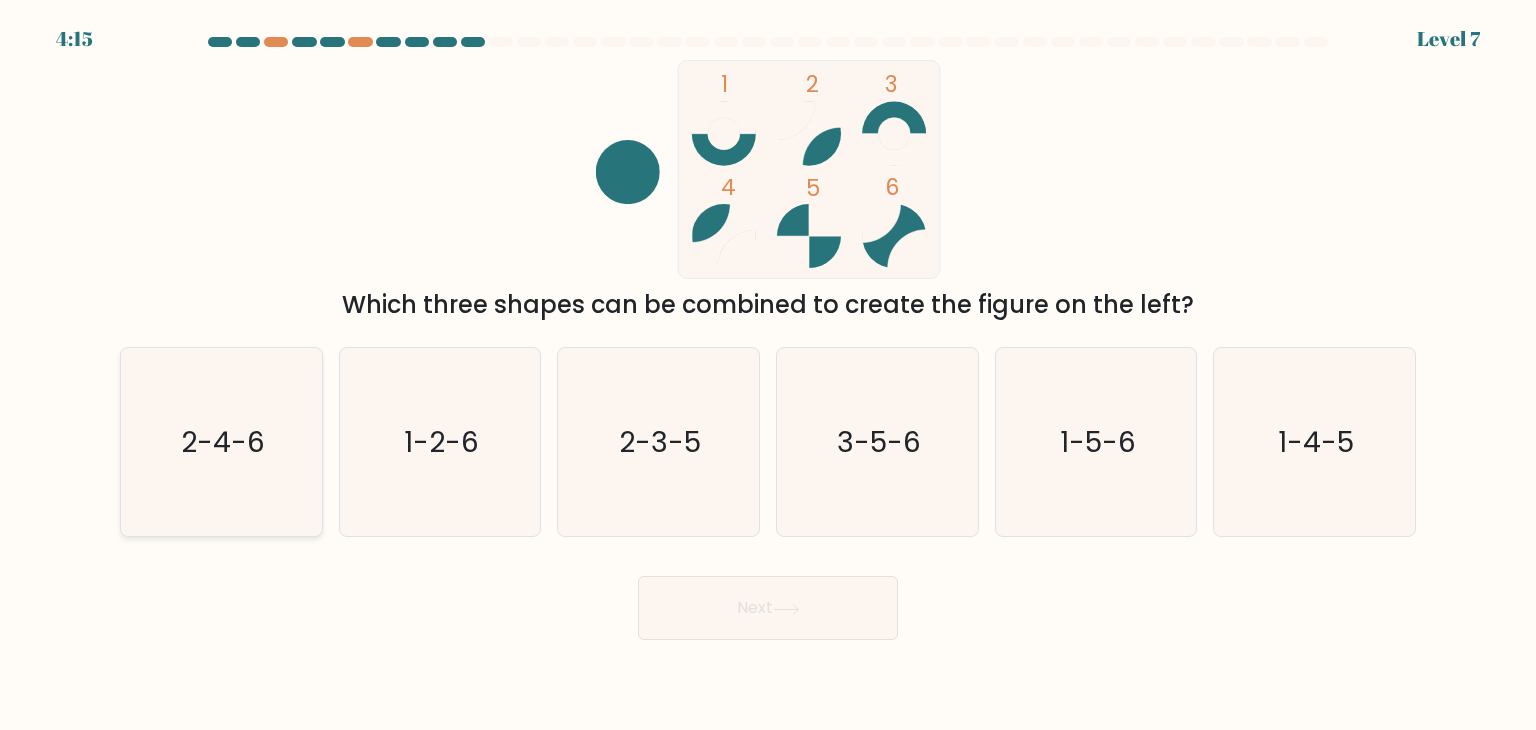 click on "2-4-6" 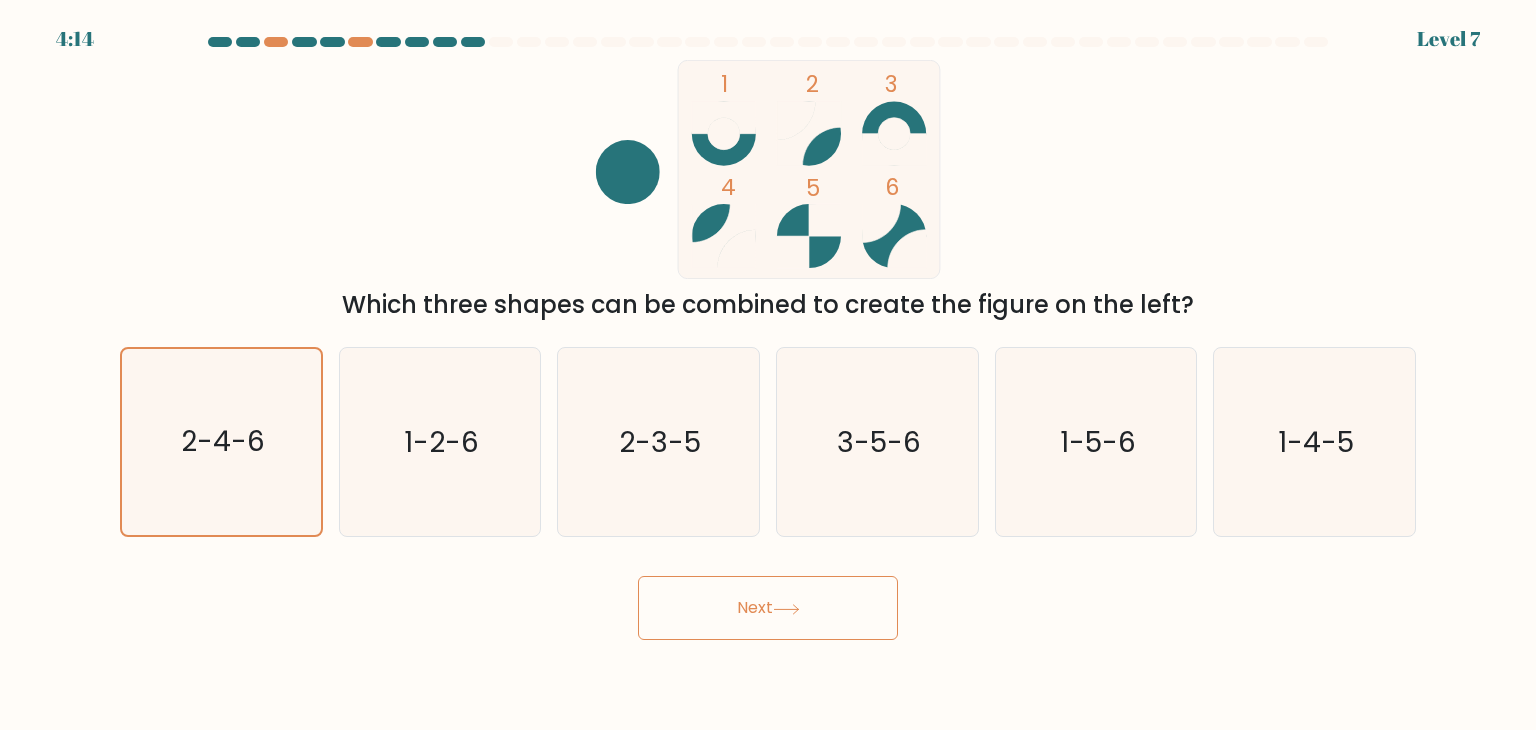 click on "Next" at bounding box center (768, 608) 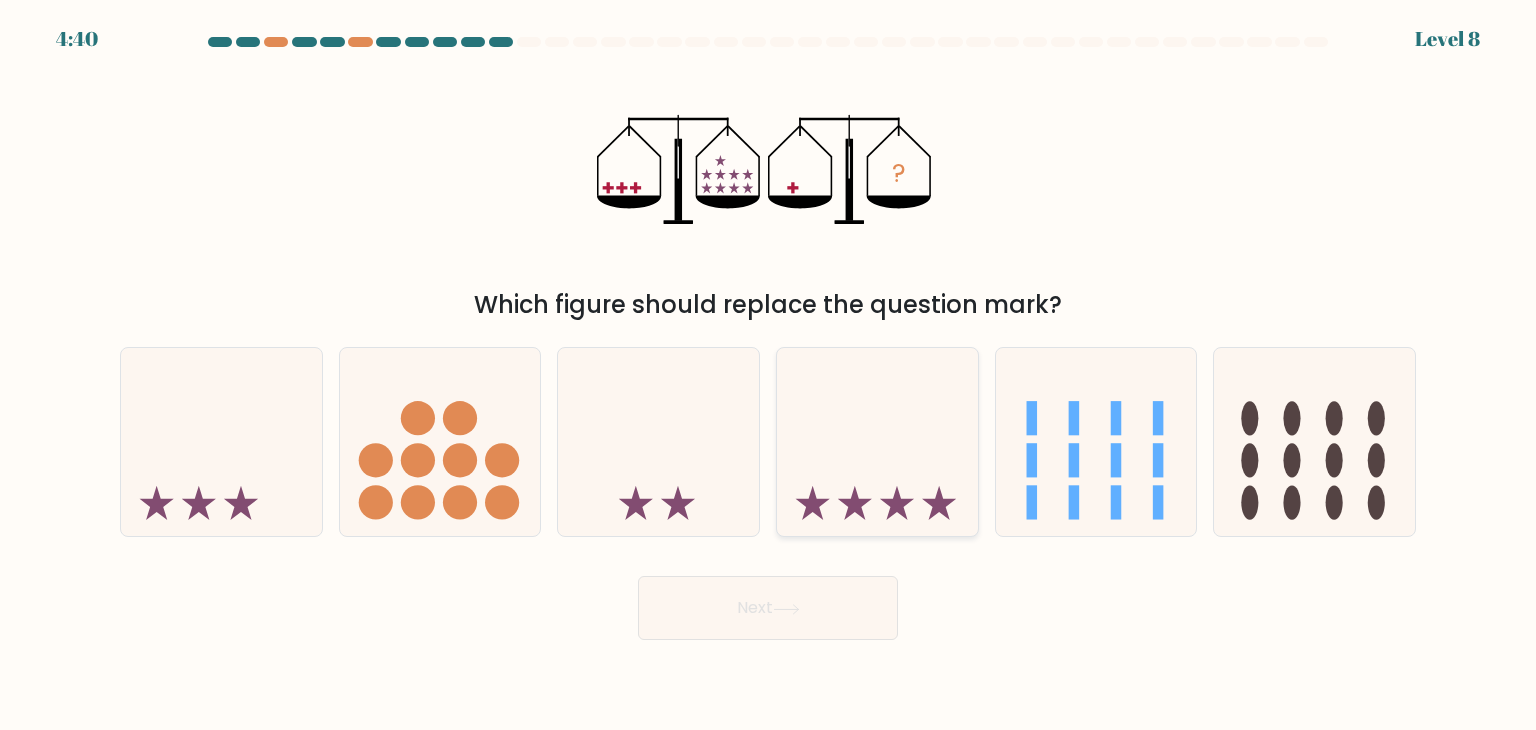 click 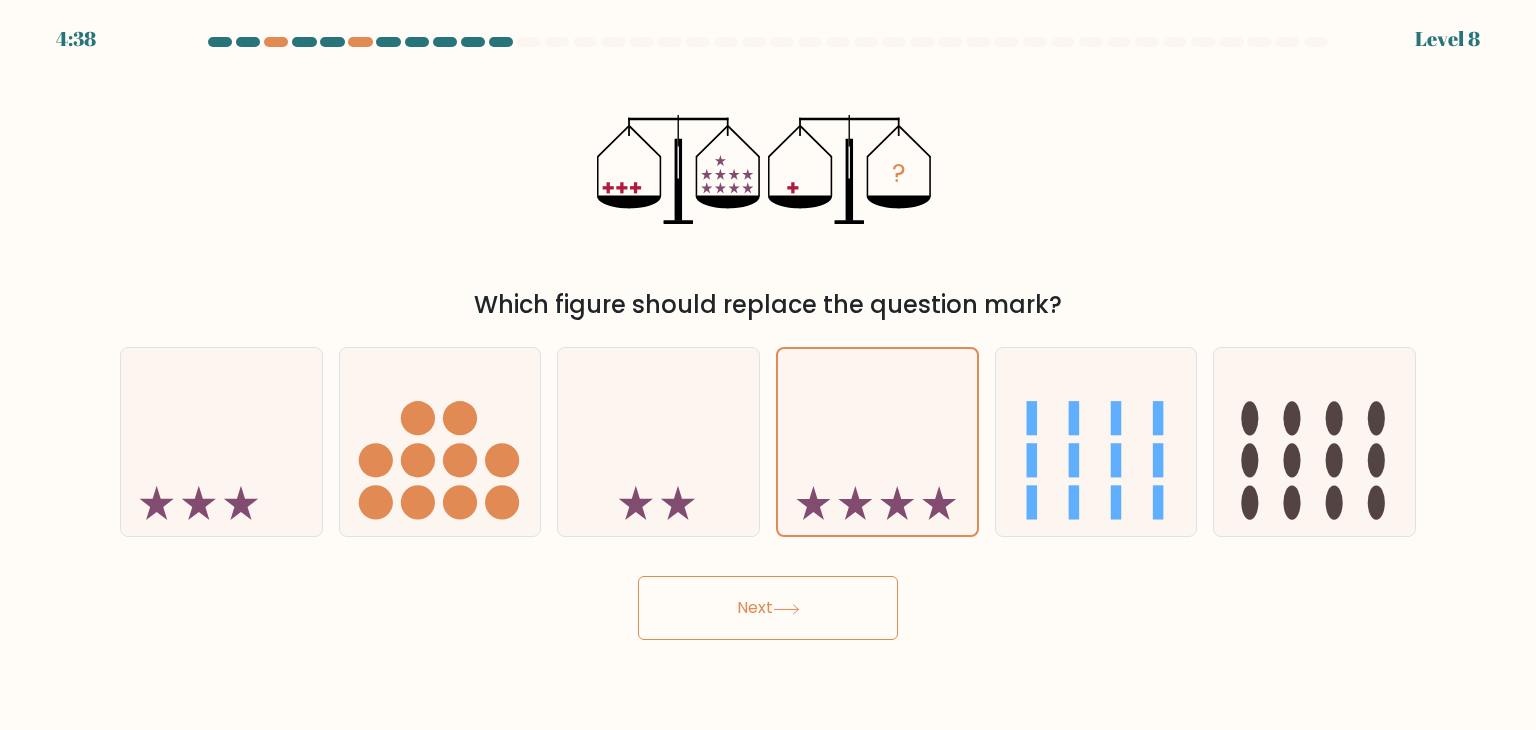 click on "Next" at bounding box center [768, 608] 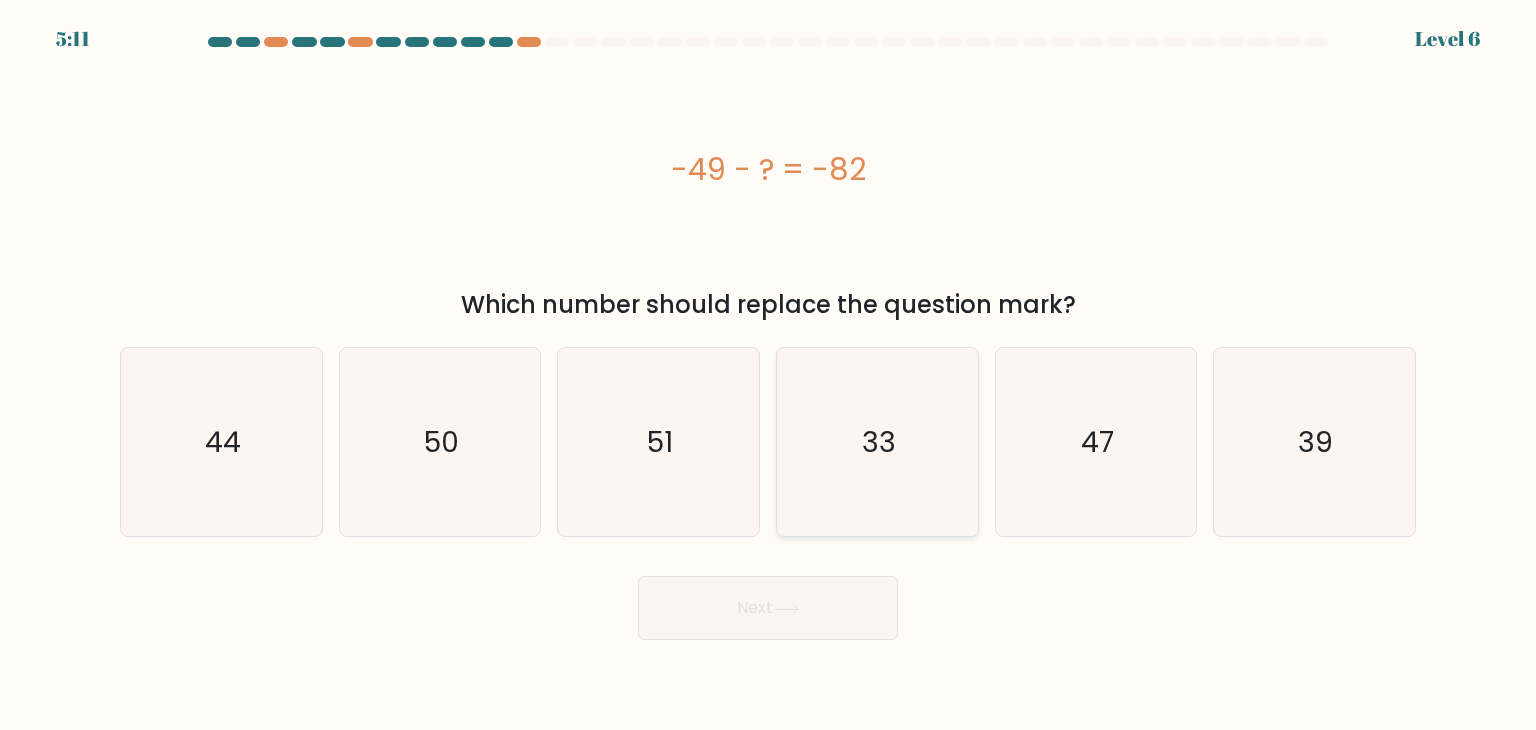 click on "33" 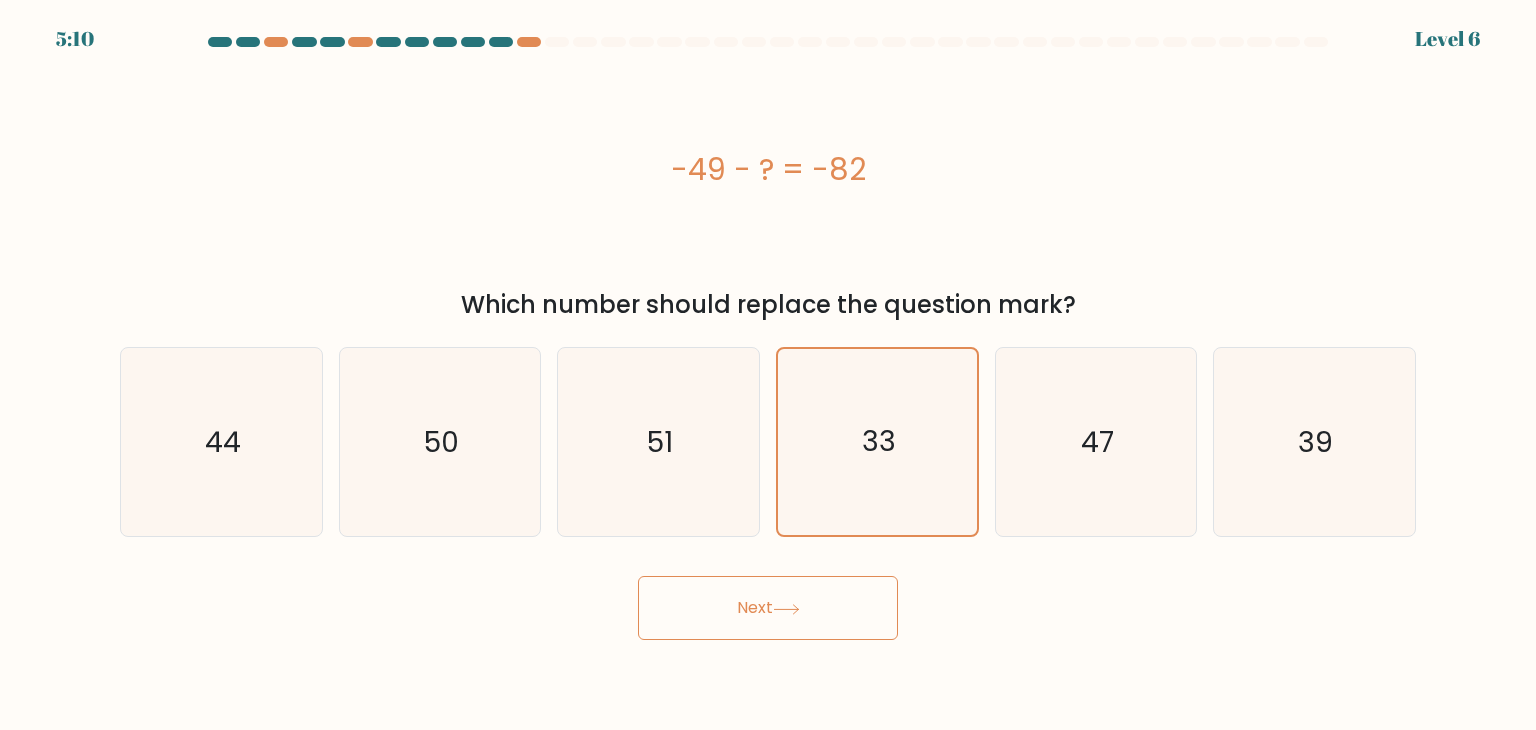 click on "Next" at bounding box center [768, 608] 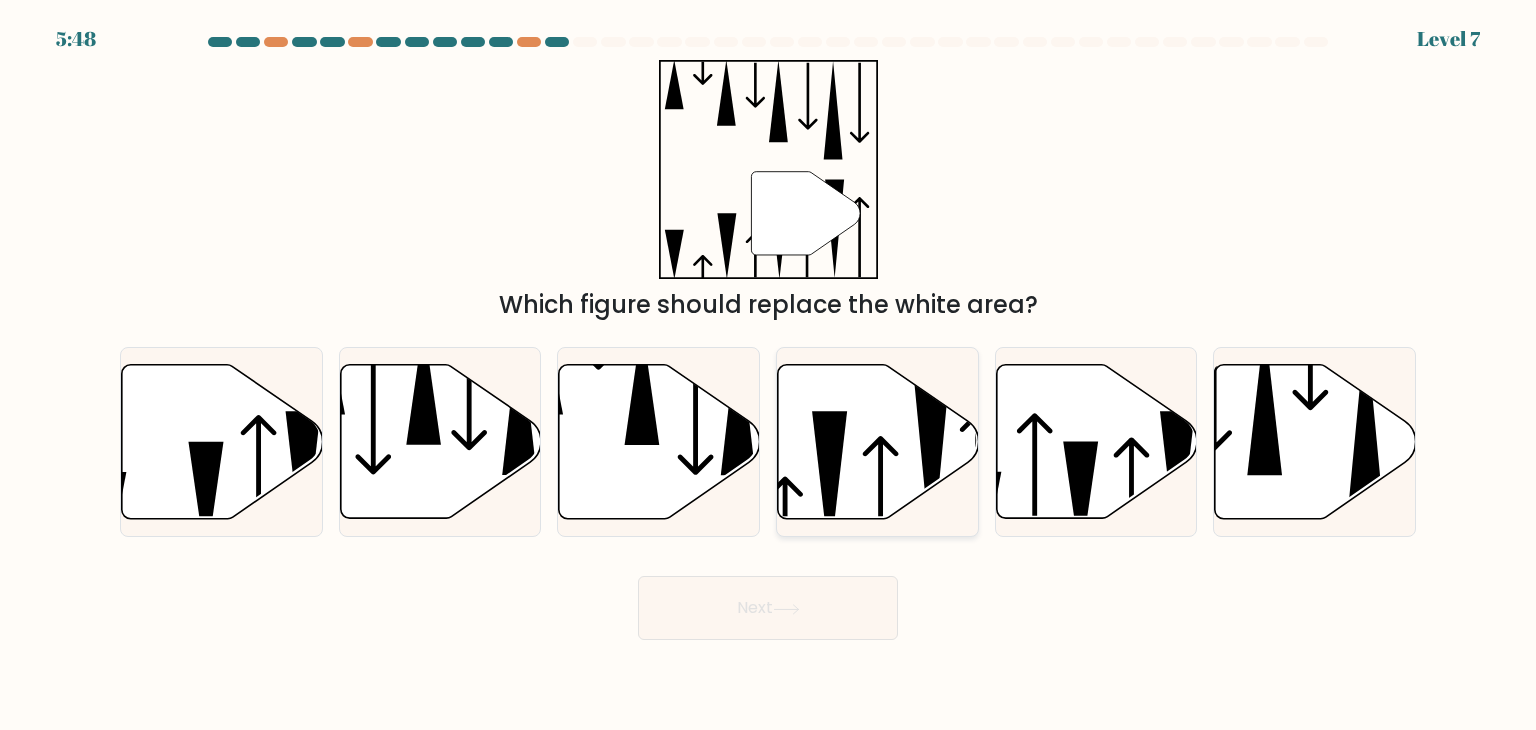 click 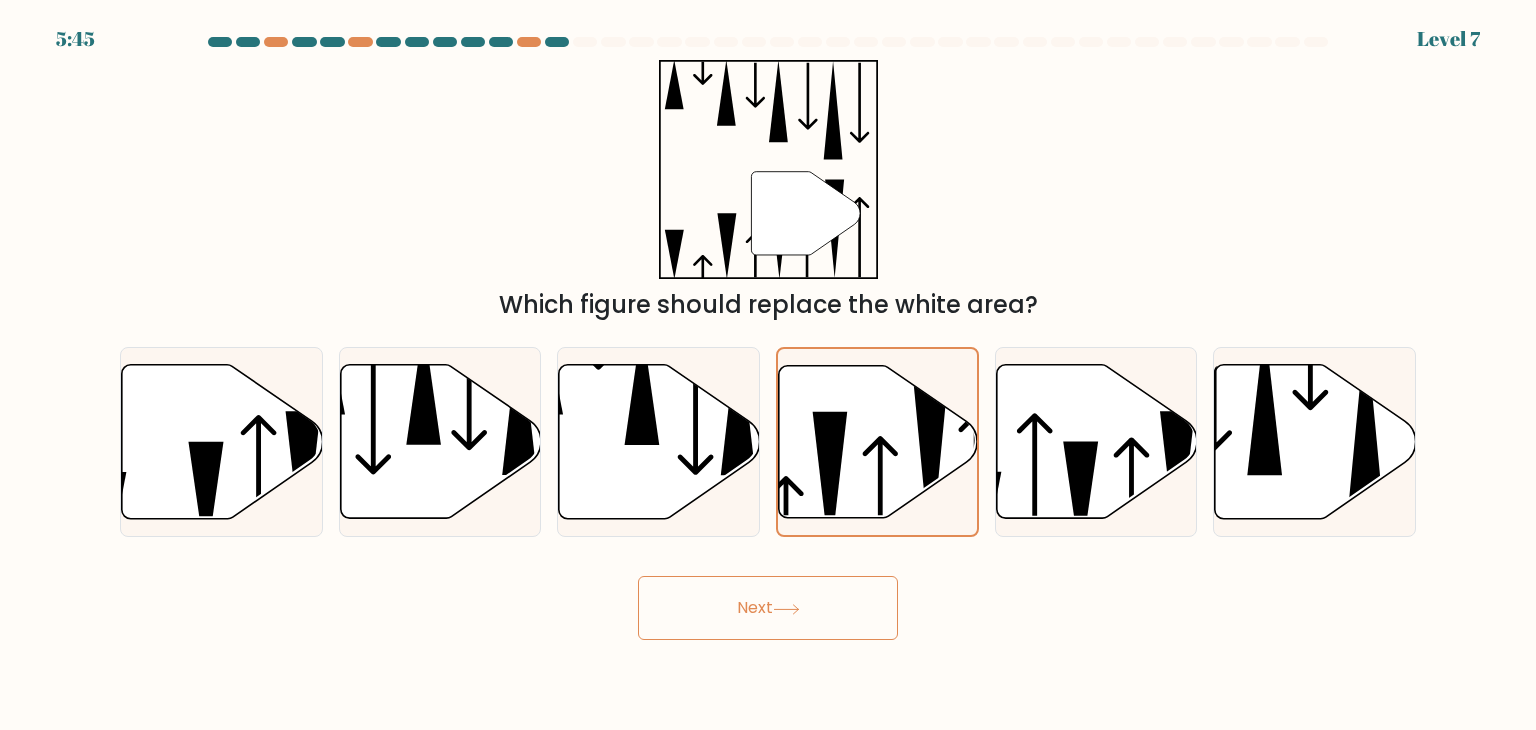 click on "Next" at bounding box center [768, 608] 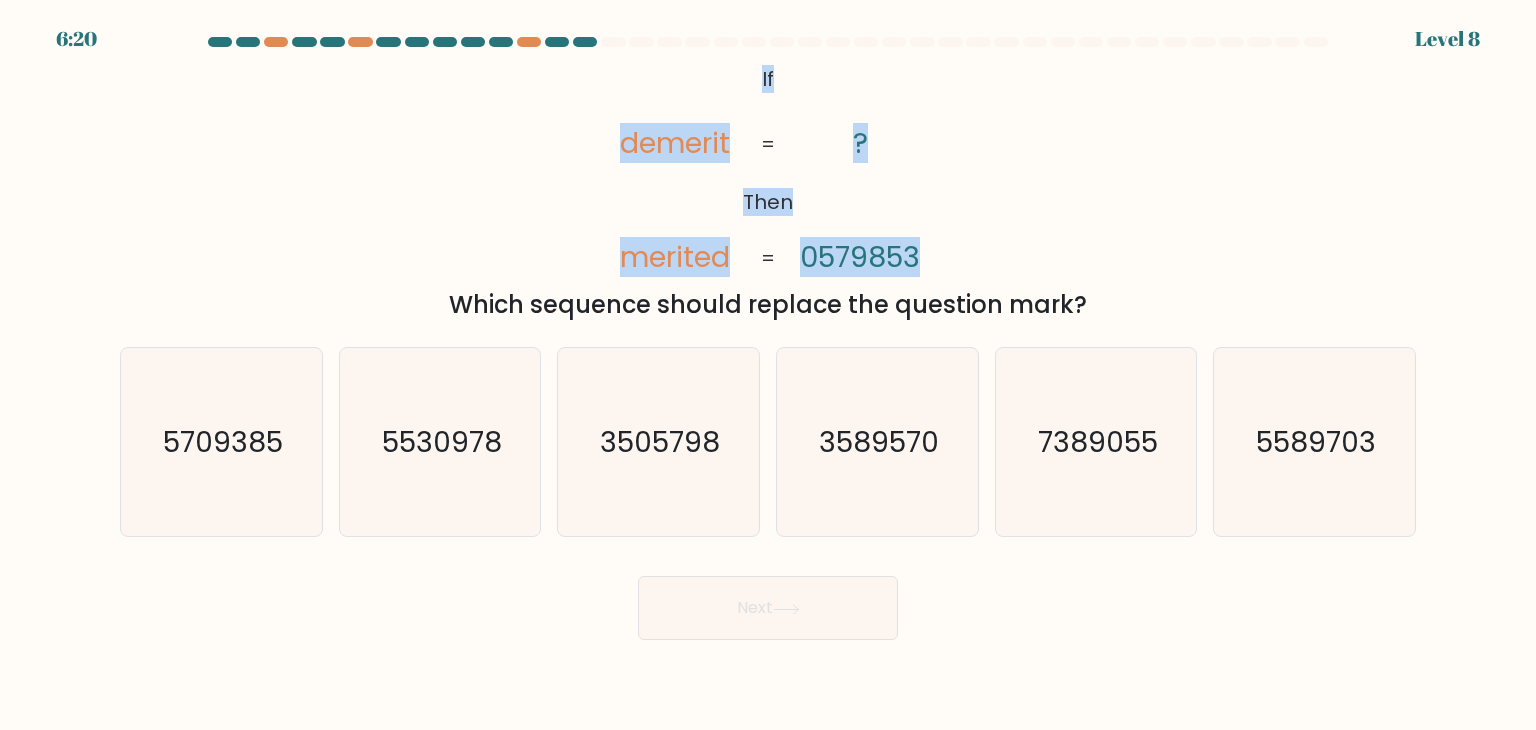 drag, startPoint x: 760, startPoint y: 73, endPoint x: 933, endPoint y: 224, distance: 229.63014 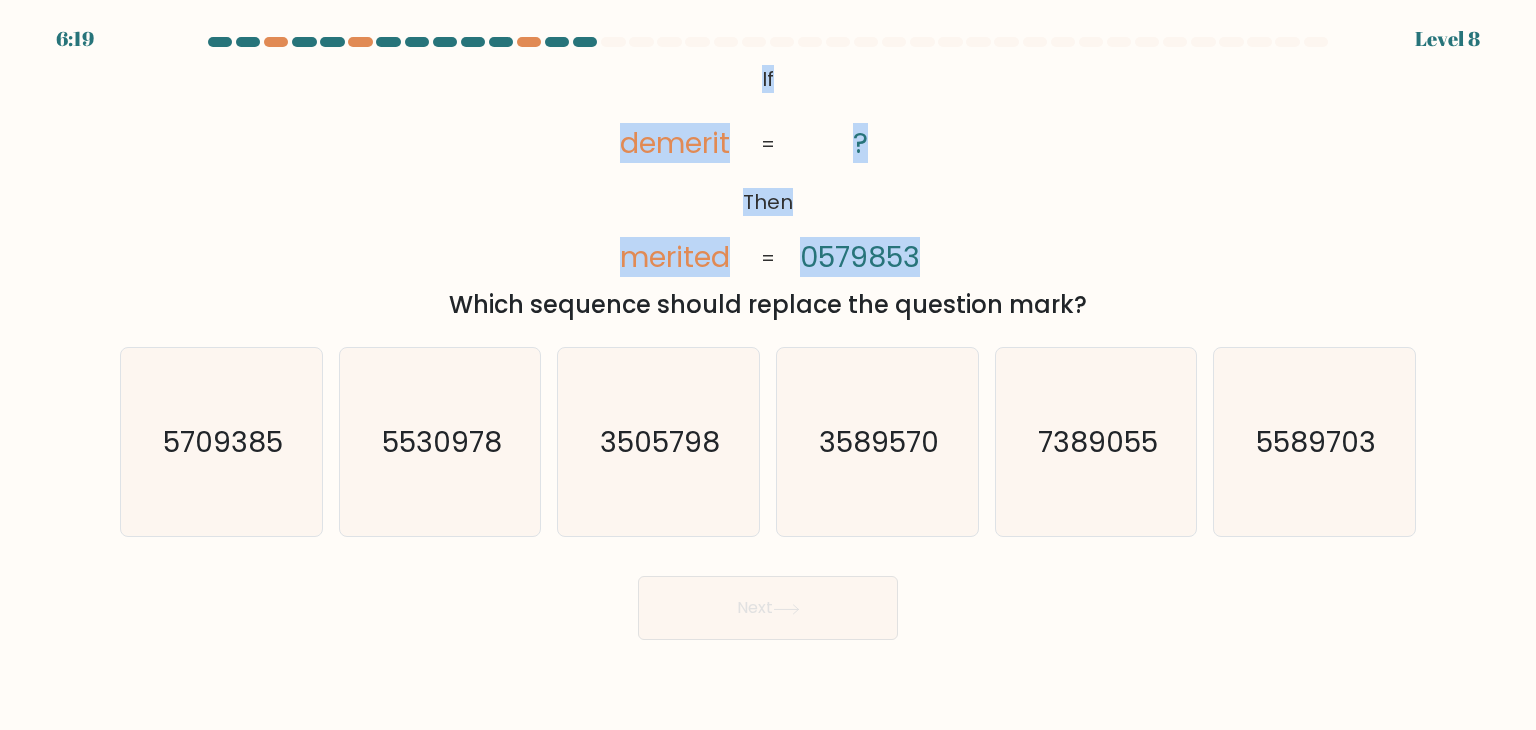 copy on "If       Then       demerit       merited       ?       0579853" 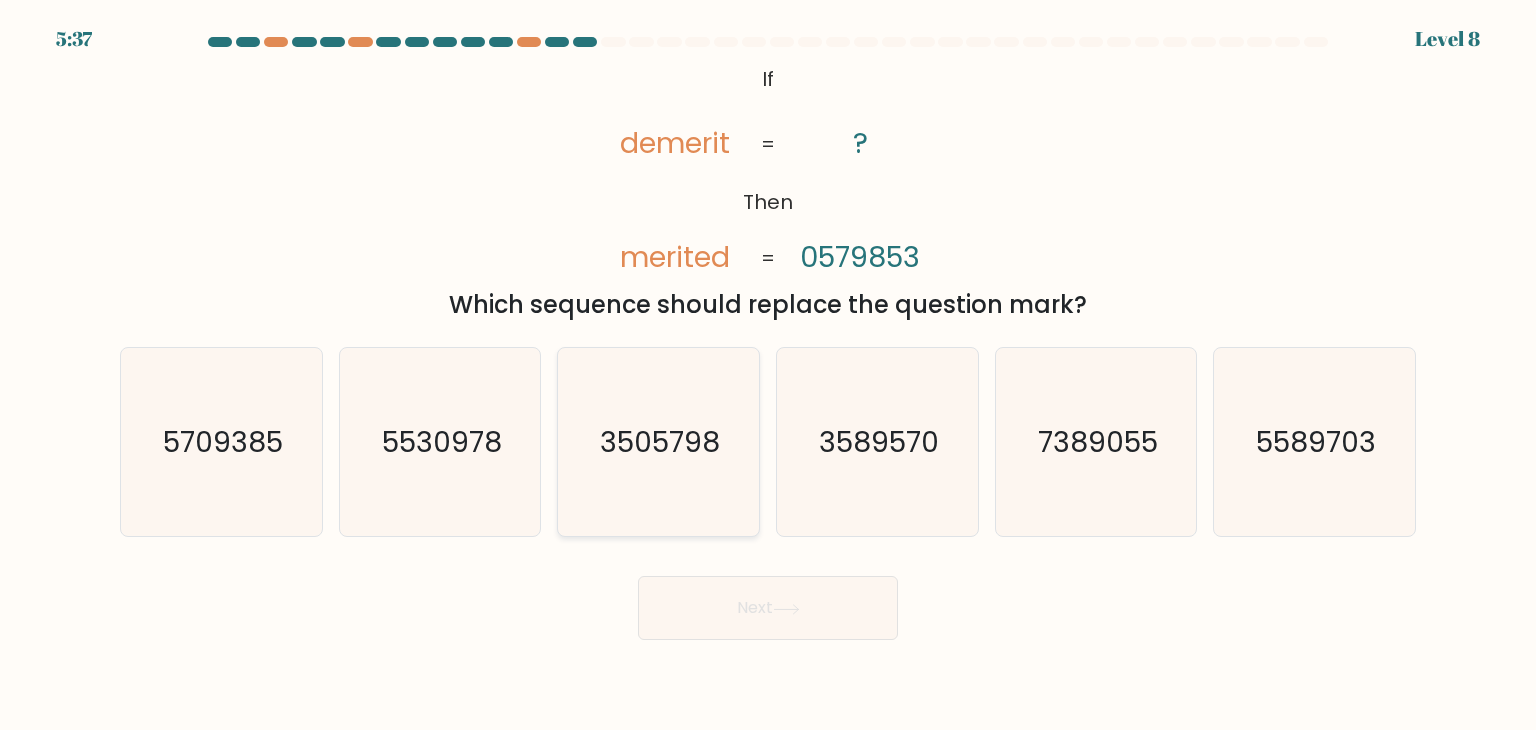 click on "3505798" 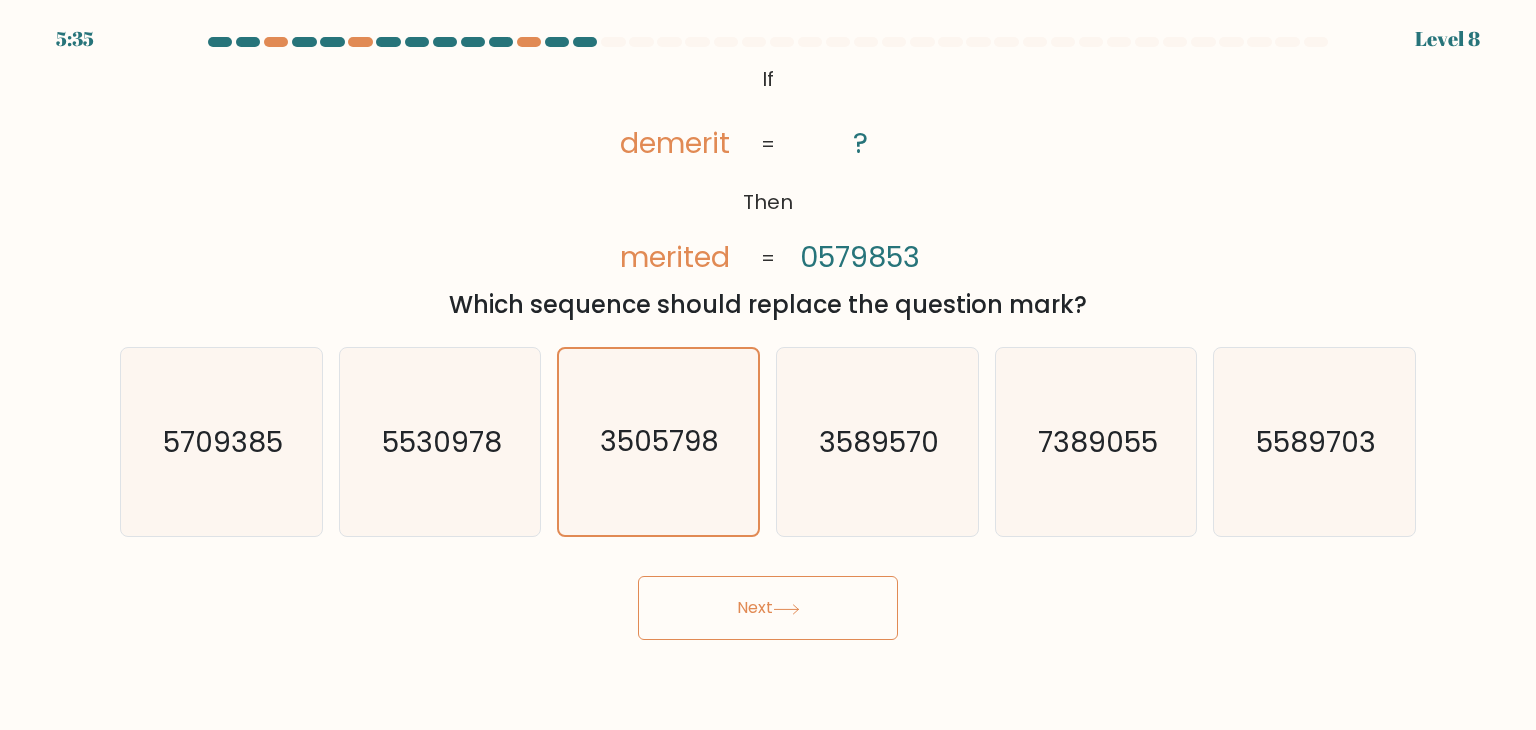 click on "Next" at bounding box center (768, 608) 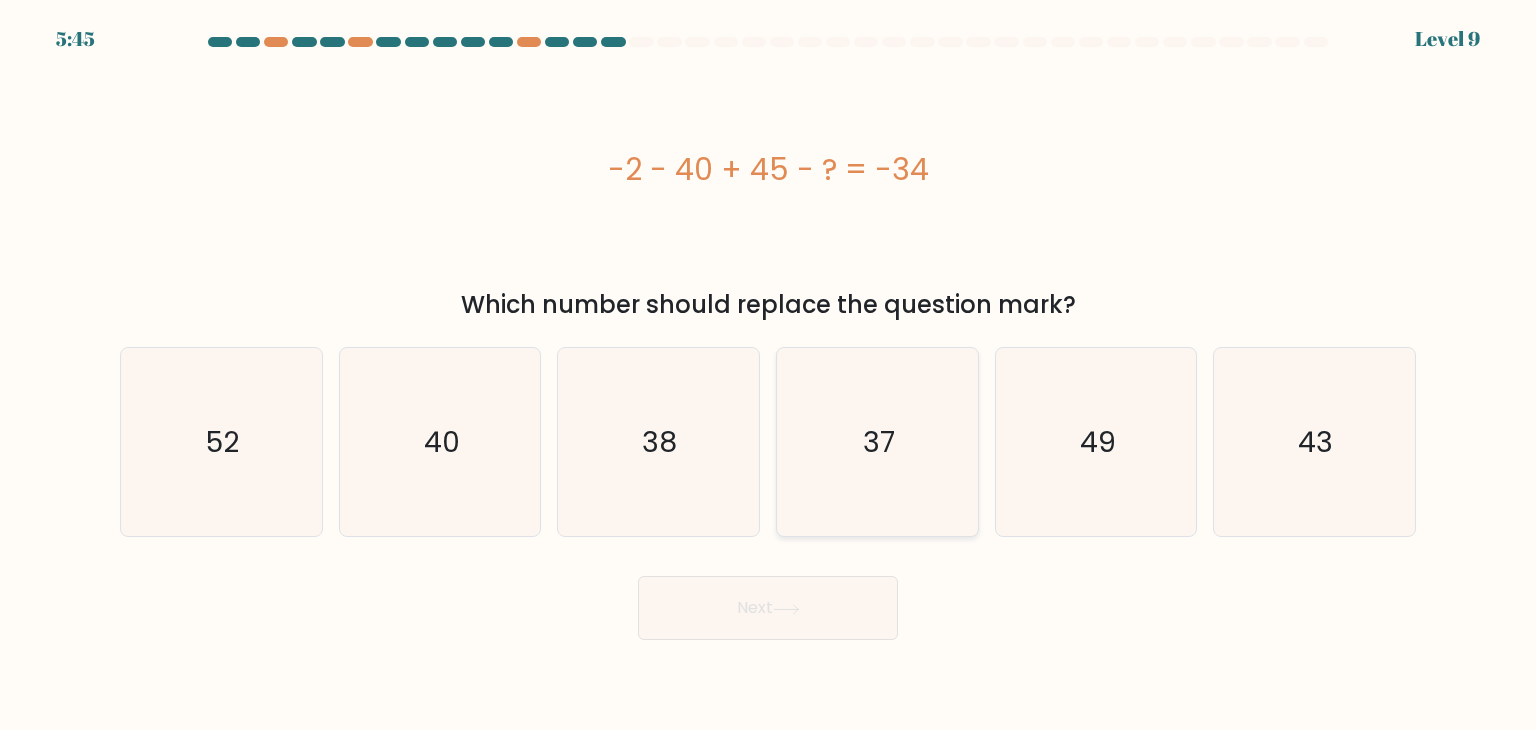 click on "37" 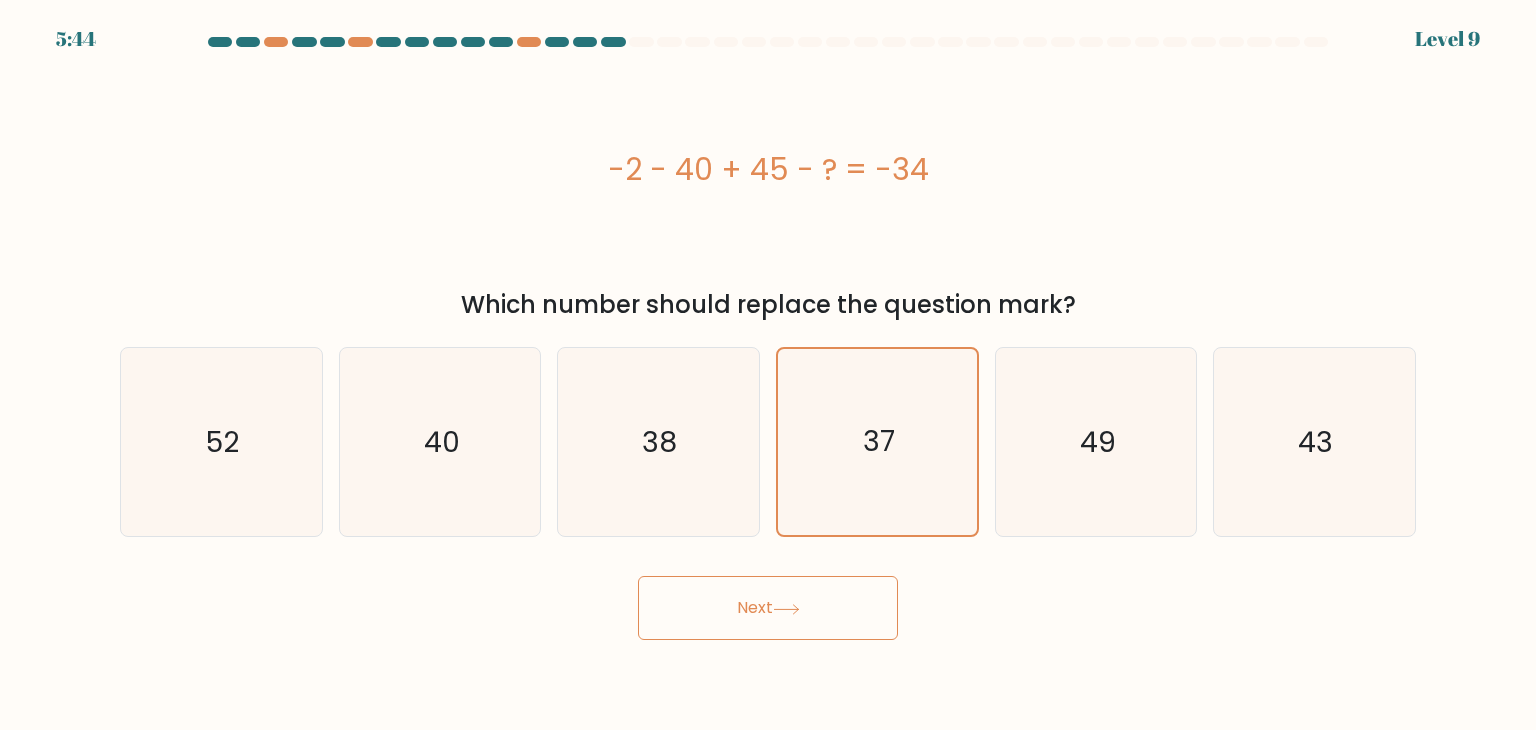 click on "Next" at bounding box center (768, 608) 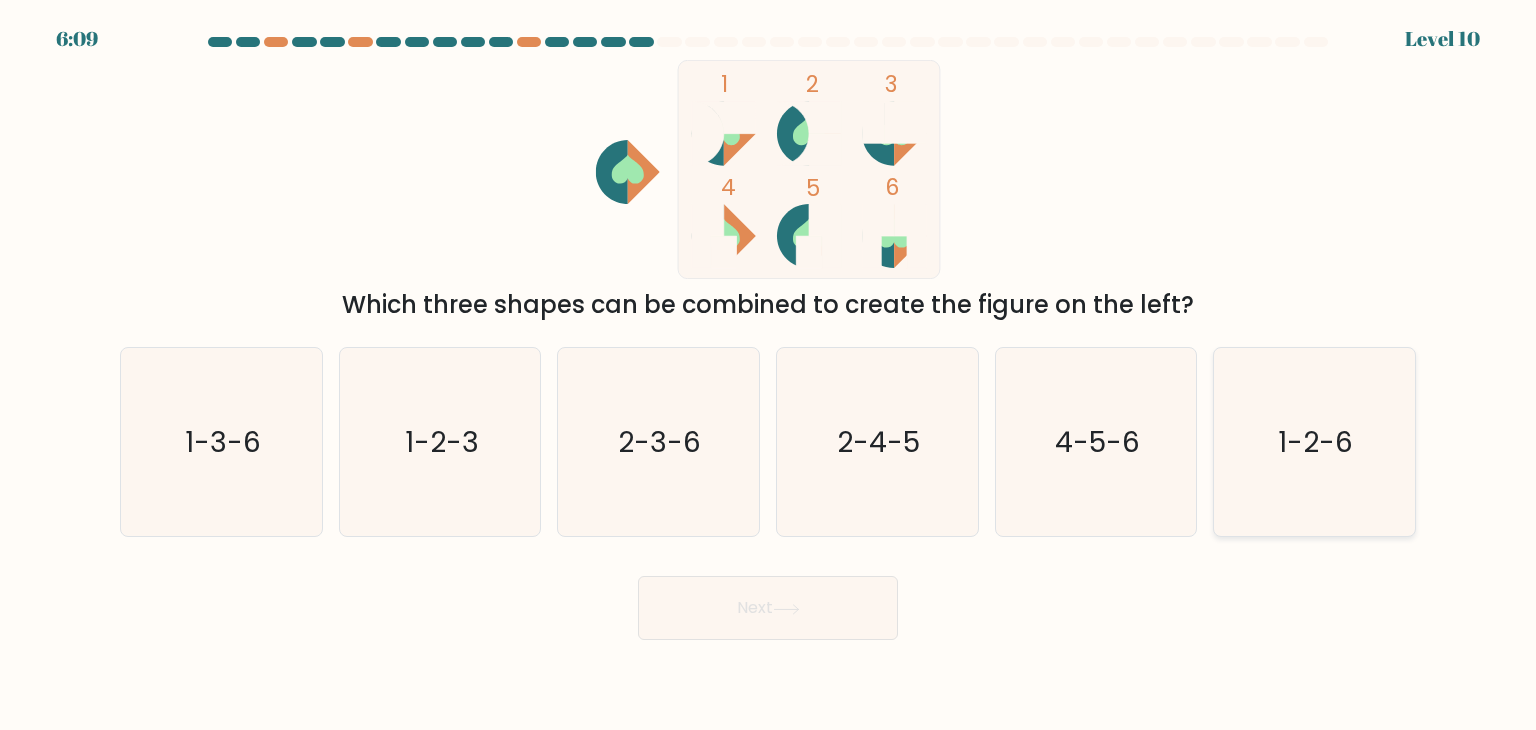 click on "1-2-6" 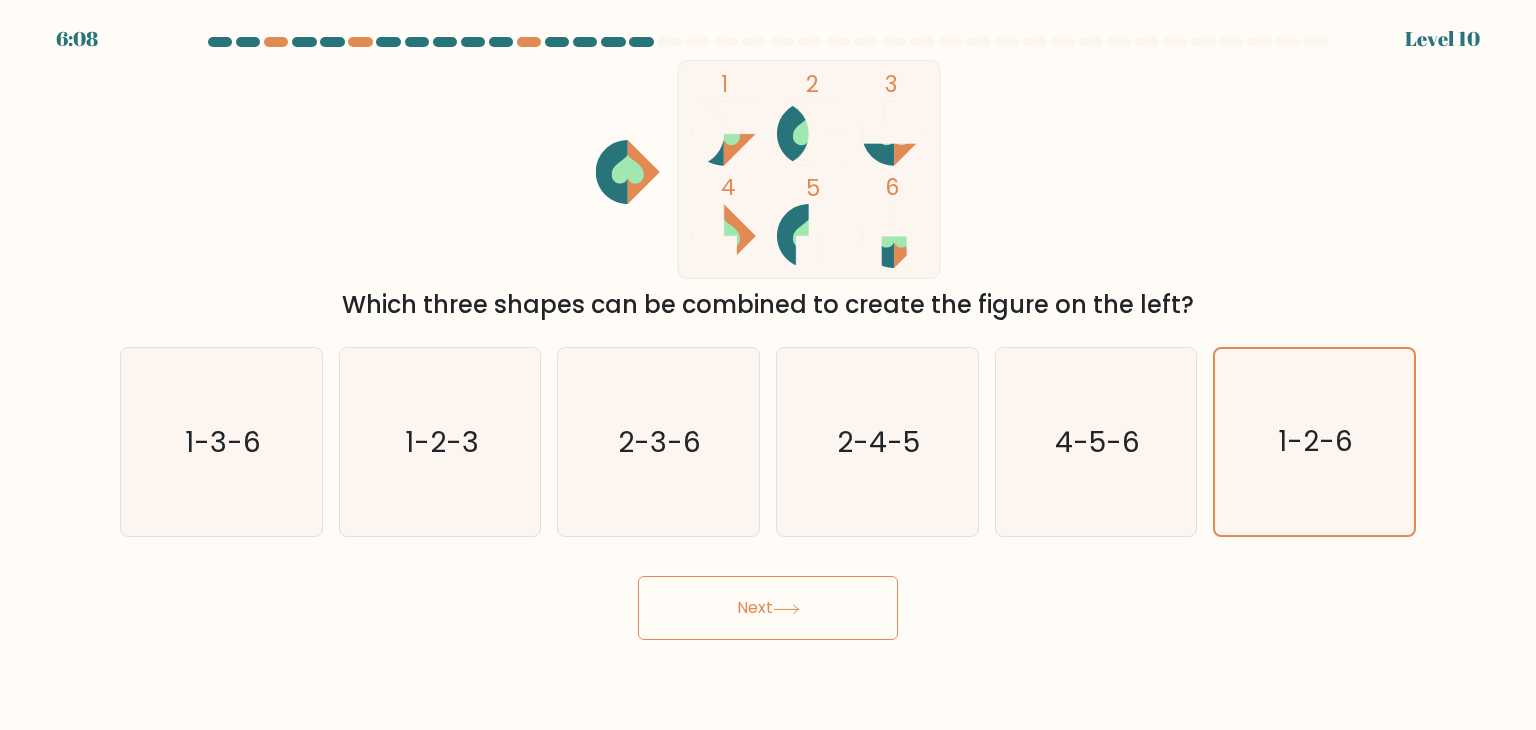 click on "Next" at bounding box center [768, 608] 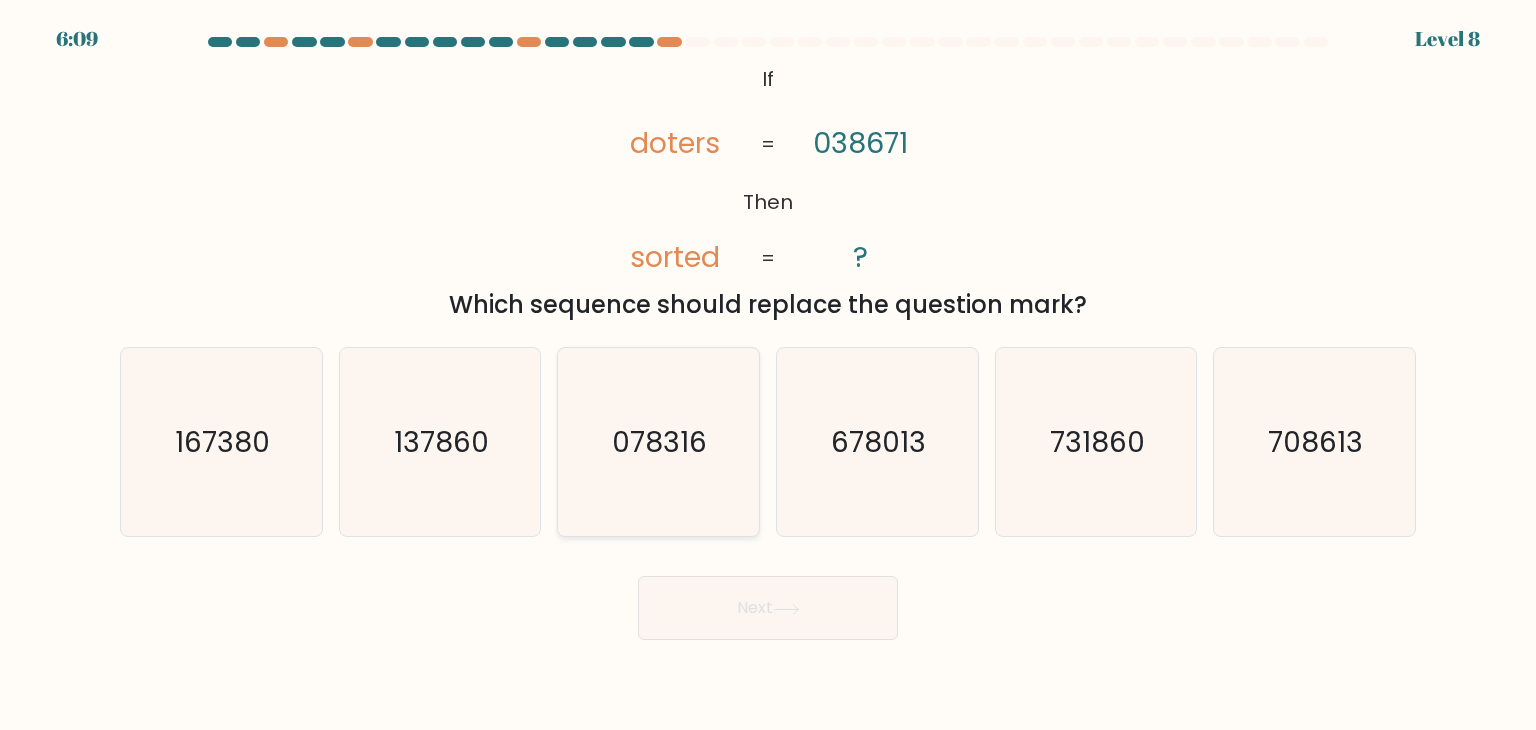 click on "078316" 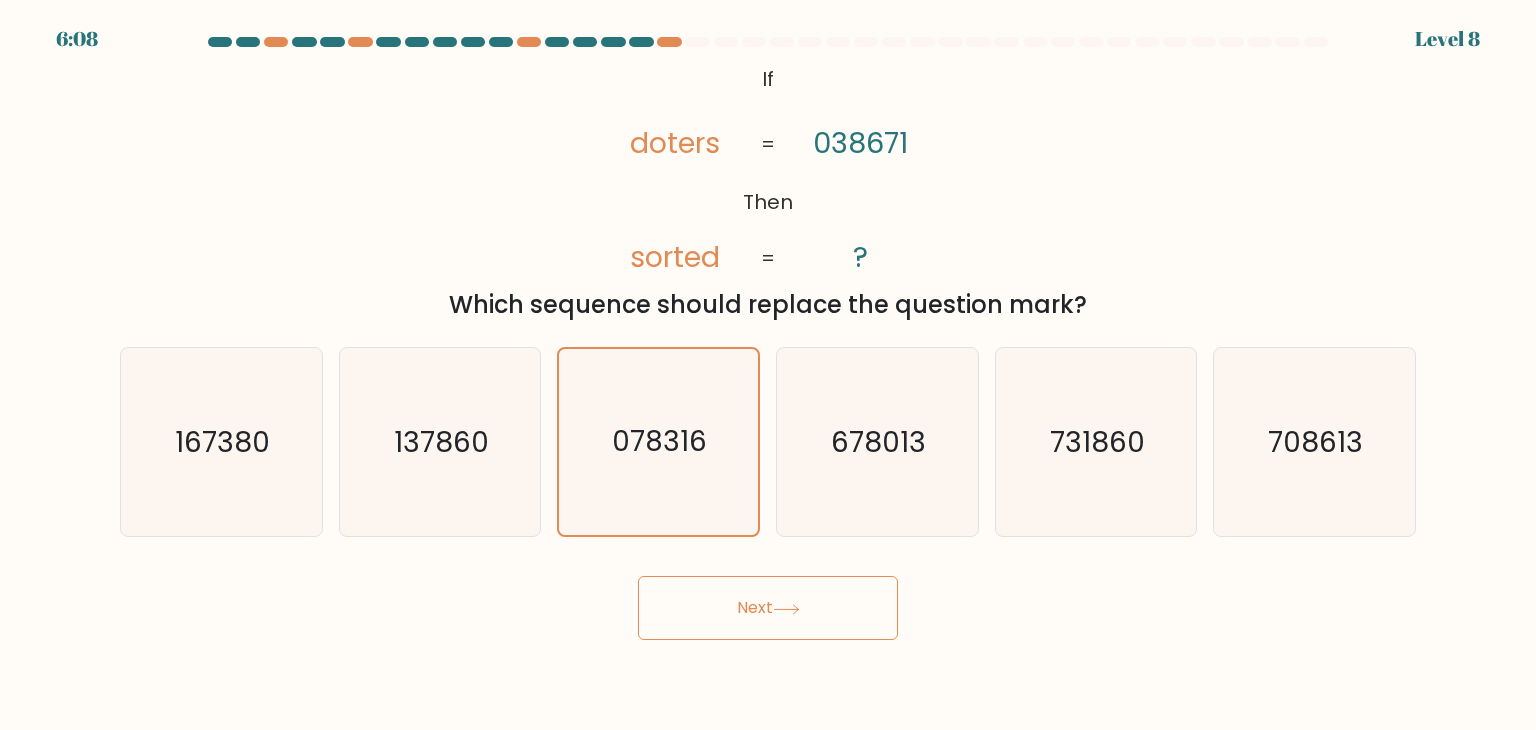 click on "Next" at bounding box center (768, 608) 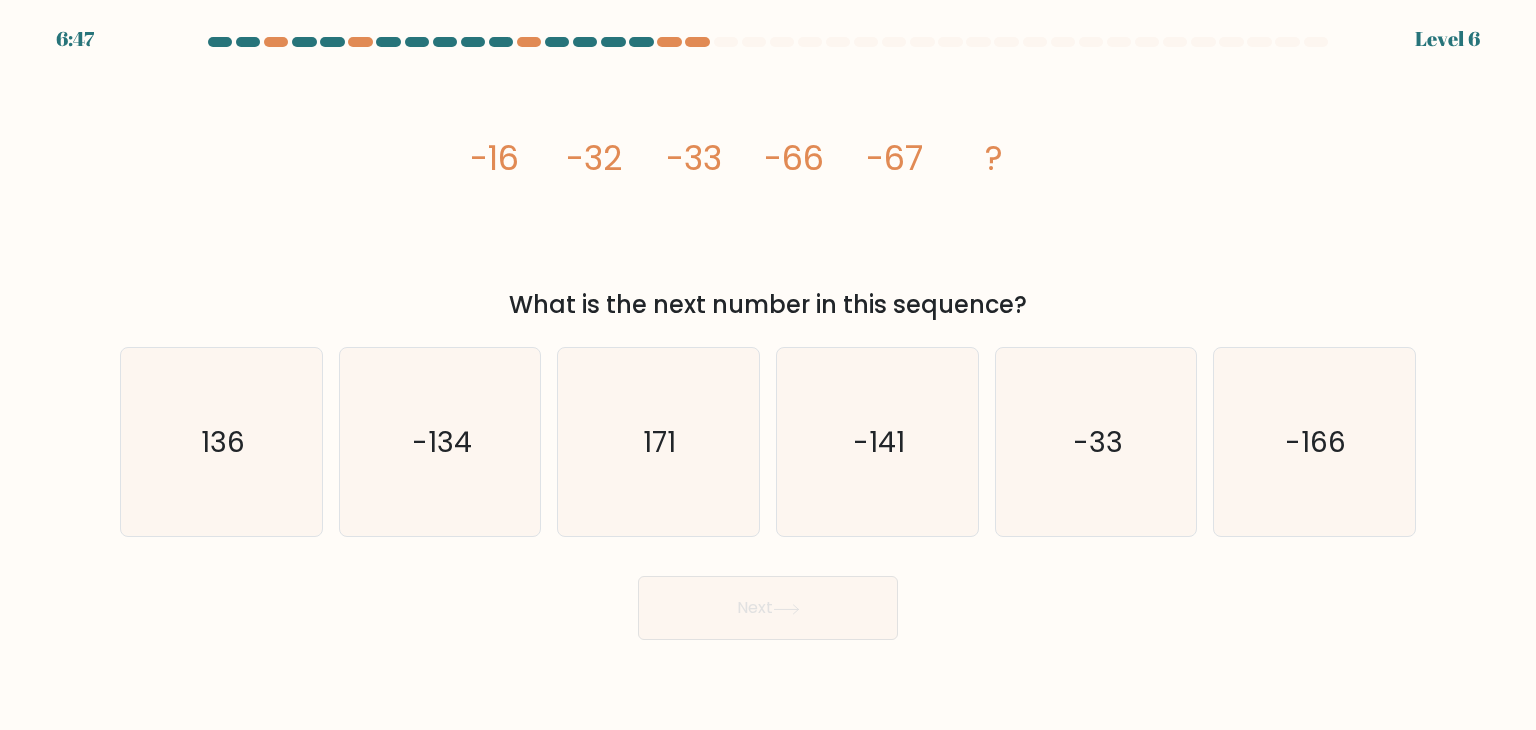 drag, startPoint x: 469, startPoint y: 149, endPoint x: 1039, endPoint y: 309, distance: 592.0304 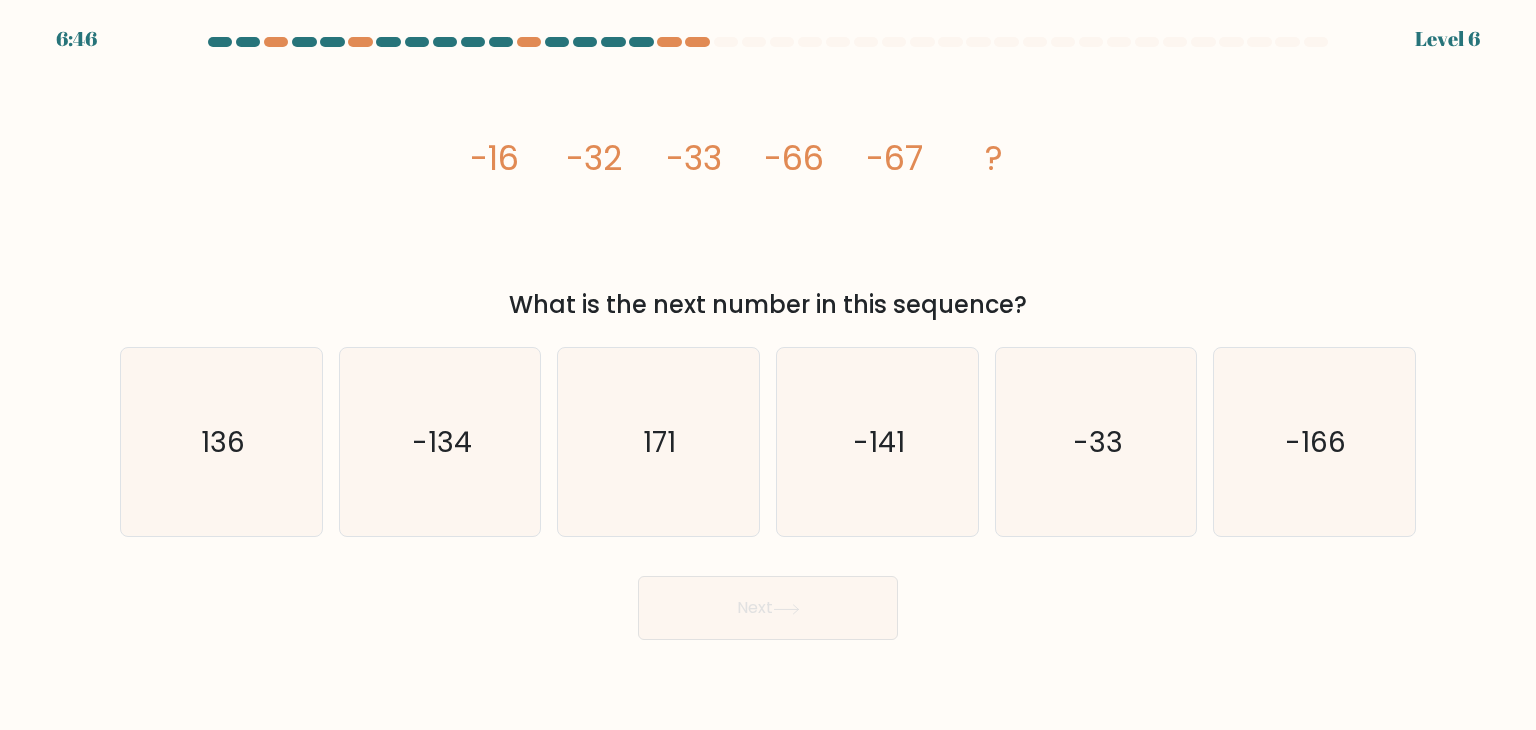 copy on "-16
-32
-33
-66
-67
?
What is the next number in this sequence?" 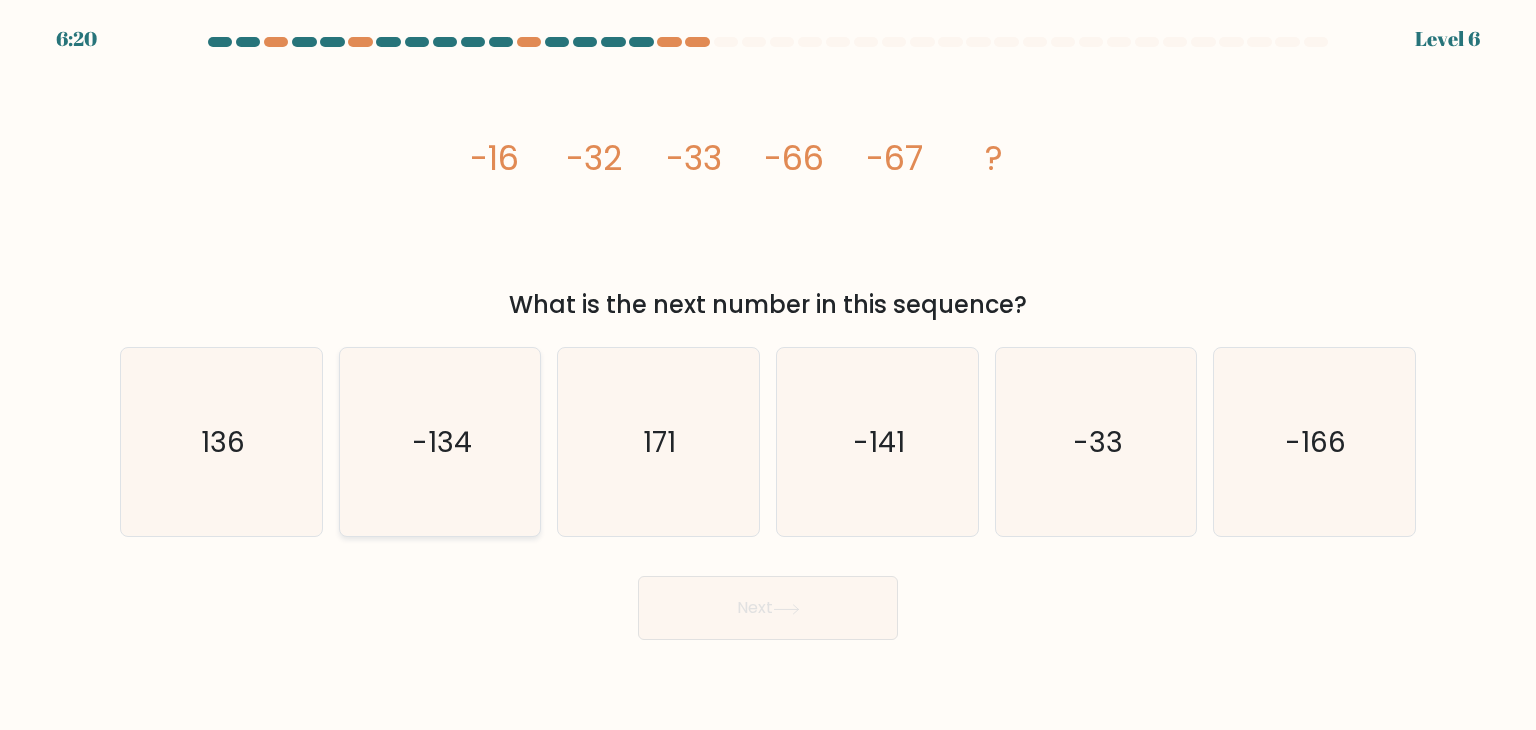 click on "-134" 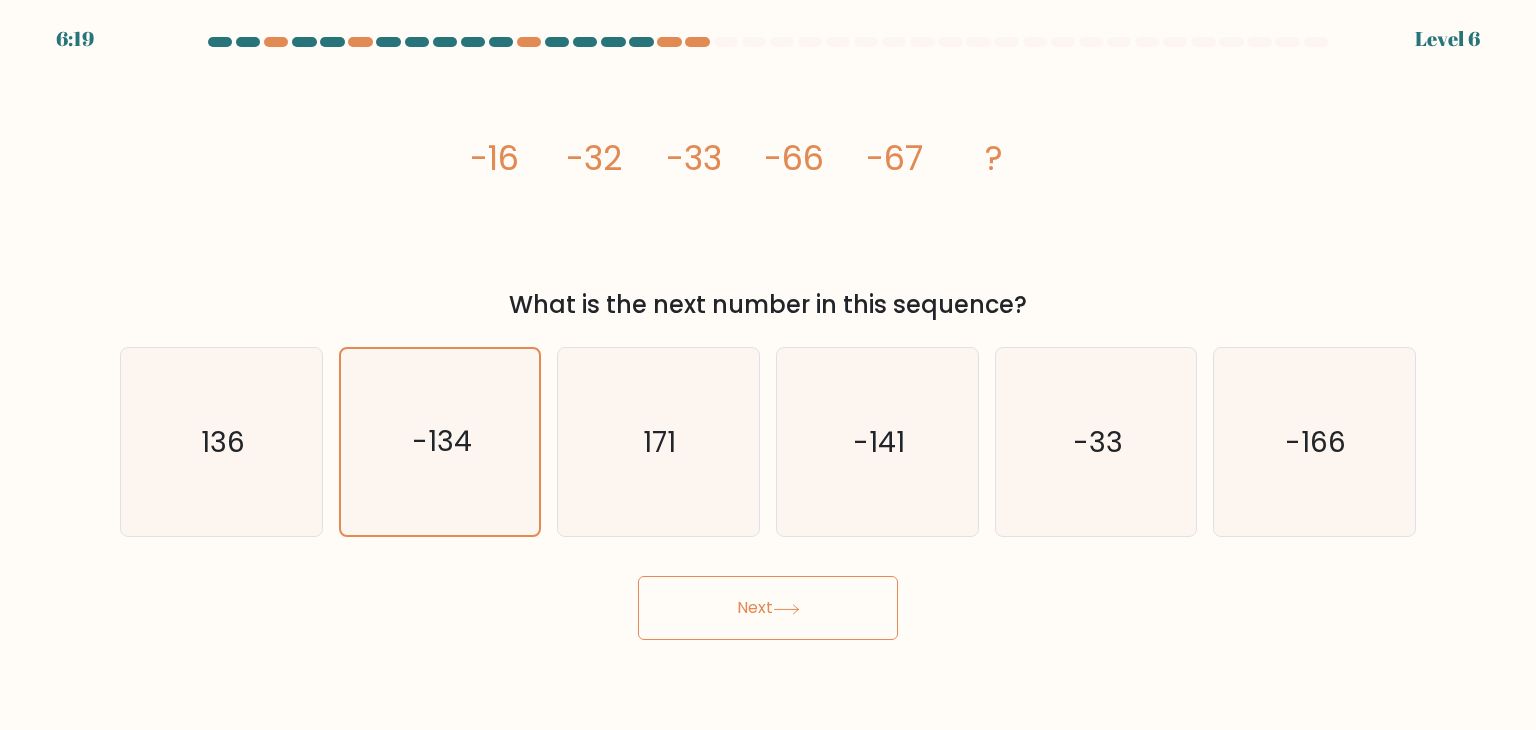 click on "Next" at bounding box center (768, 608) 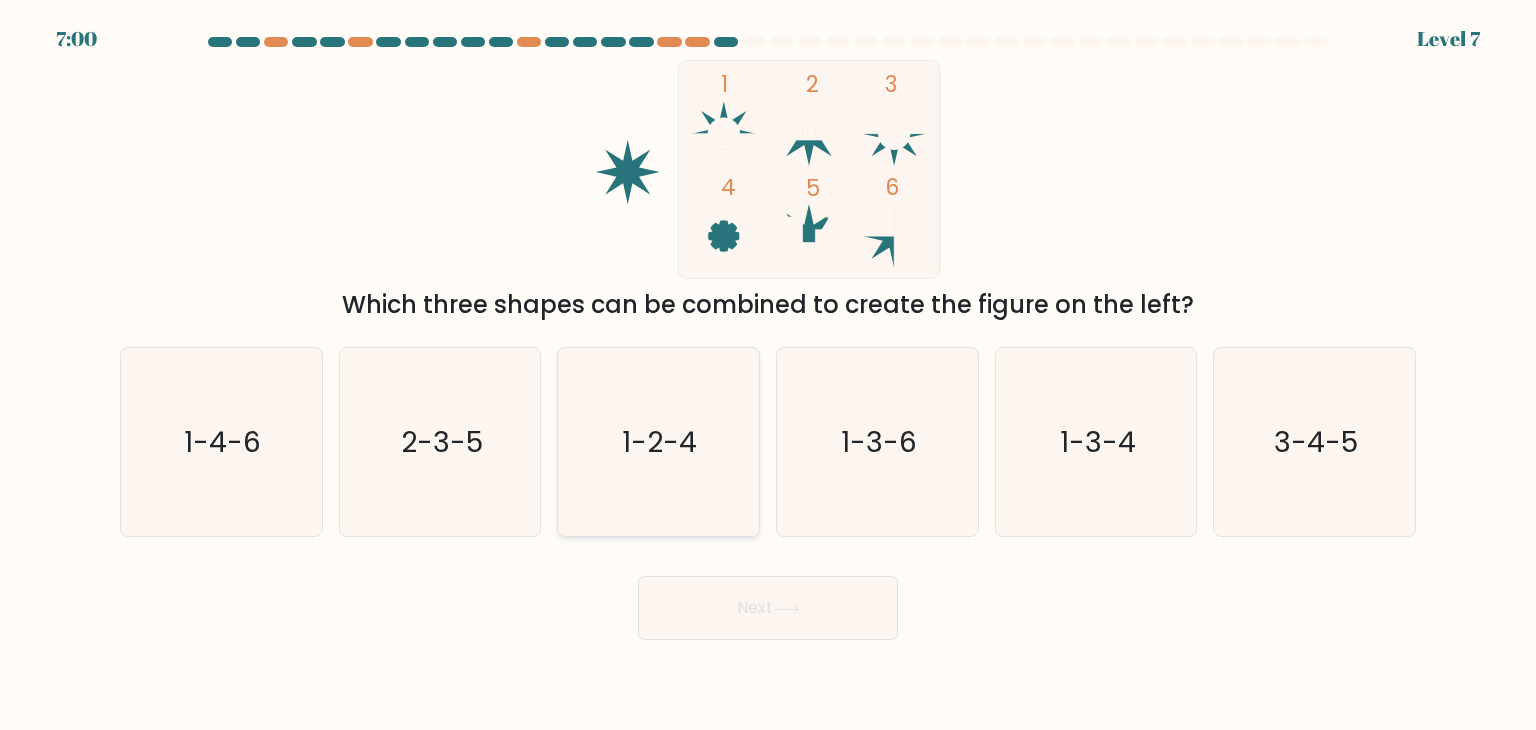 click on "1-2-4" 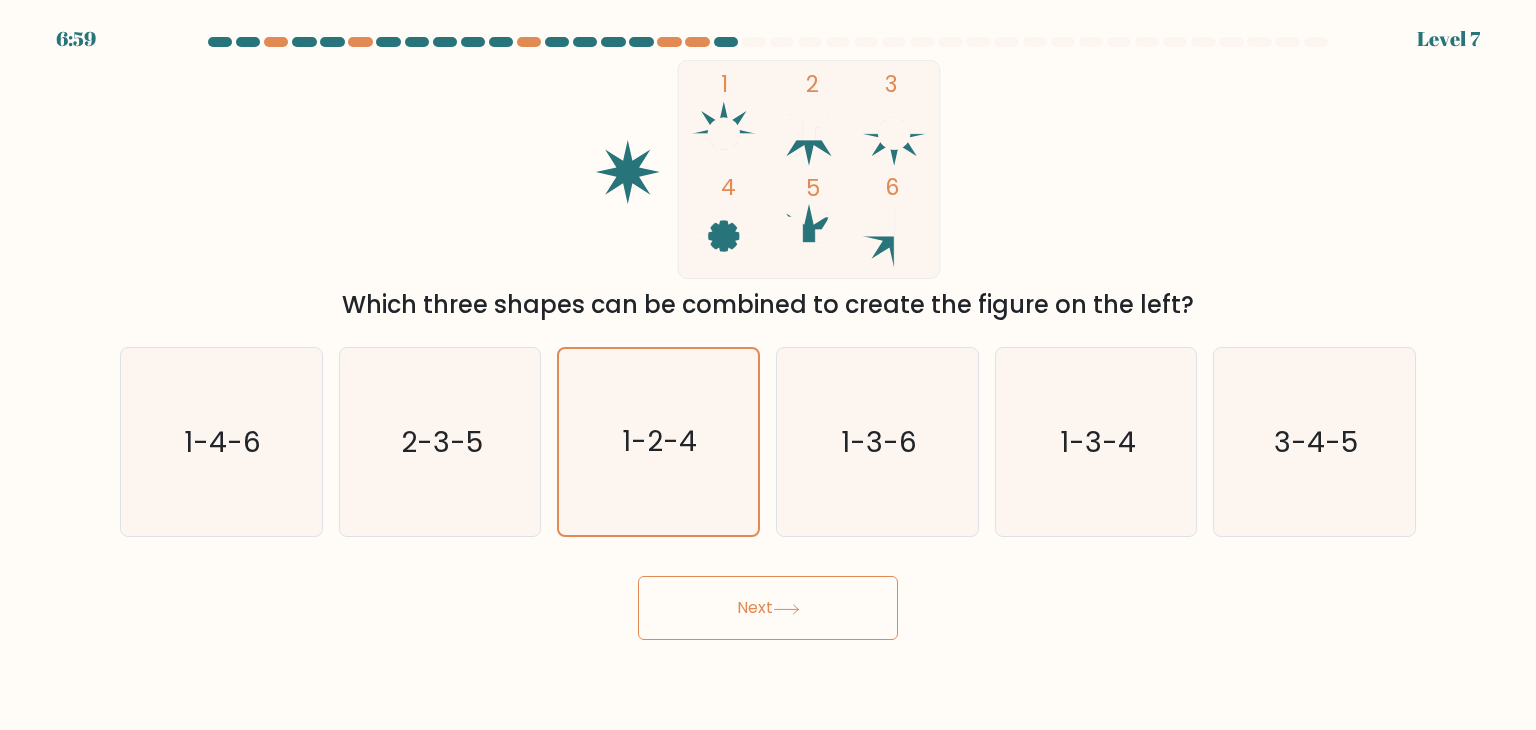 click on "Next" at bounding box center (768, 608) 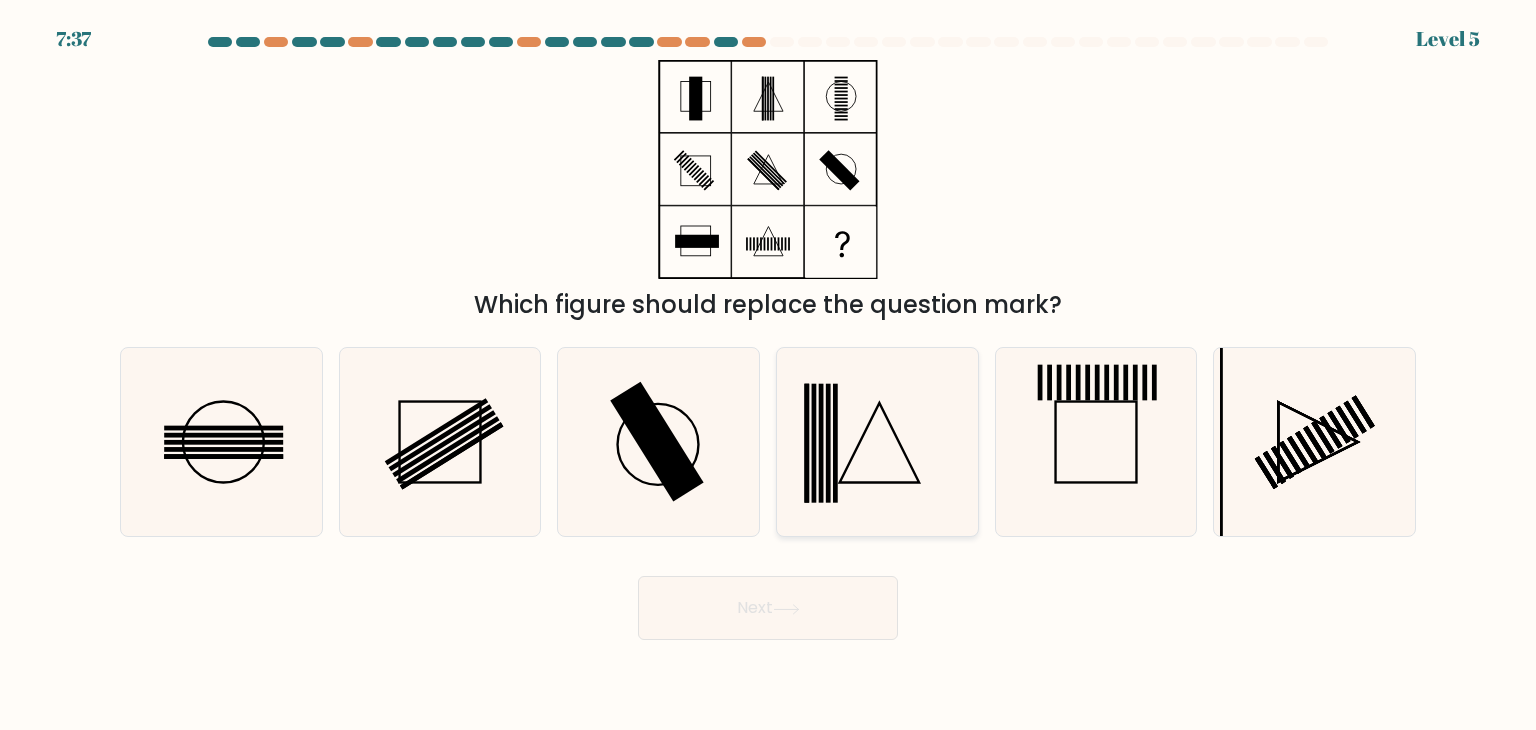 click 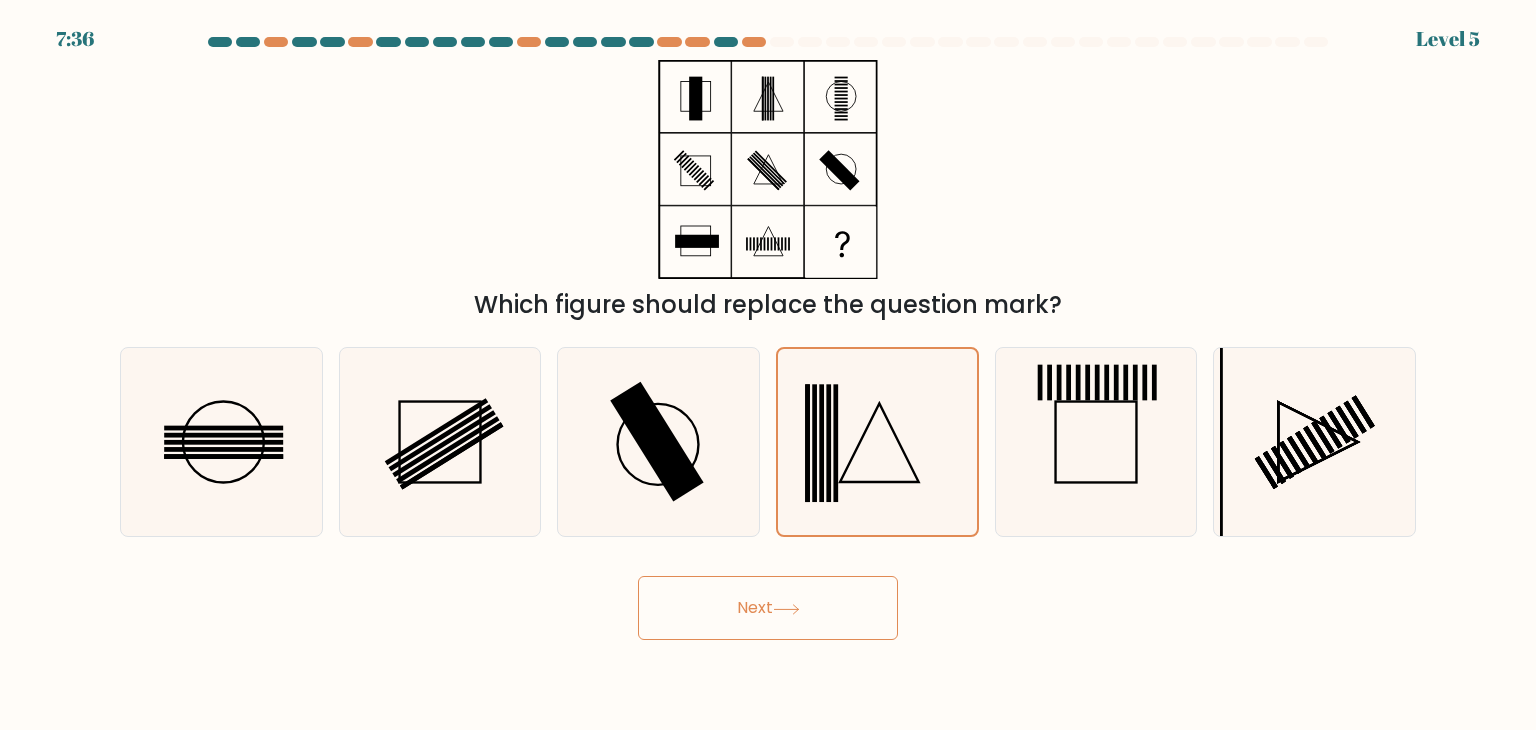 click on "Next" at bounding box center (768, 608) 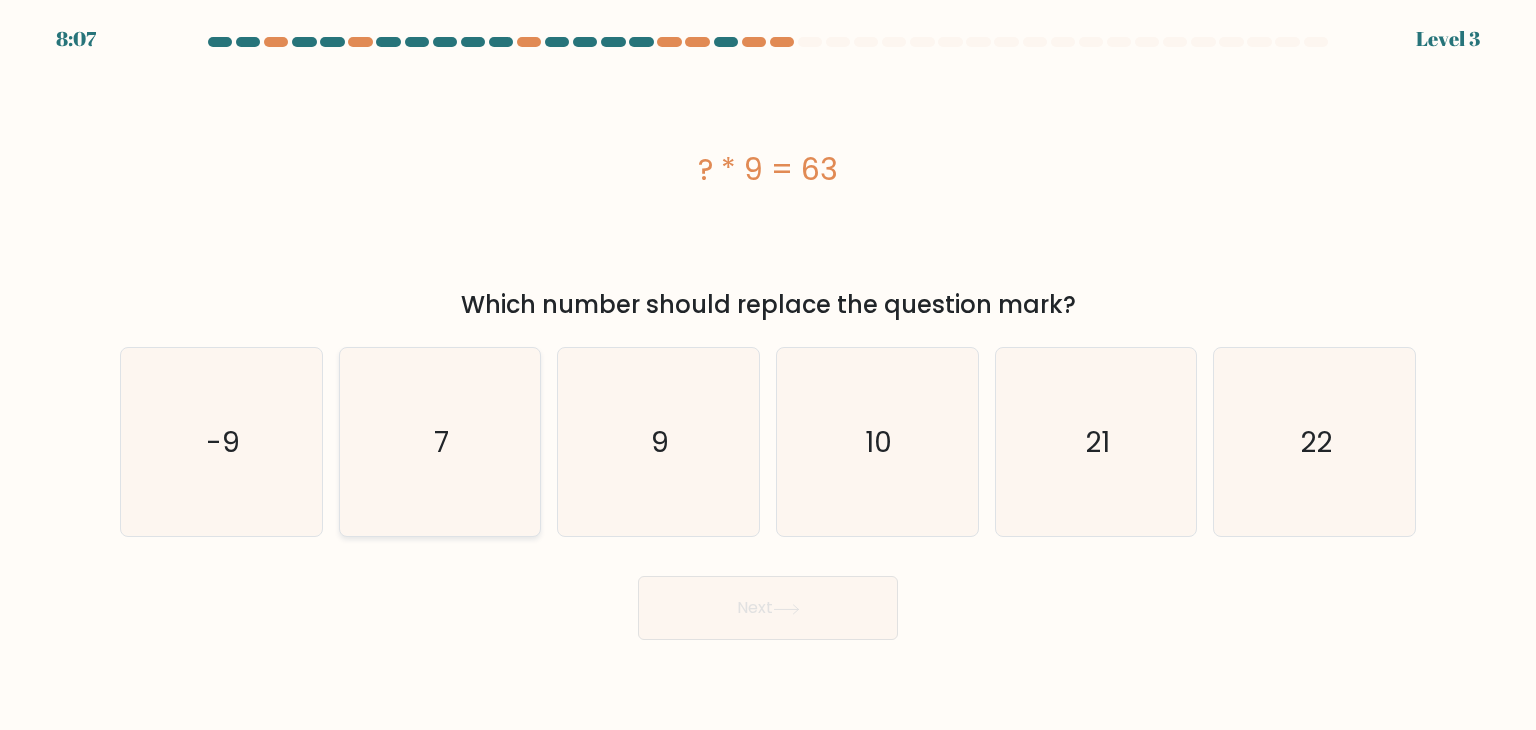 drag, startPoint x: 453, startPoint y: 443, endPoint x: 497, endPoint y: 464, distance: 48.754486 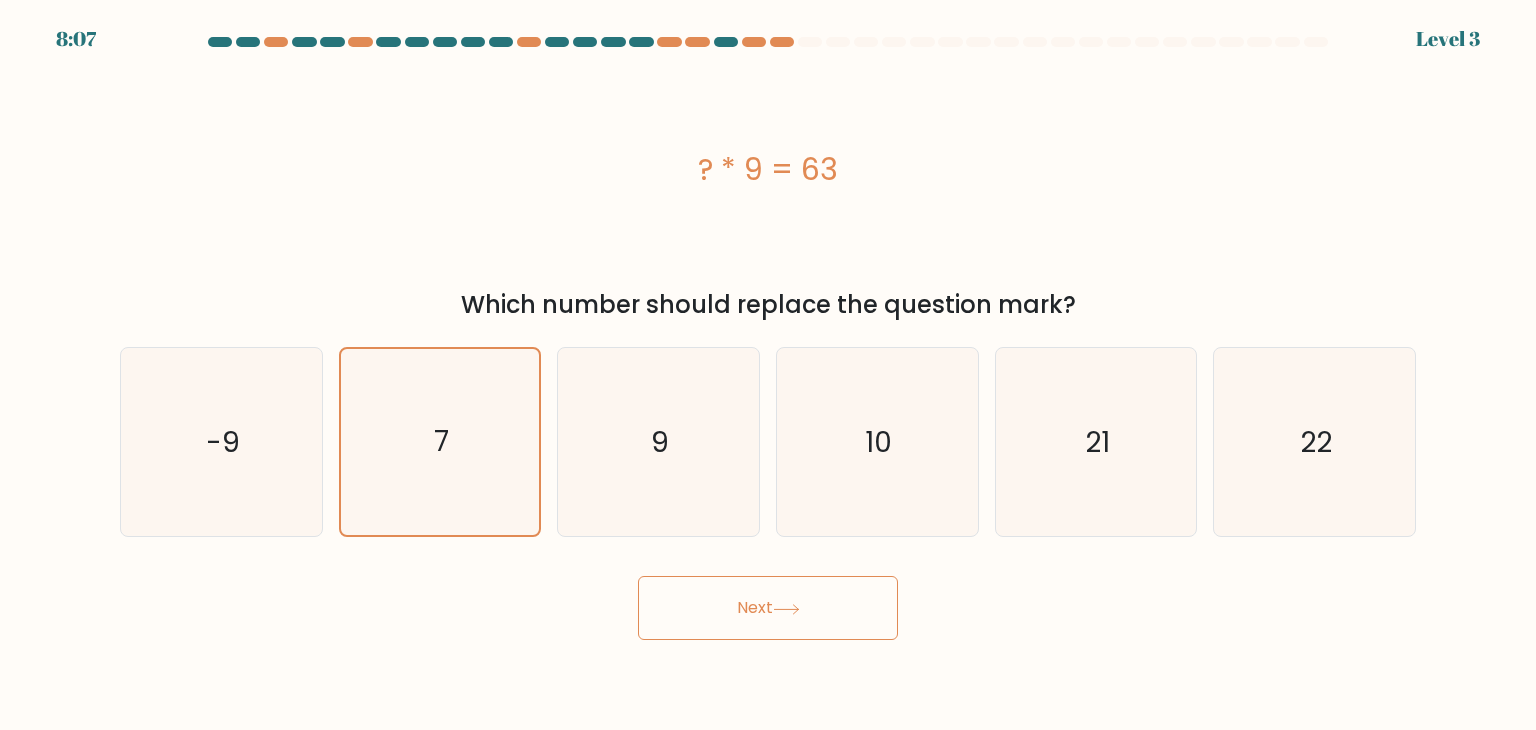 click on "Next" at bounding box center (768, 608) 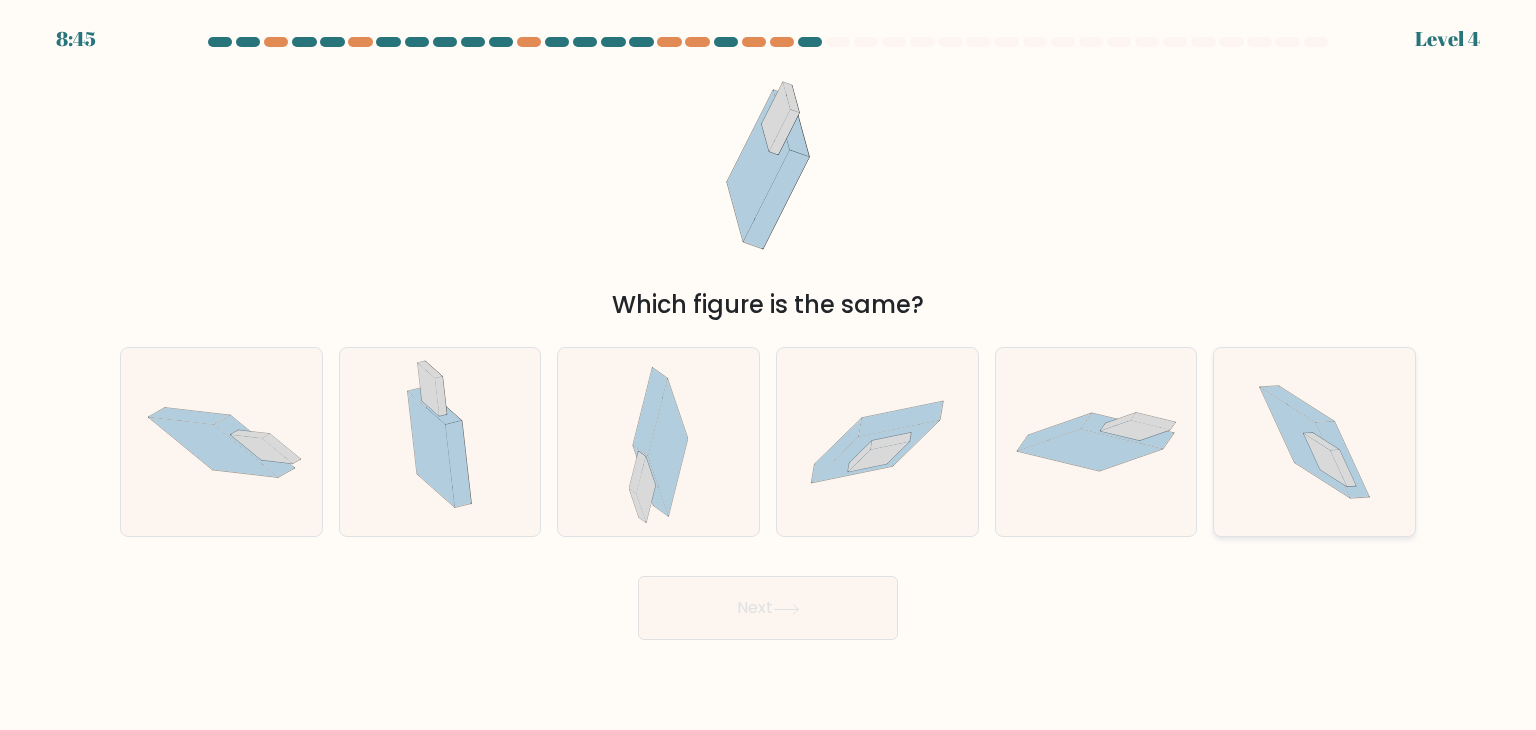 click 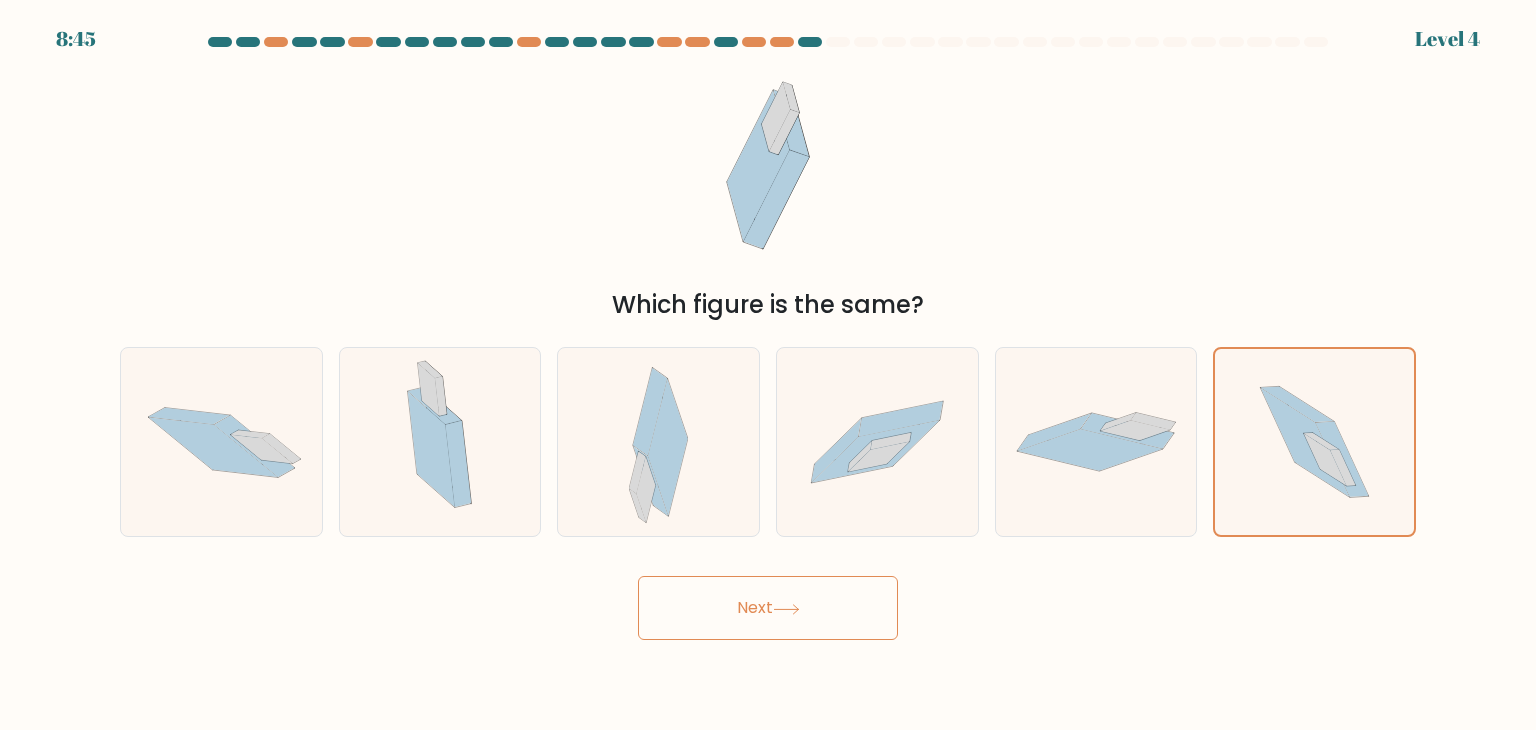 click on "Next" at bounding box center (768, 608) 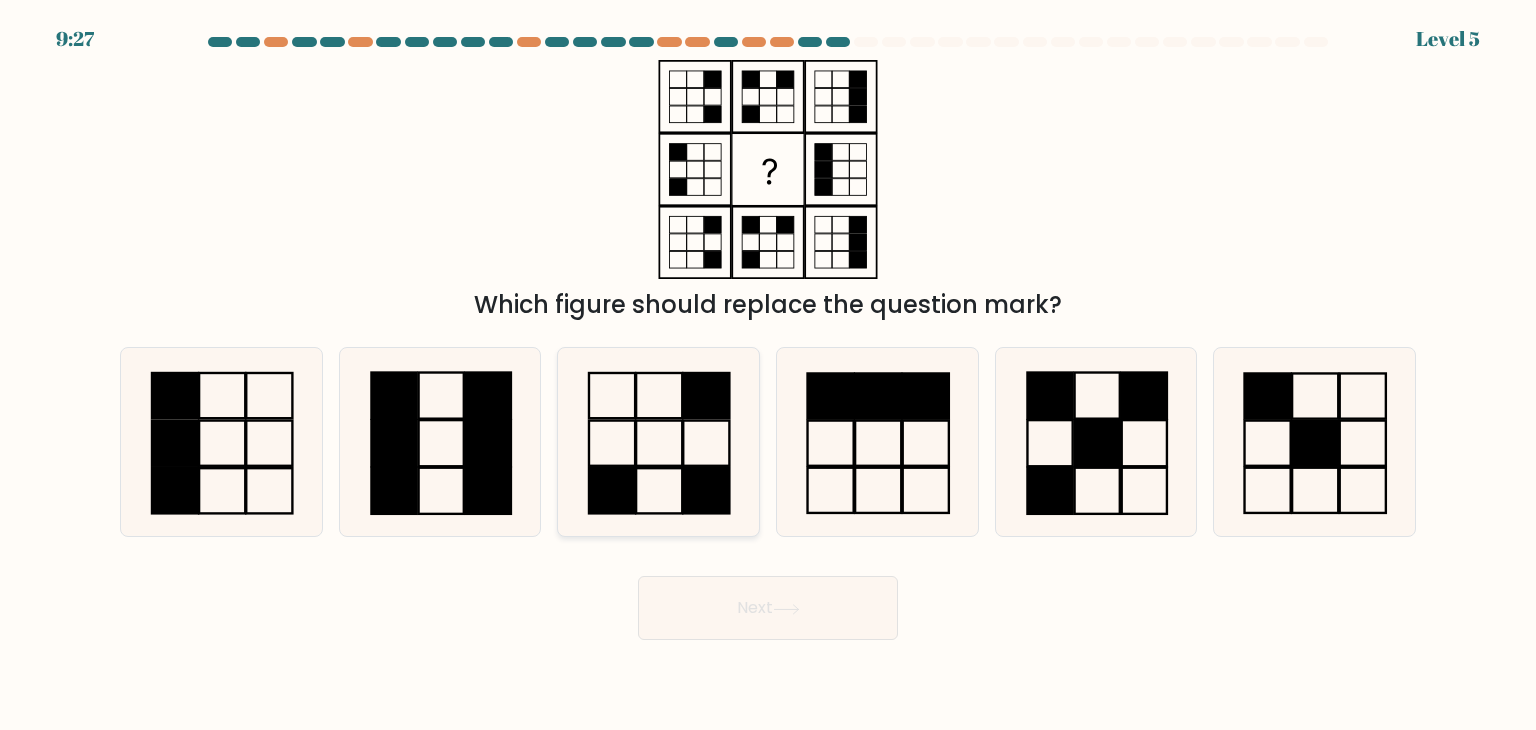 click 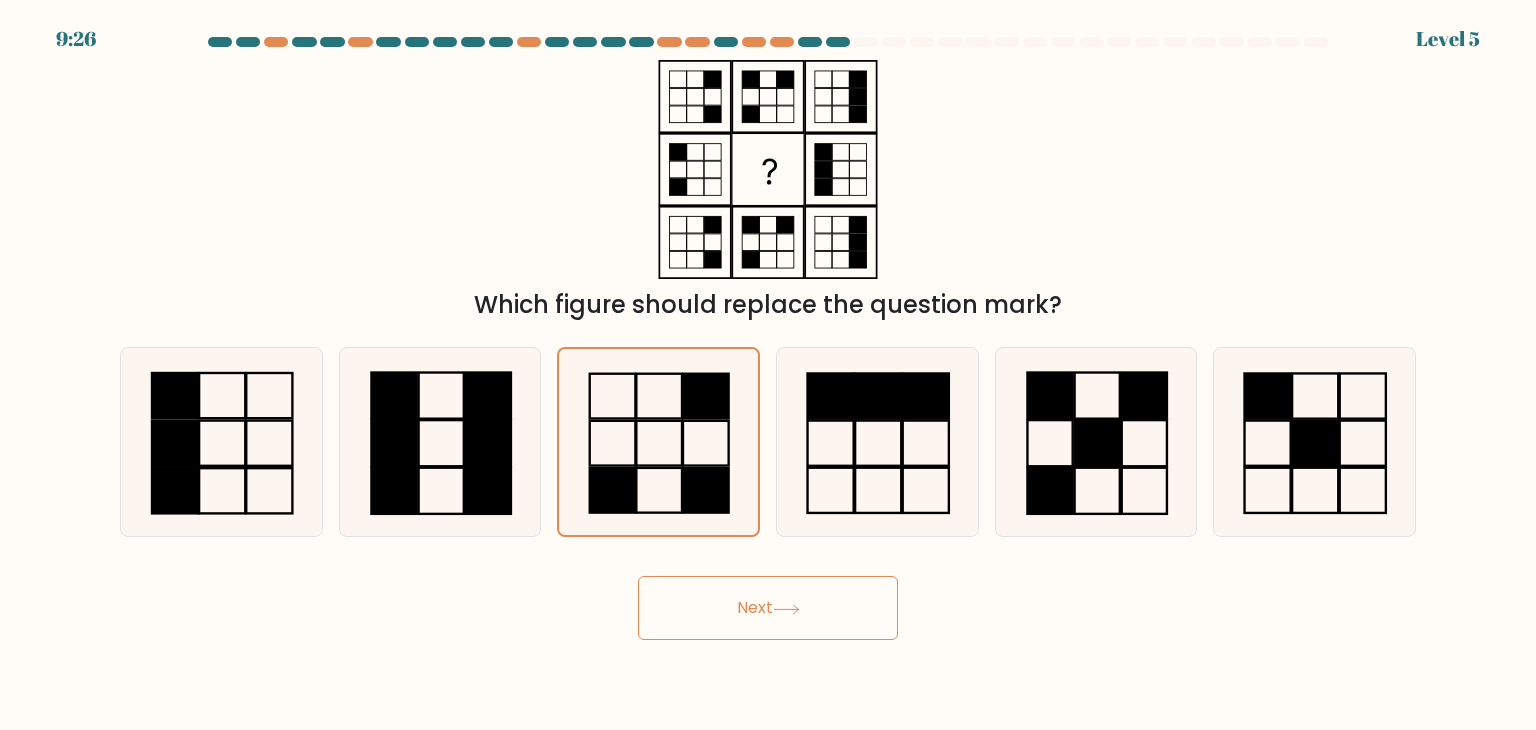 click on "Next" at bounding box center [768, 608] 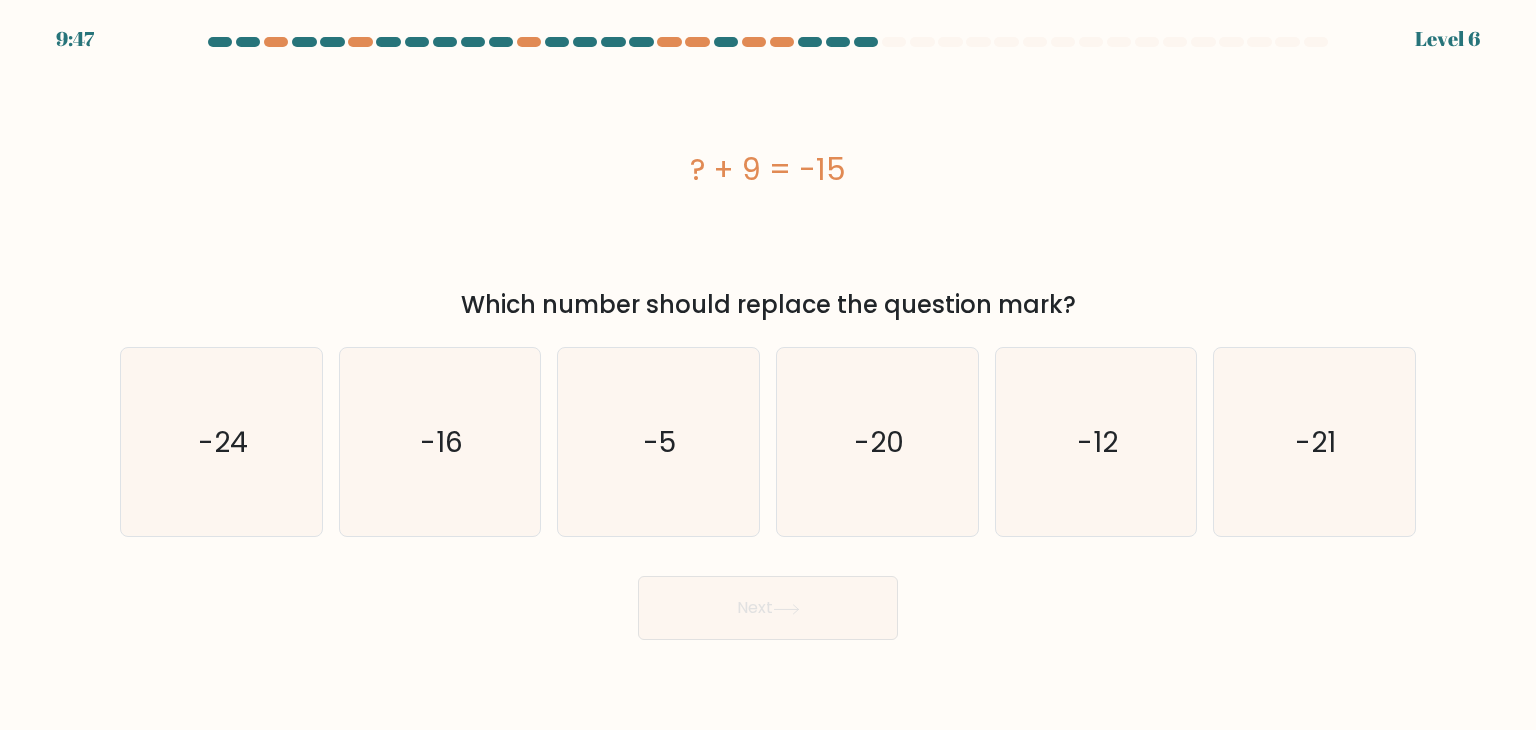 click on "Next" at bounding box center [768, 600] 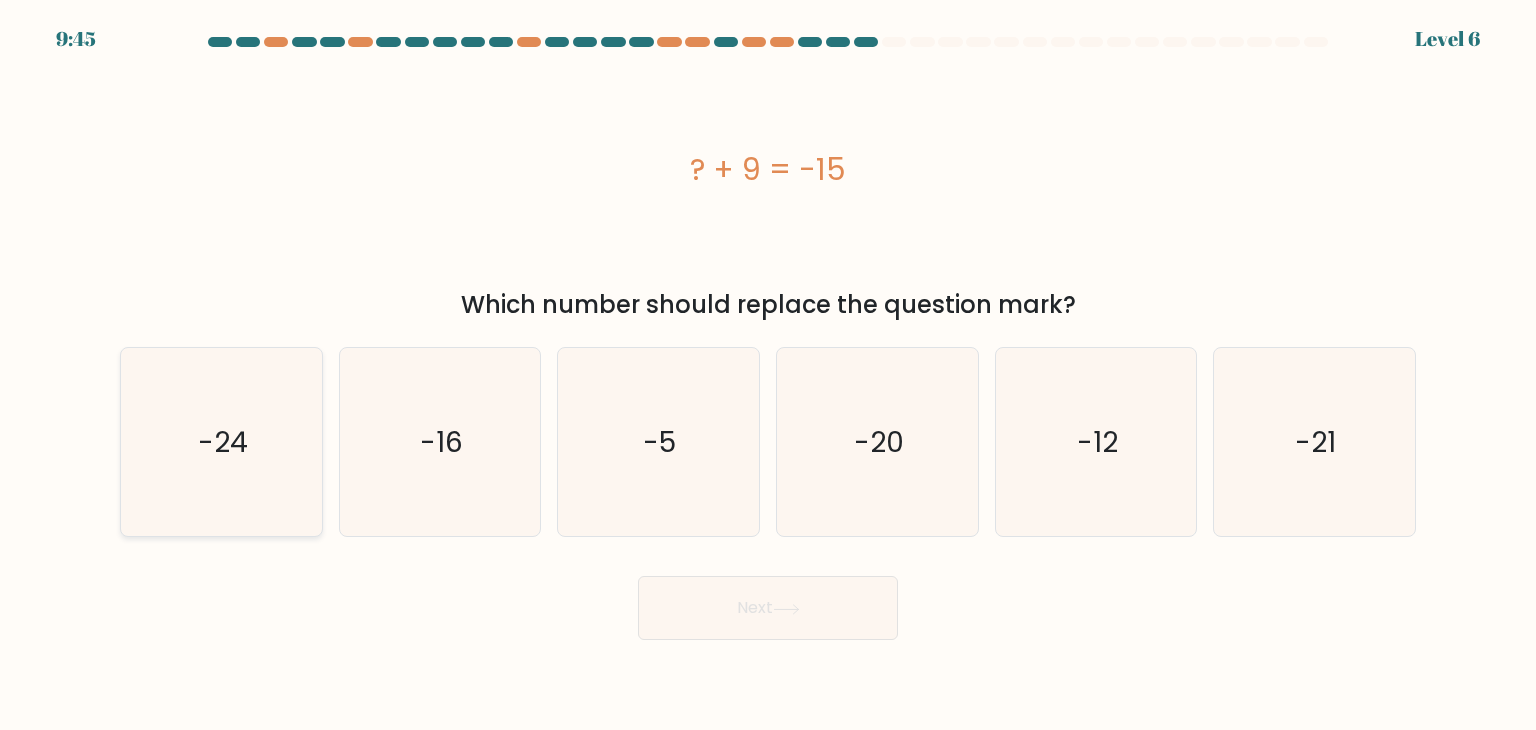 click on "-24" 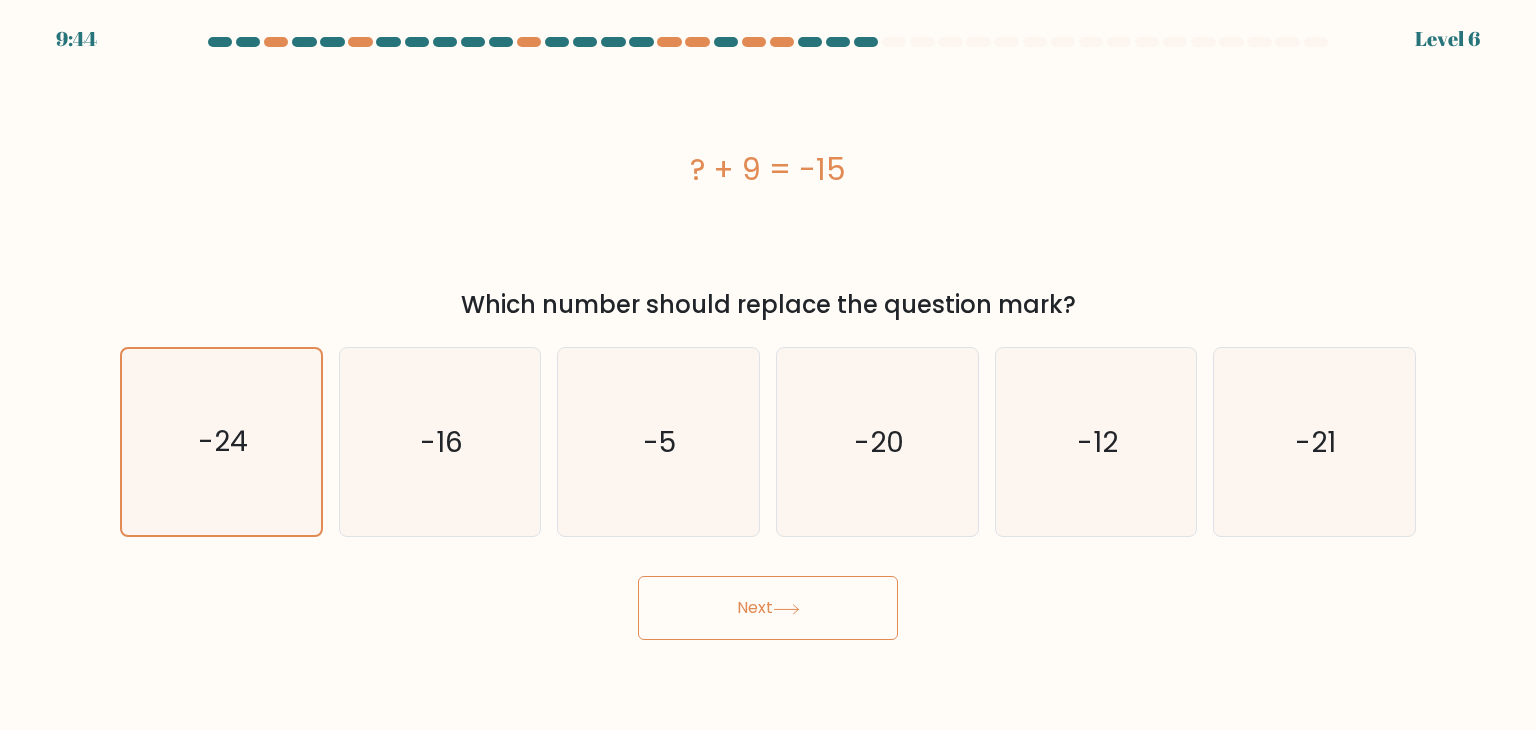 click on "Next" at bounding box center (768, 608) 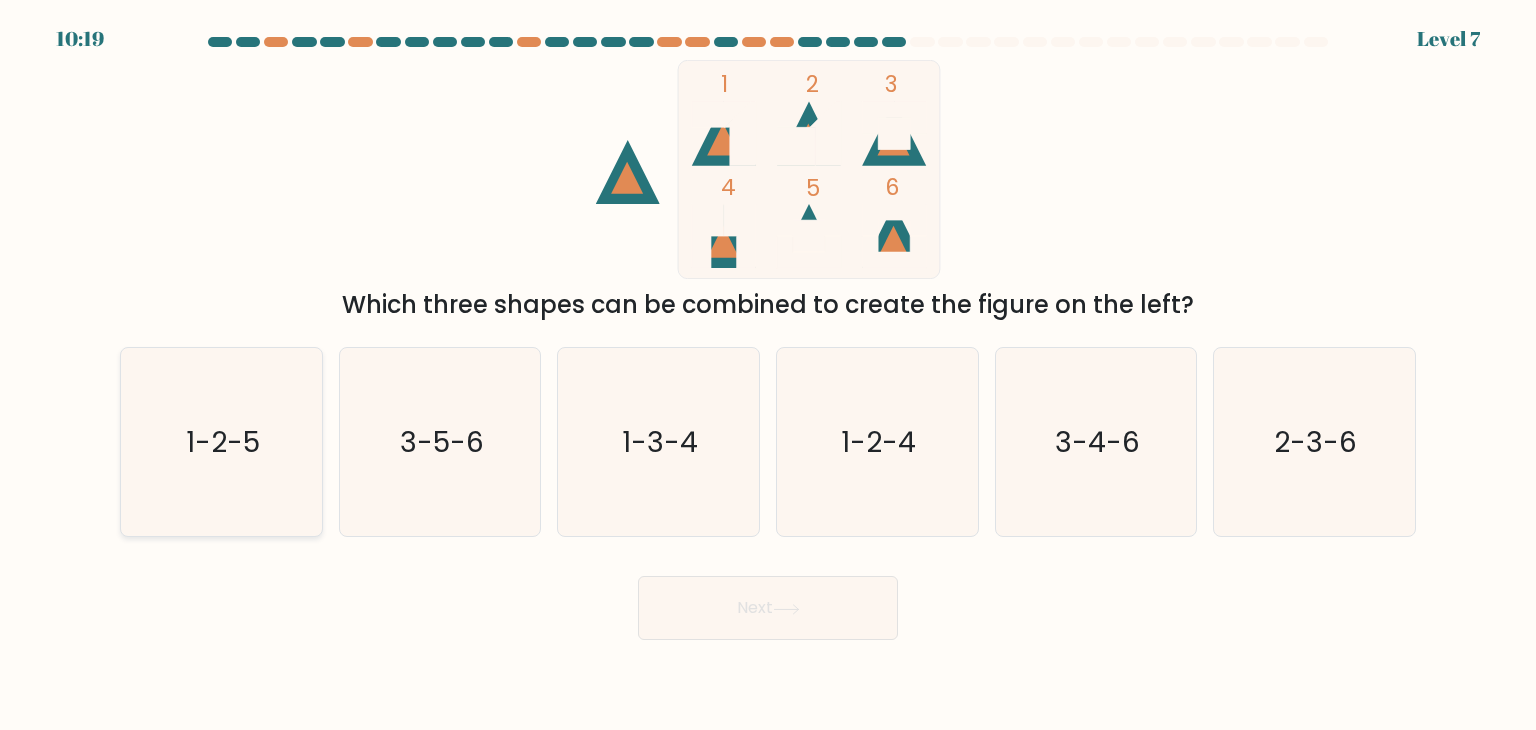 click on "1-2-5" 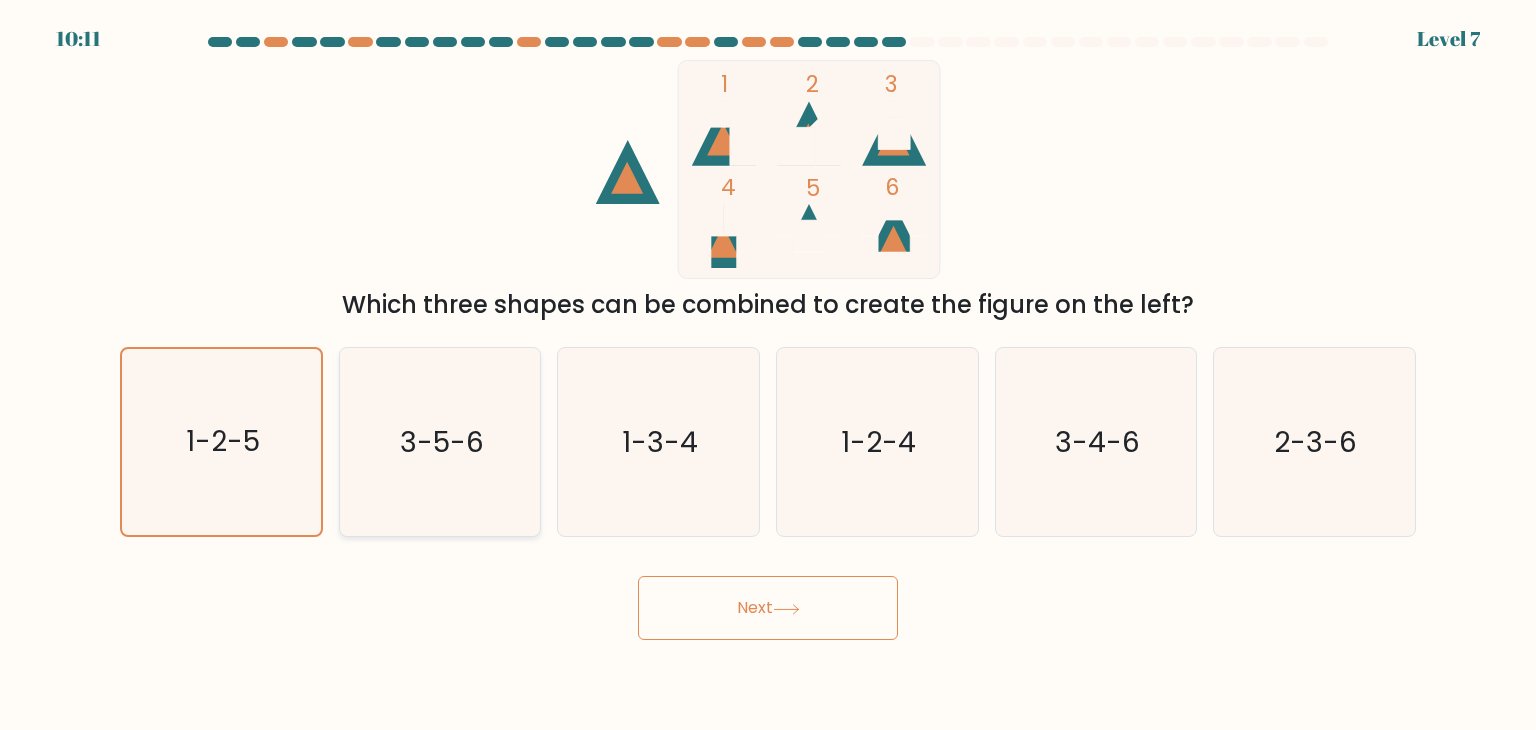 click on "3-5-6" 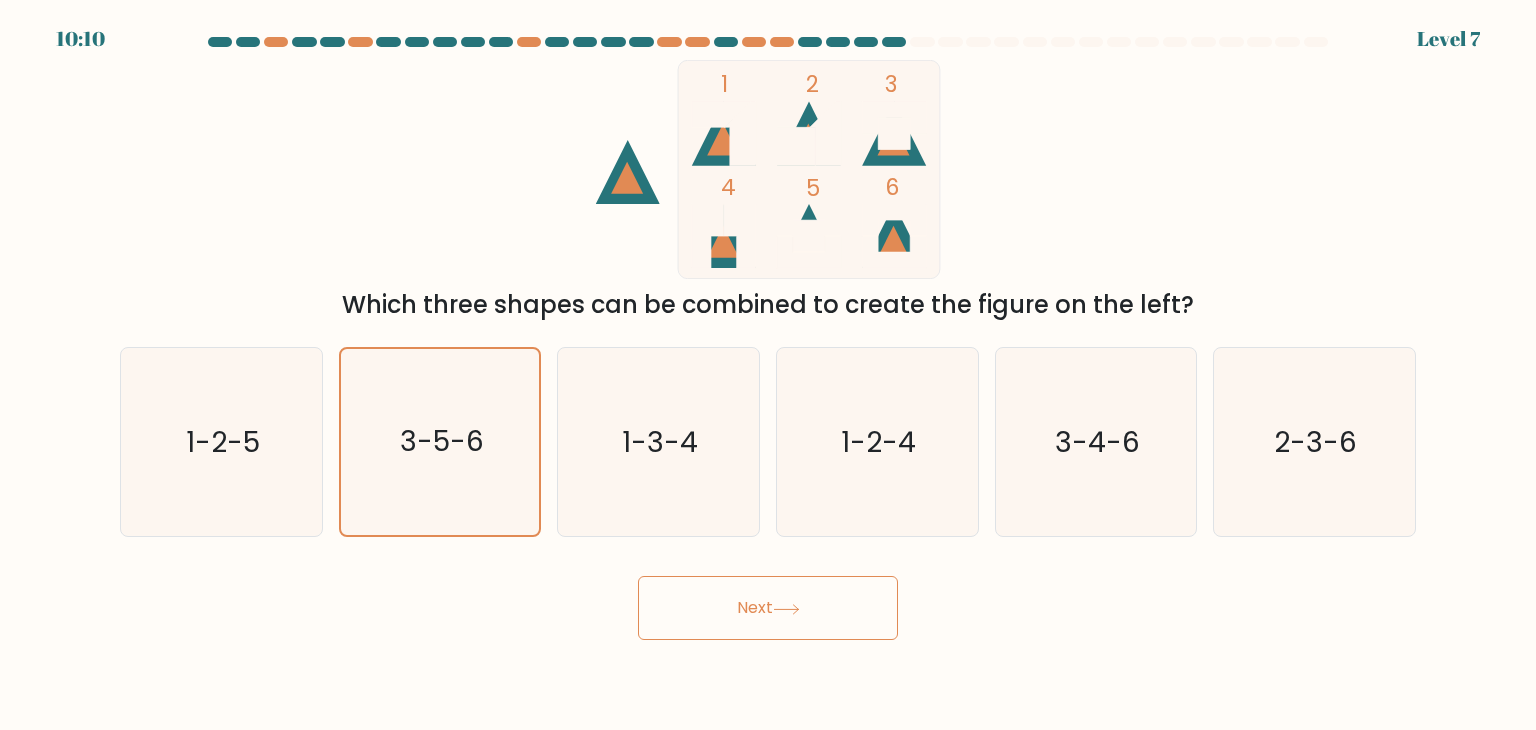 click on "Next" at bounding box center [768, 608] 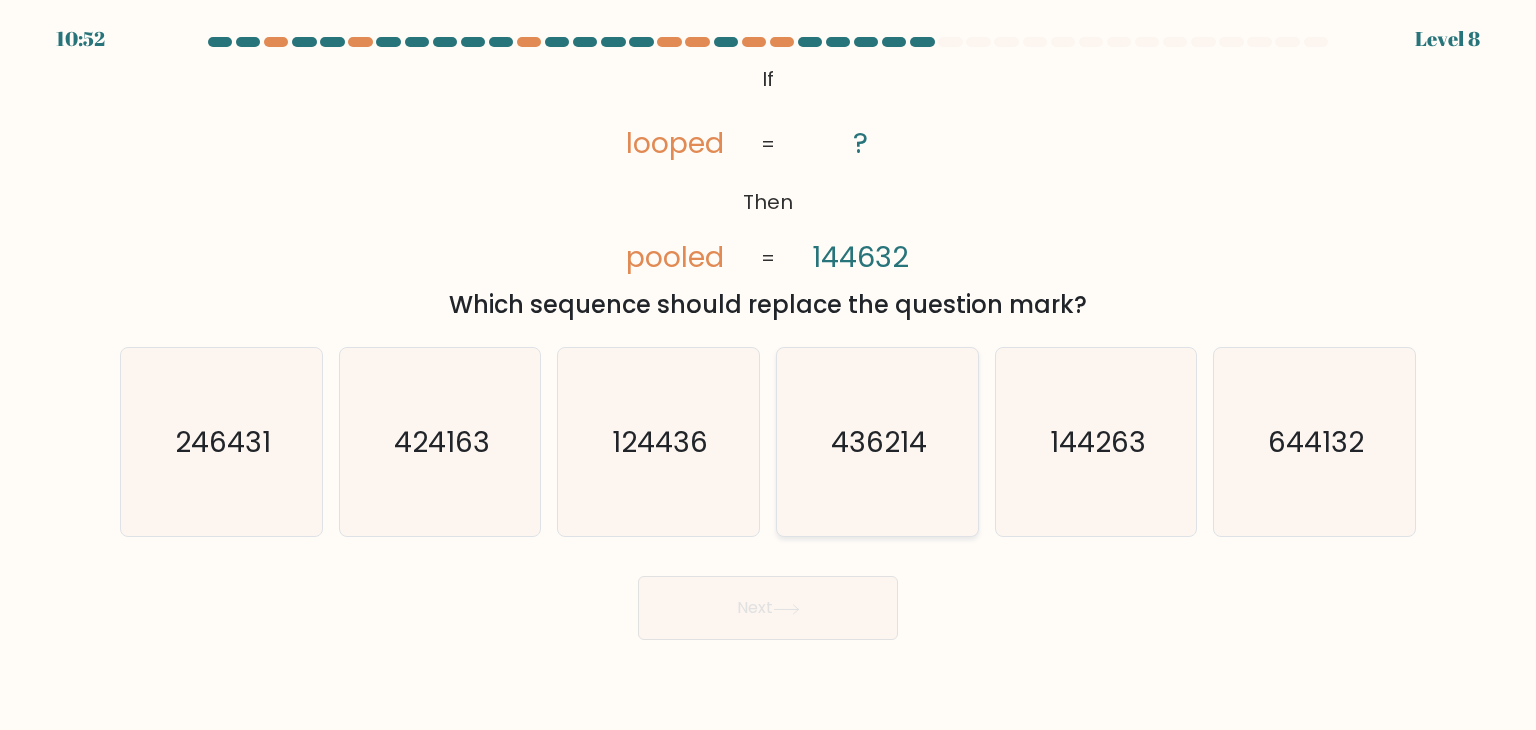 click on "436214" 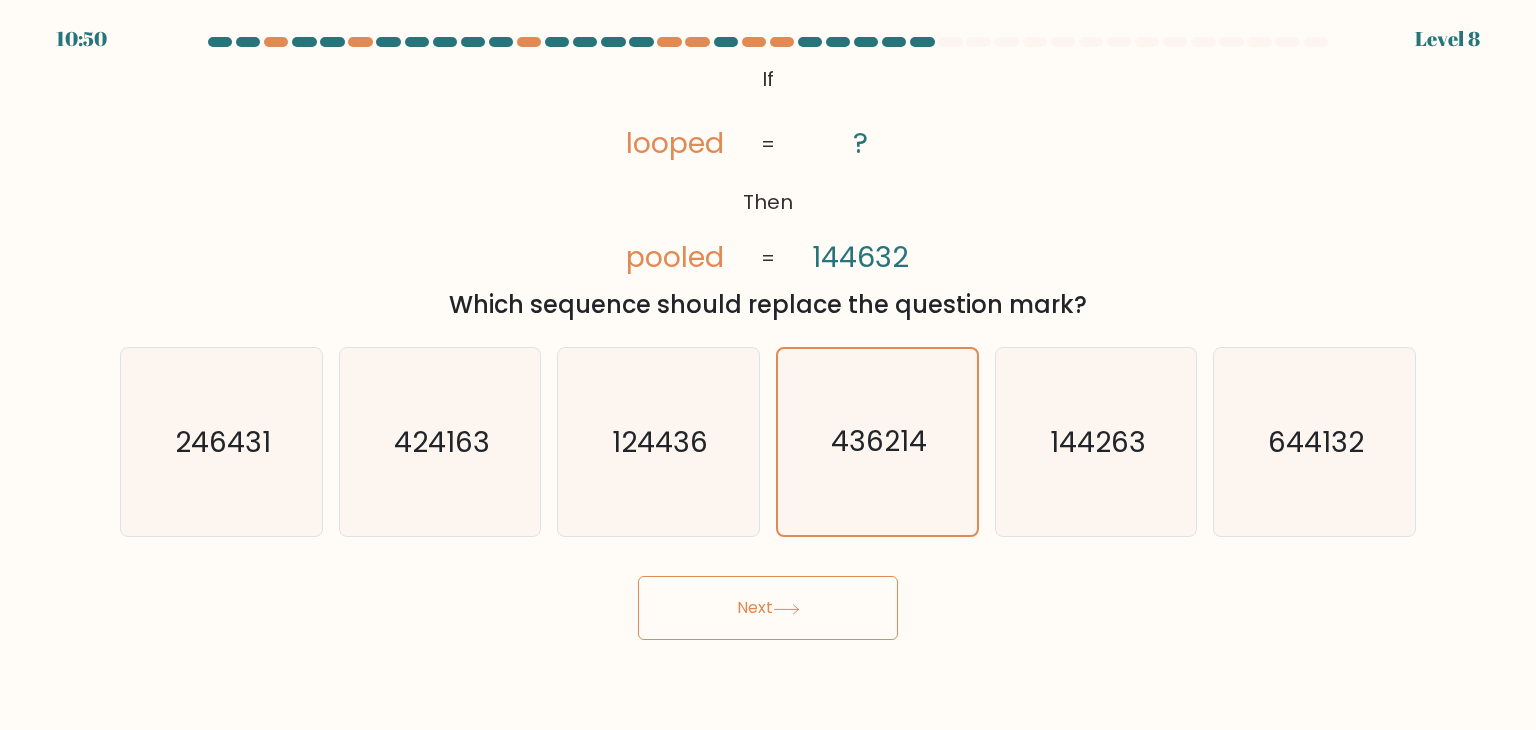 click on "Next" at bounding box center [768, 608] 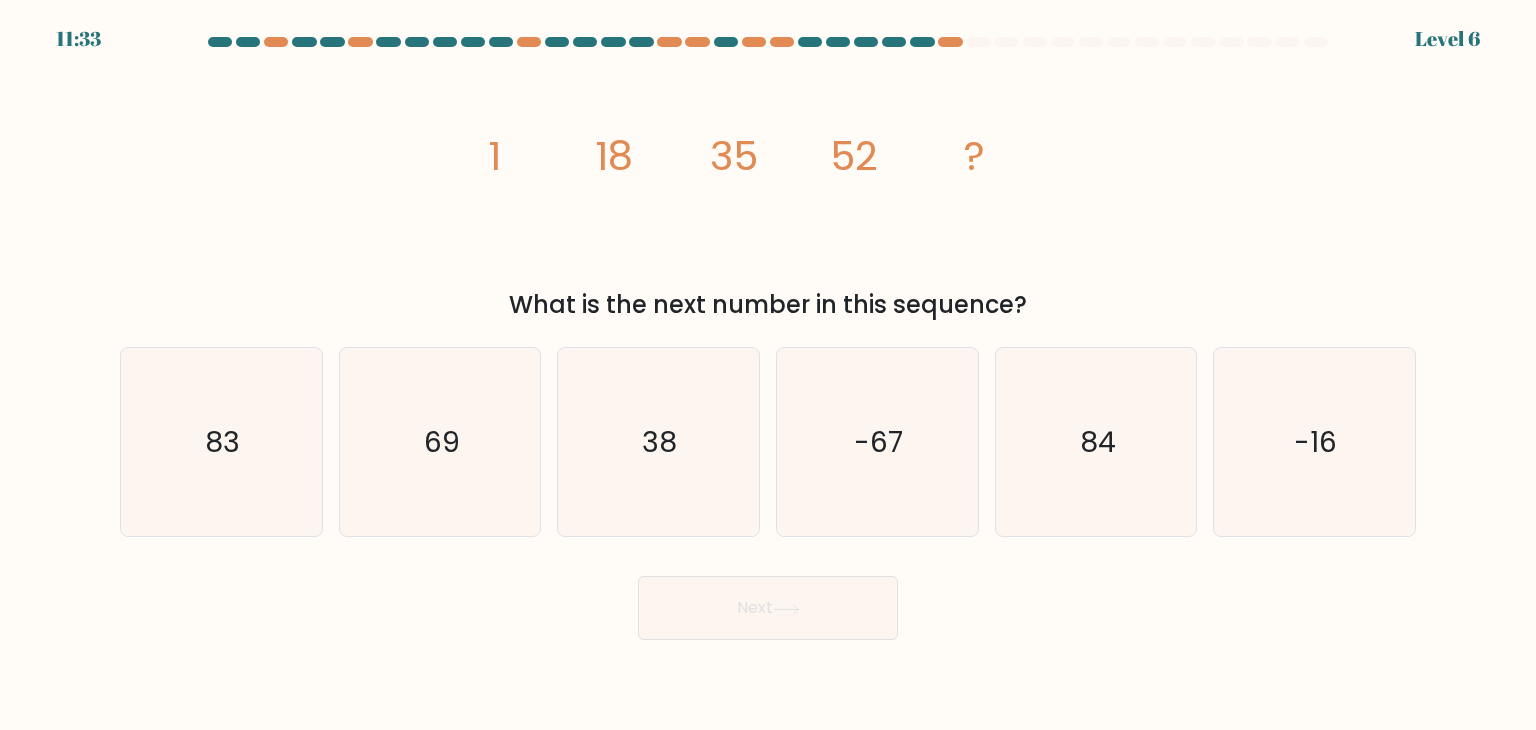 drag, startPoint x: 485, startPoint y: 149, endPoint x: 1017, endPoint y: 298, distance: 552.47174 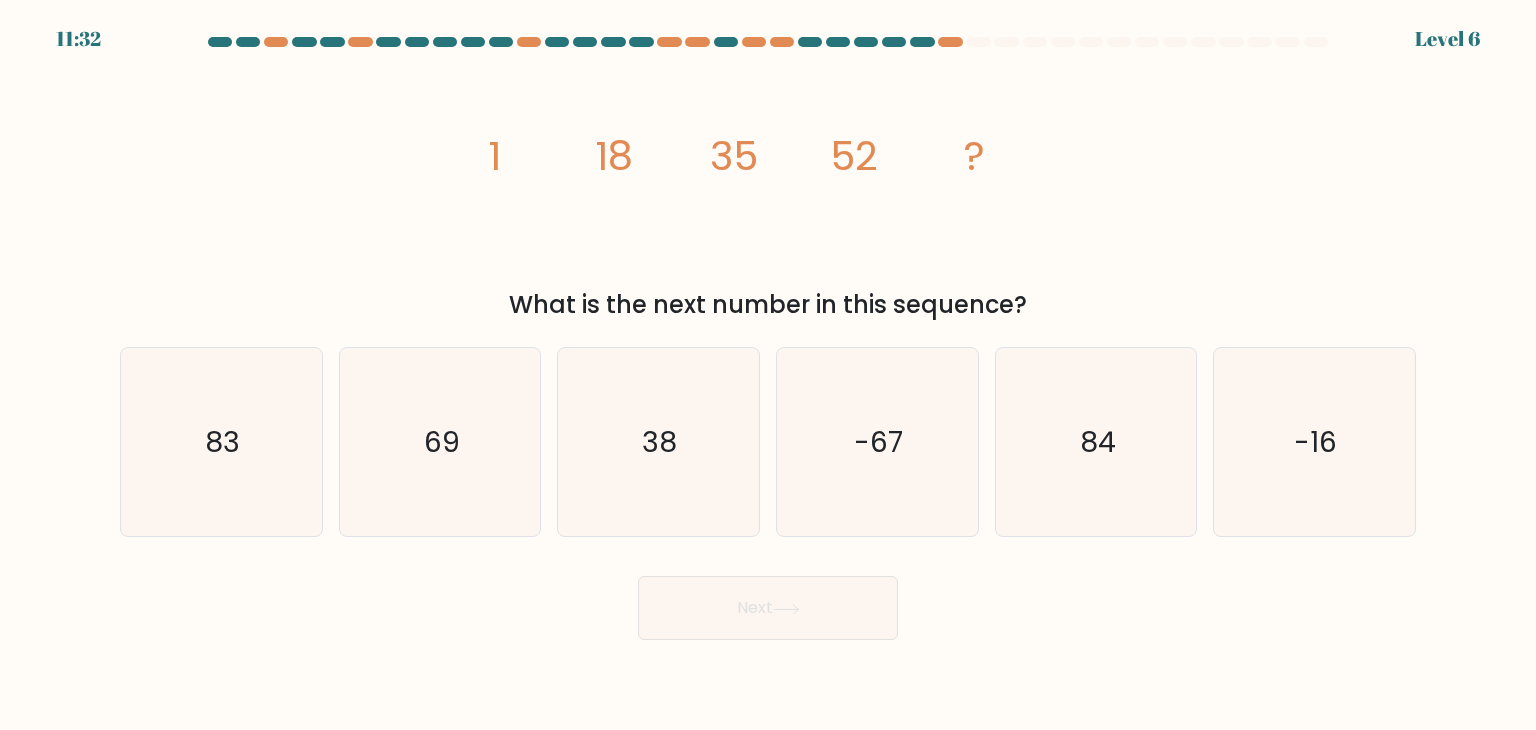 copy on "1
18
35
52
?
What is the next number in this sequence?" 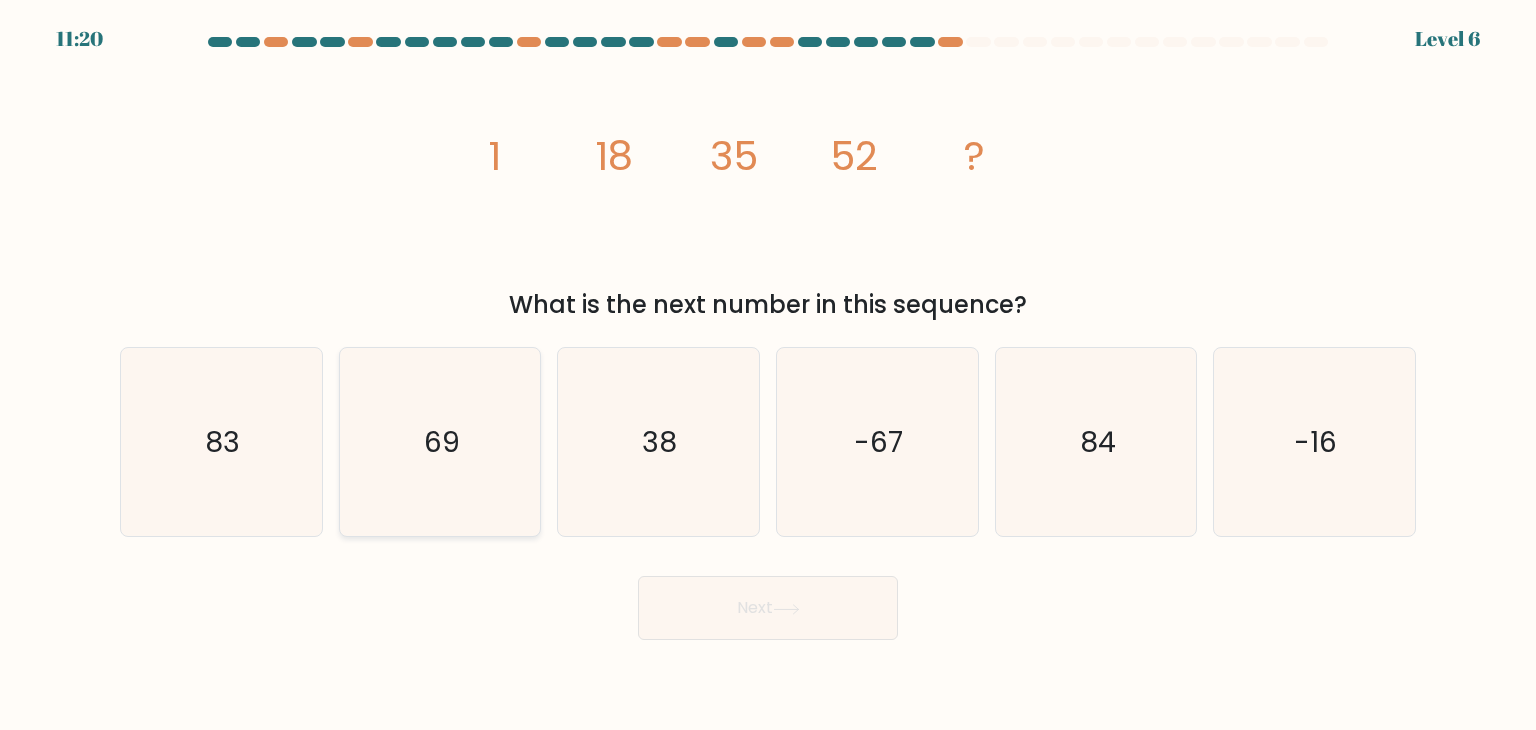 click on "69" 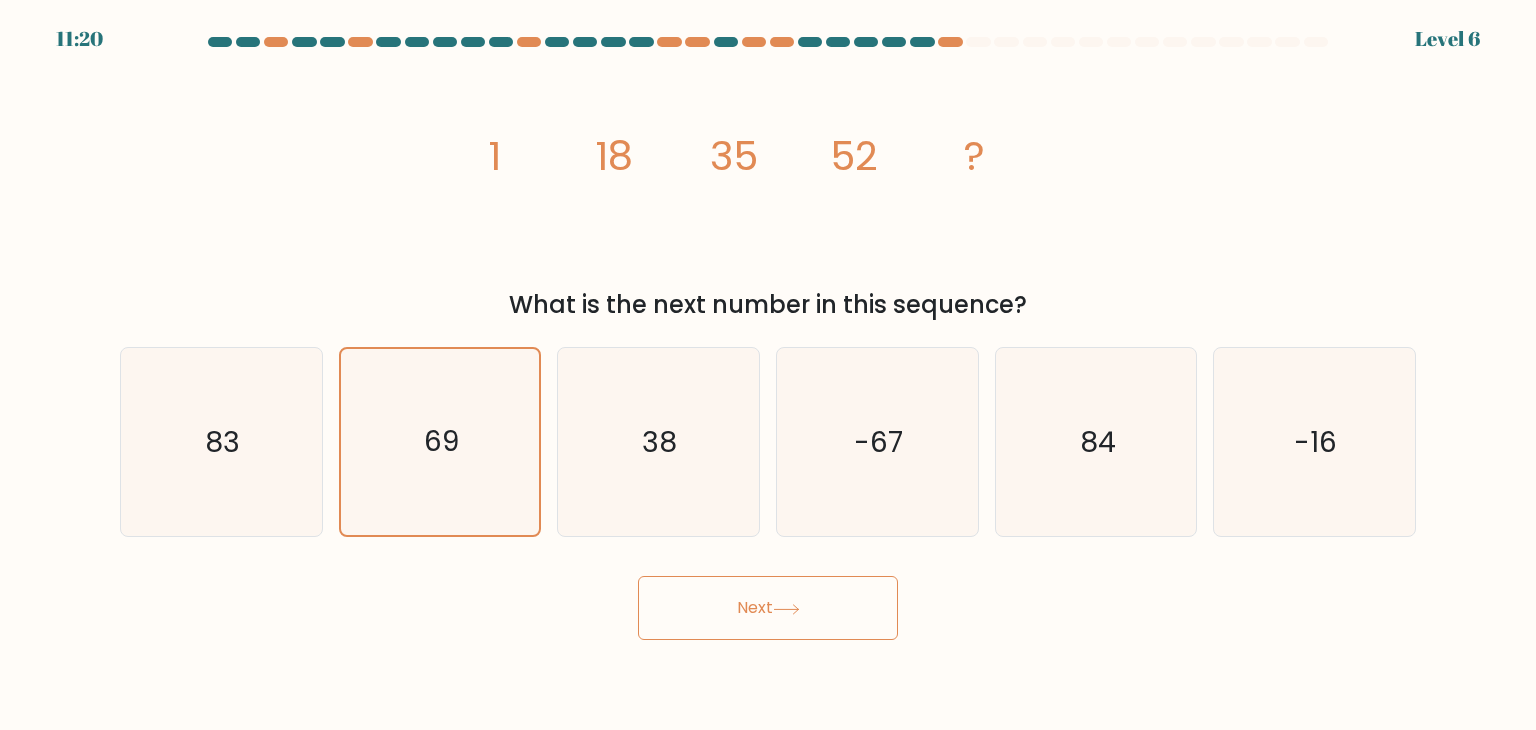 click on "Next" at bounding box center [768, 608] 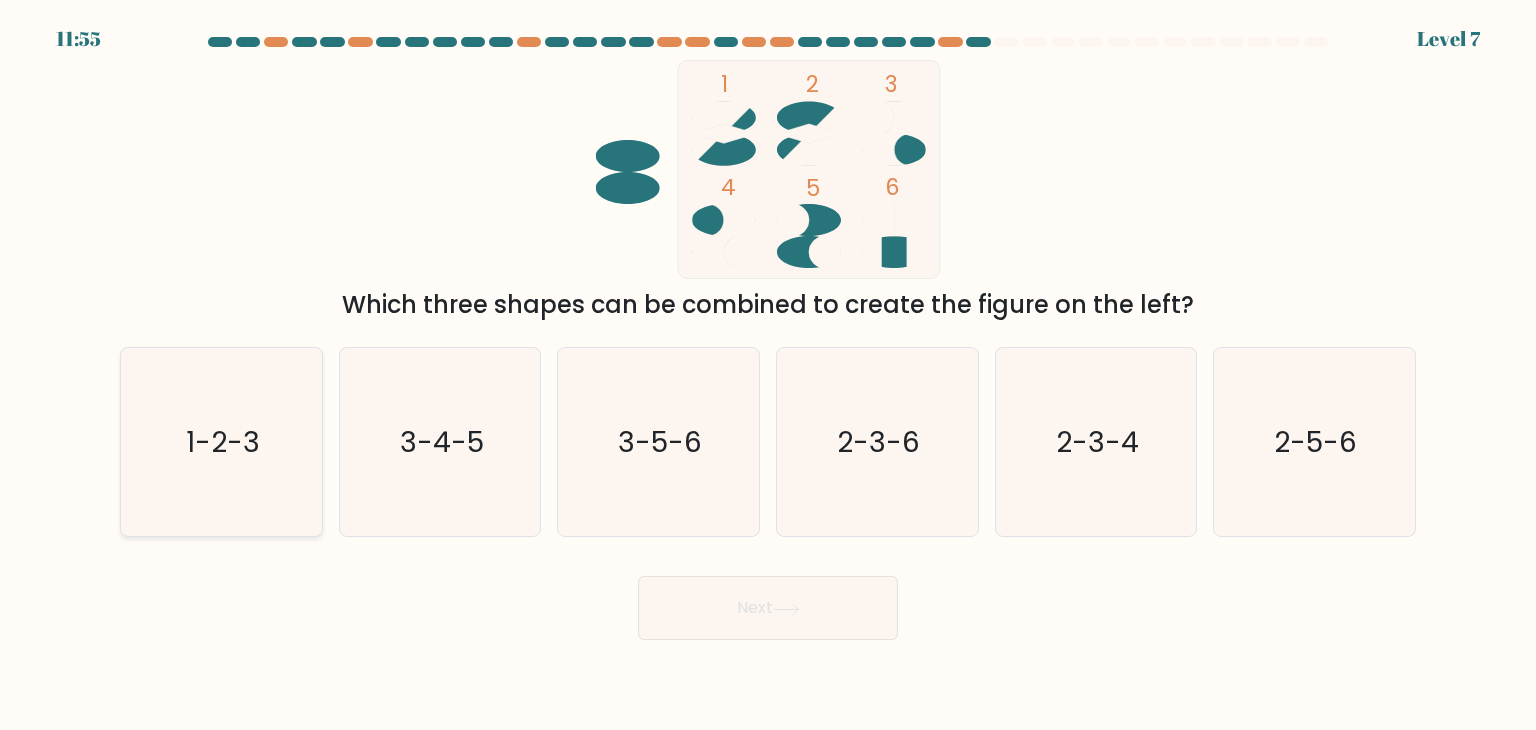 click on "1-2-3" 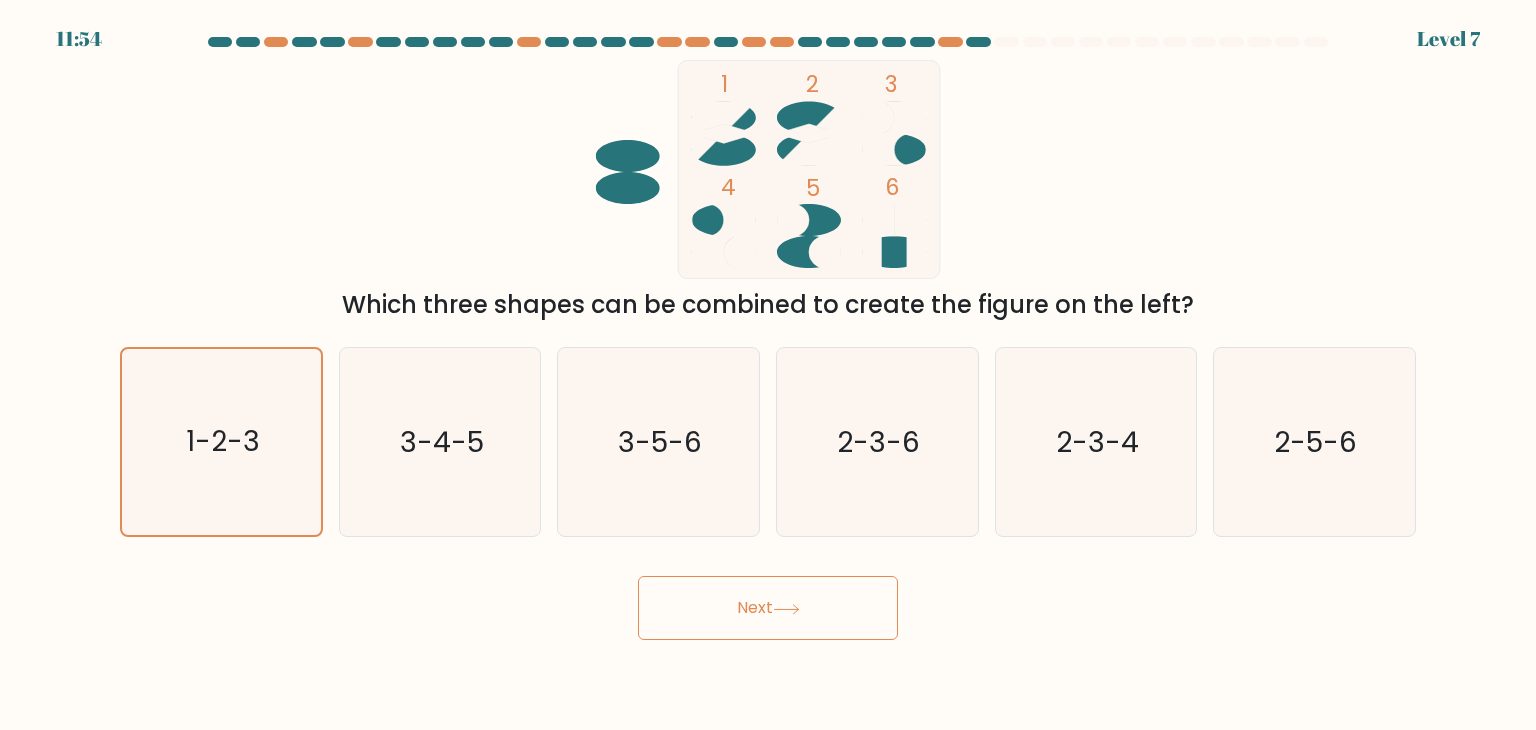 click on "Next" at bounding box center [768, 608] 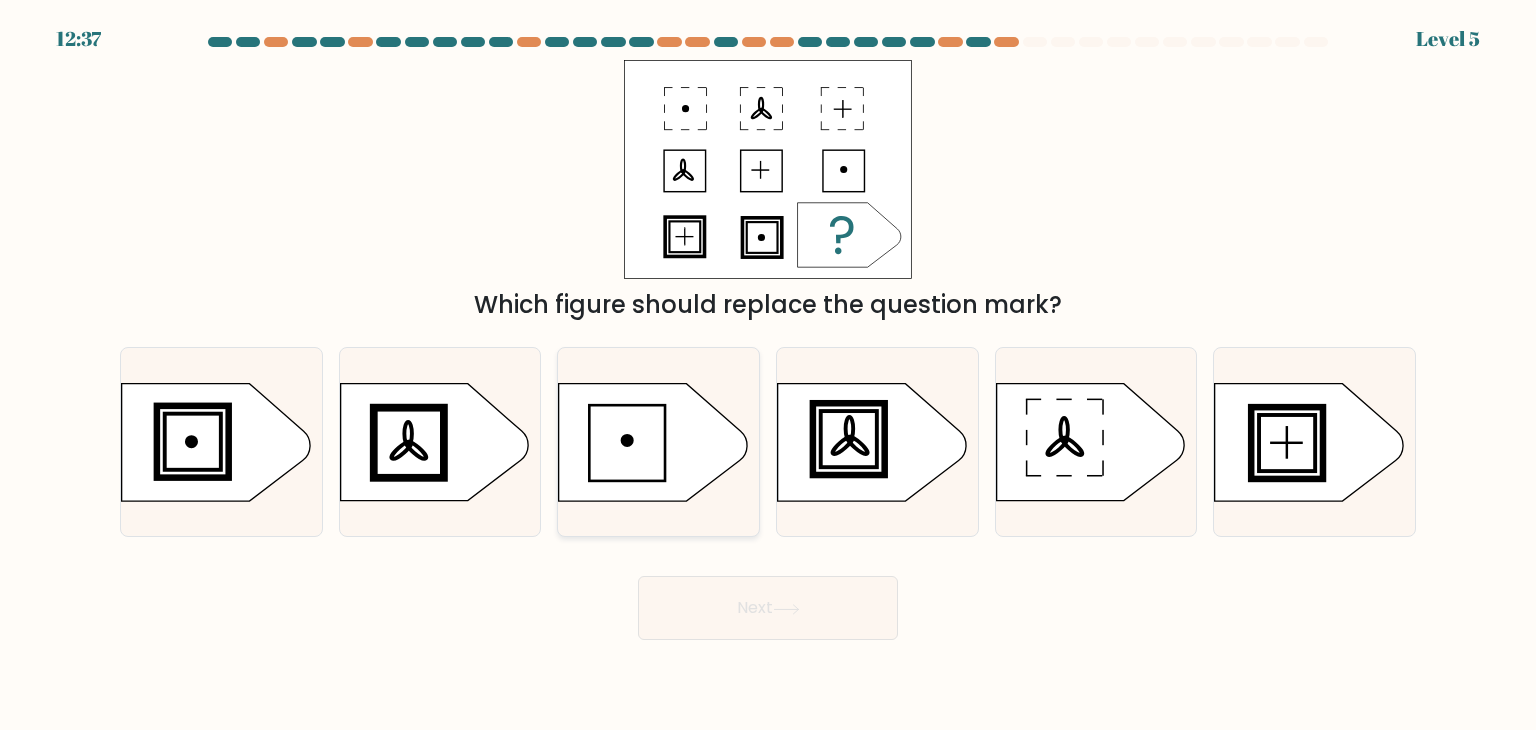 click 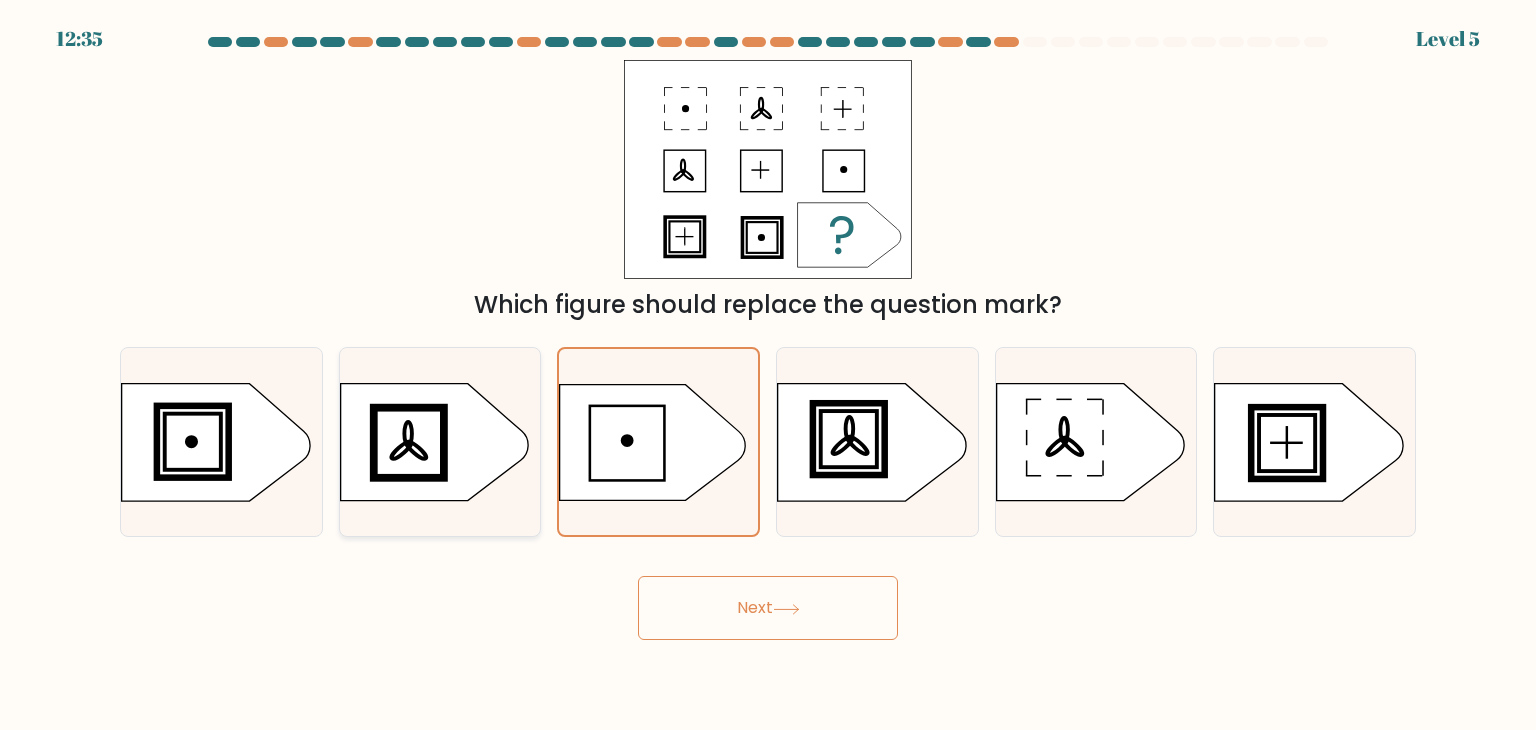 click 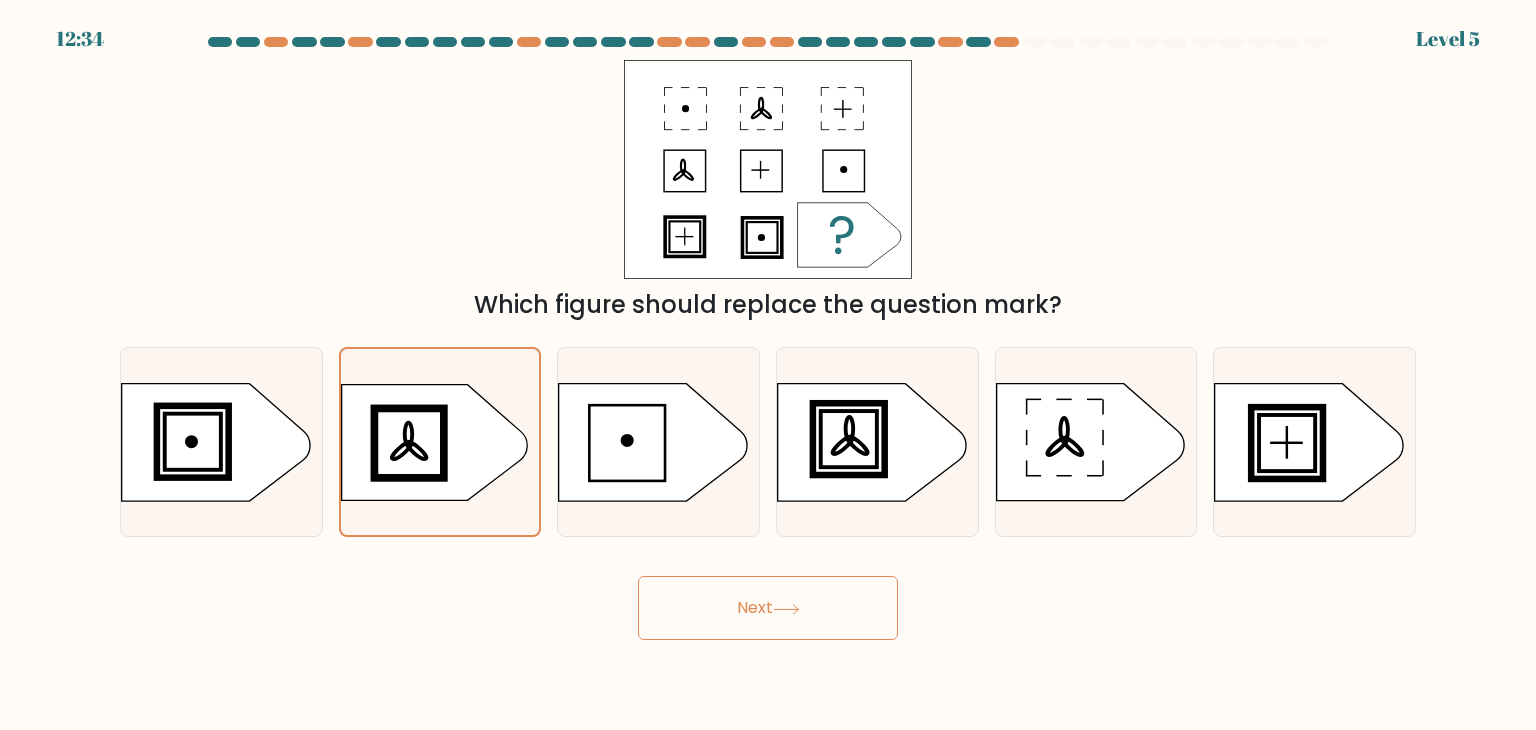 drag, startPoint x: 851, startPoint y: 481, endPoint x: 829, endPoint y: 573, distance: 94.59387 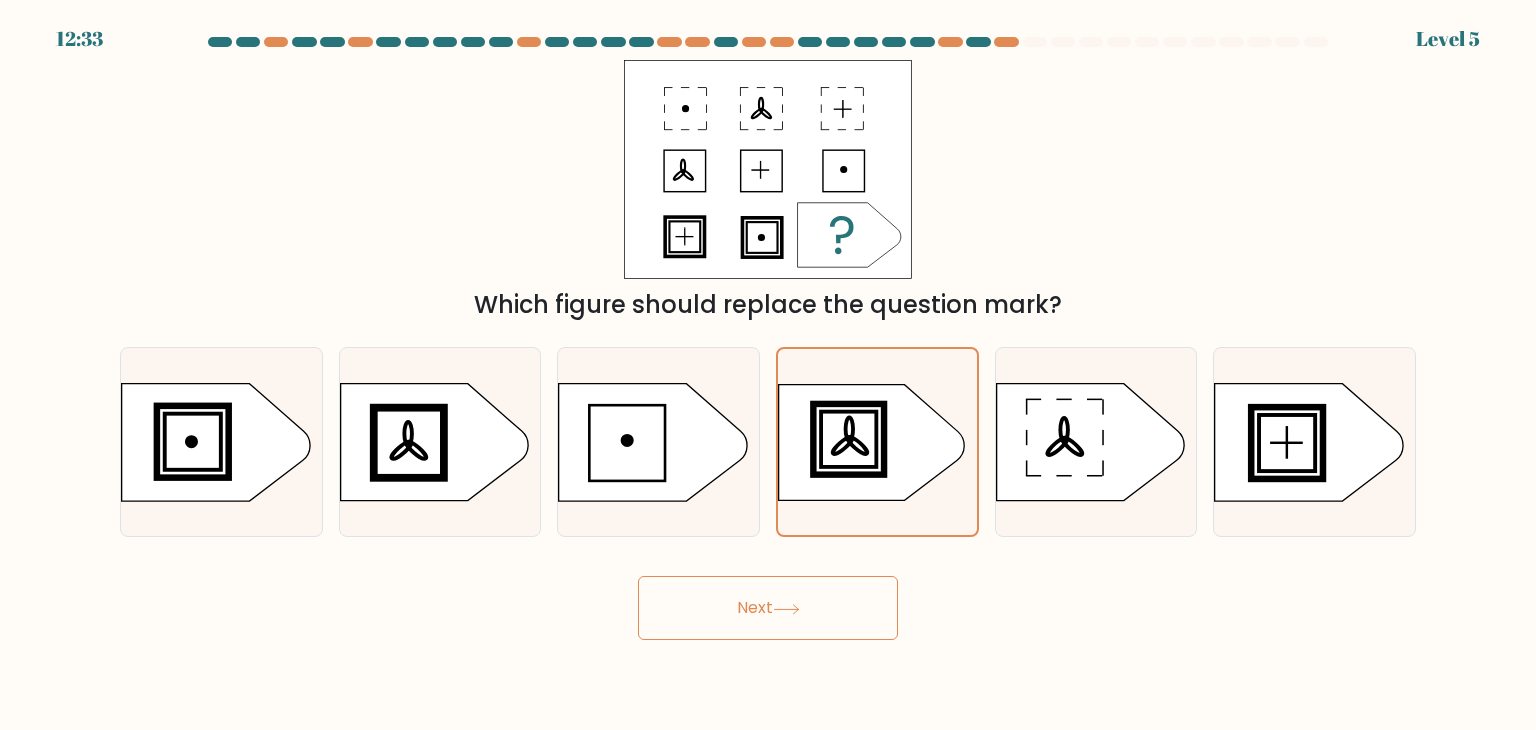 click on "Next" at bounding box center [768, 608] 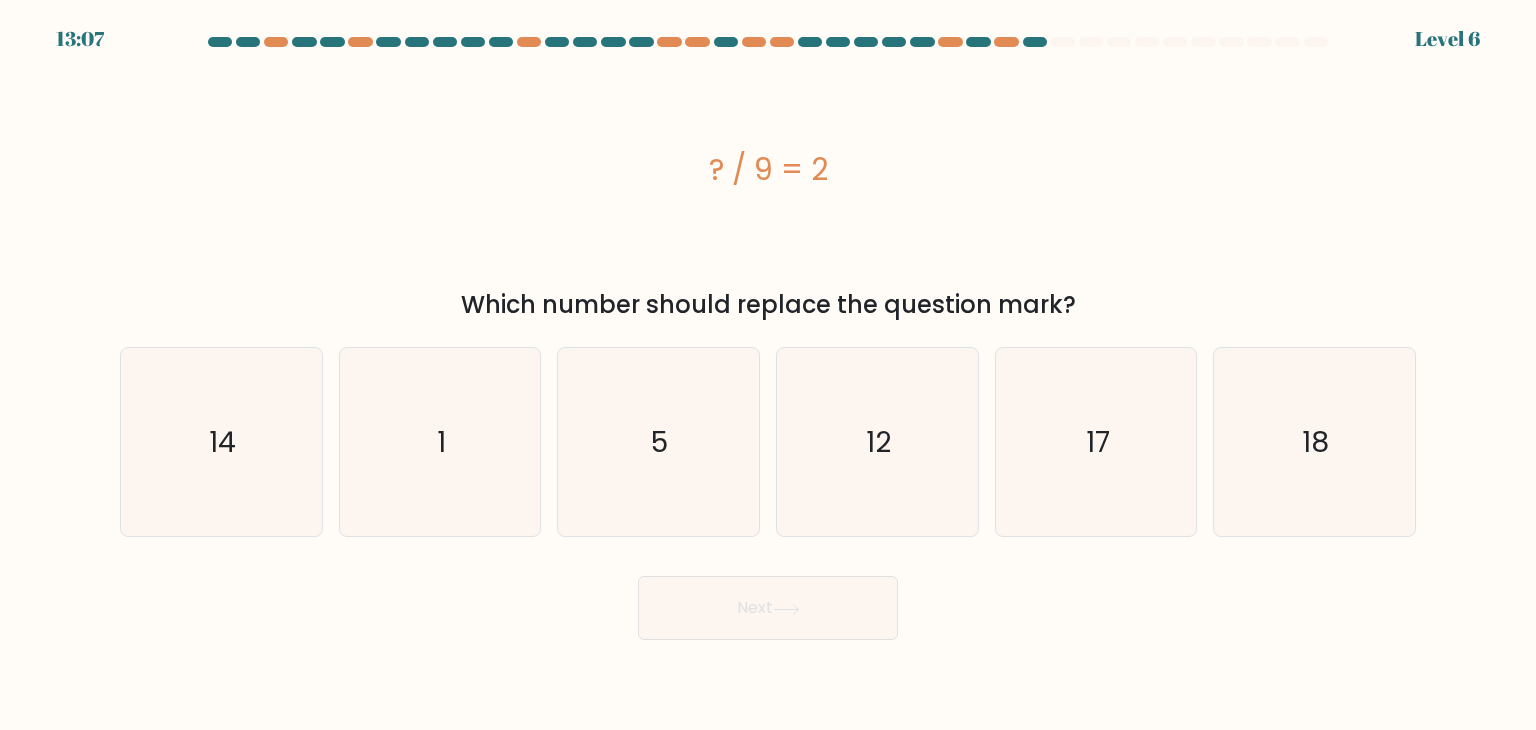 click on "Next" at bounding box center [768, 600] 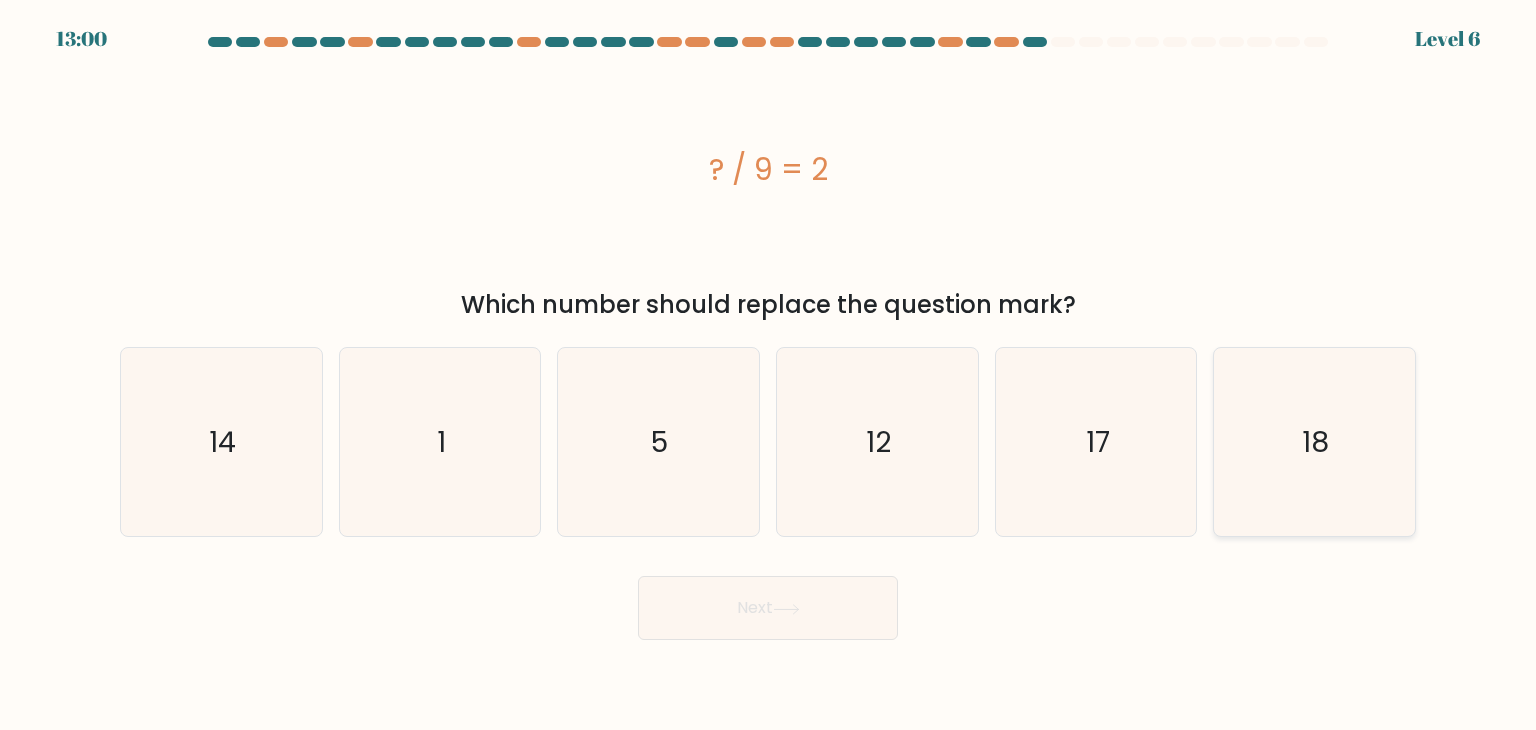 click on "18" 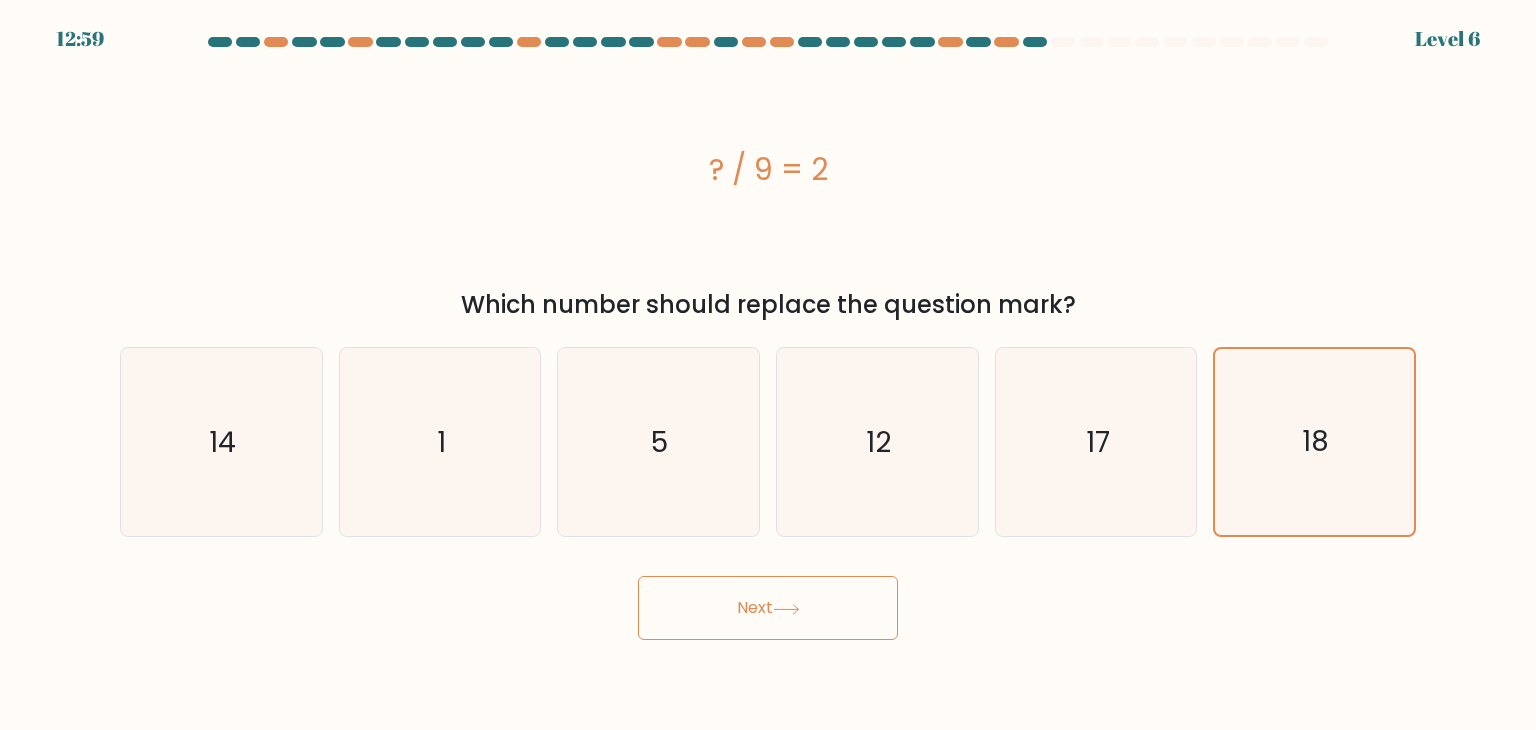 click on "Next" at bounding box center [768, 608] 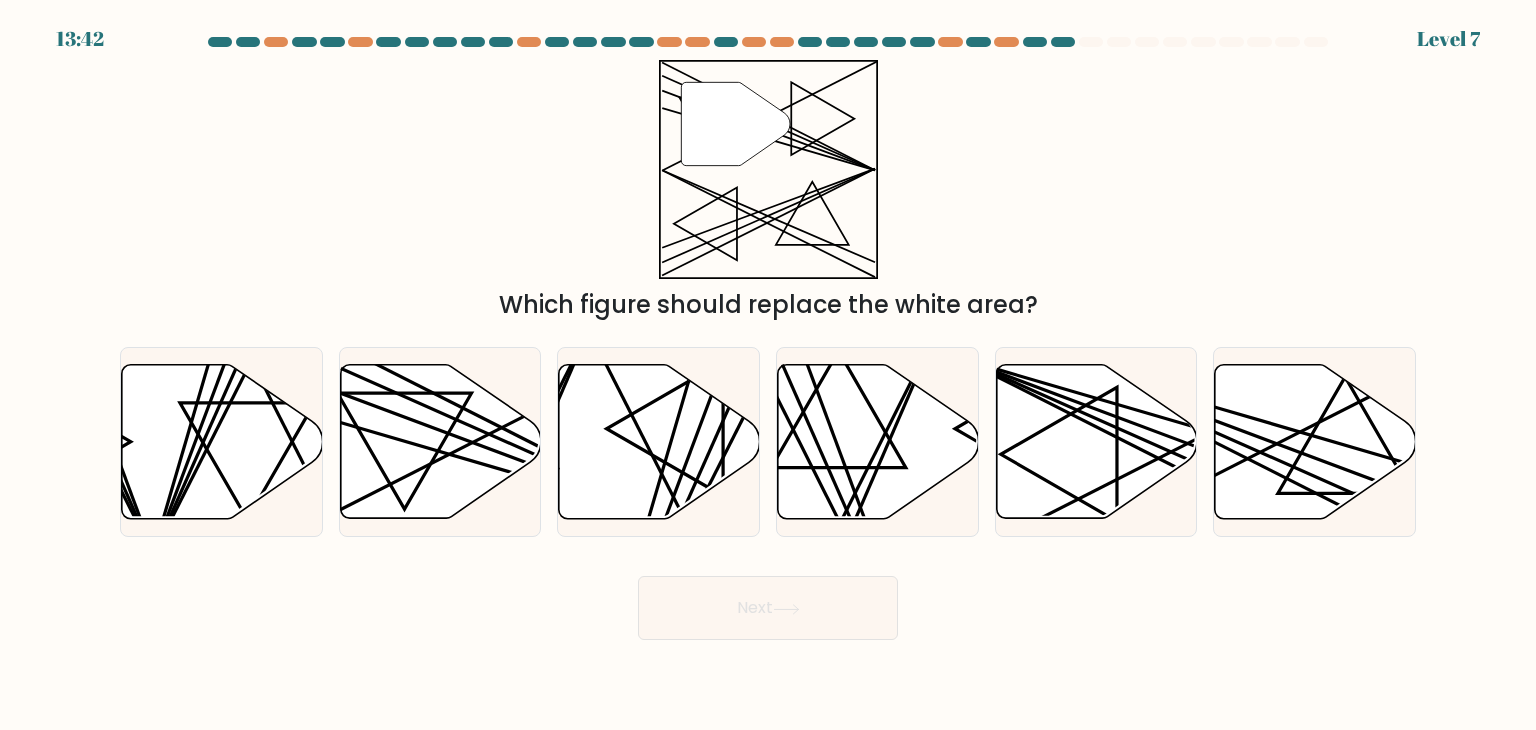 drag, startPoint x: 609, startPoint y: 404, endPoint x: 760, endPoint y: 684, distance: 318.12103 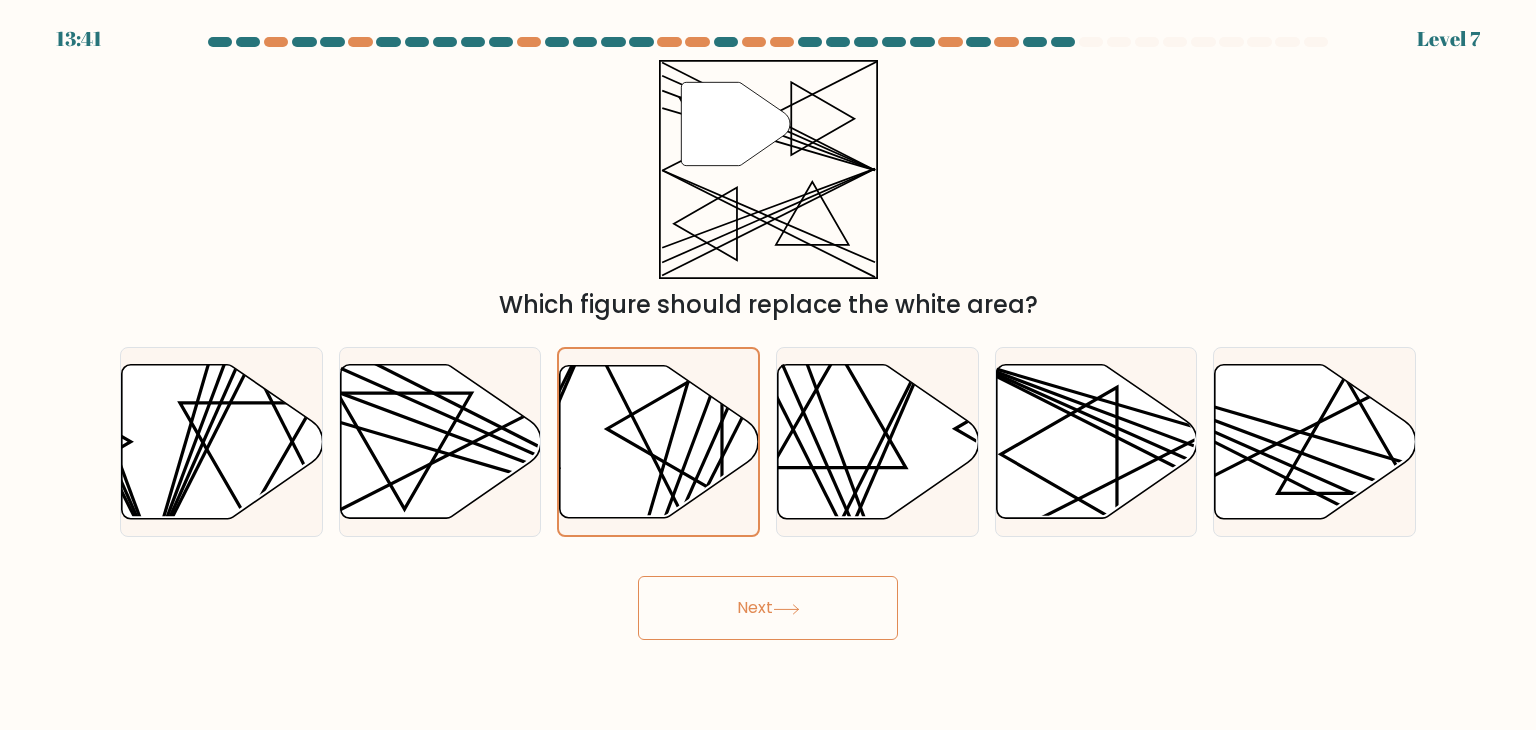 click on "Next" at bounding box center [768, 608] 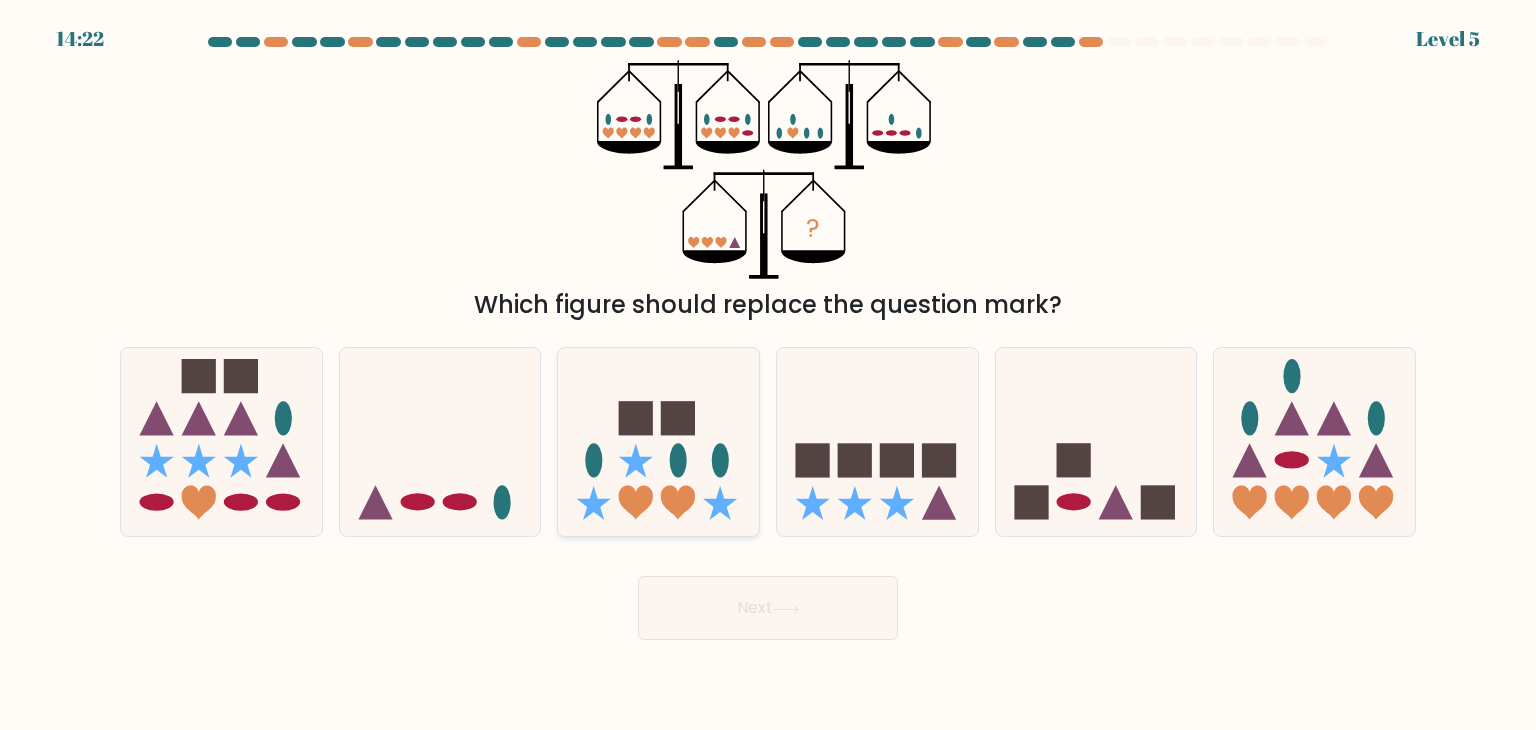 click 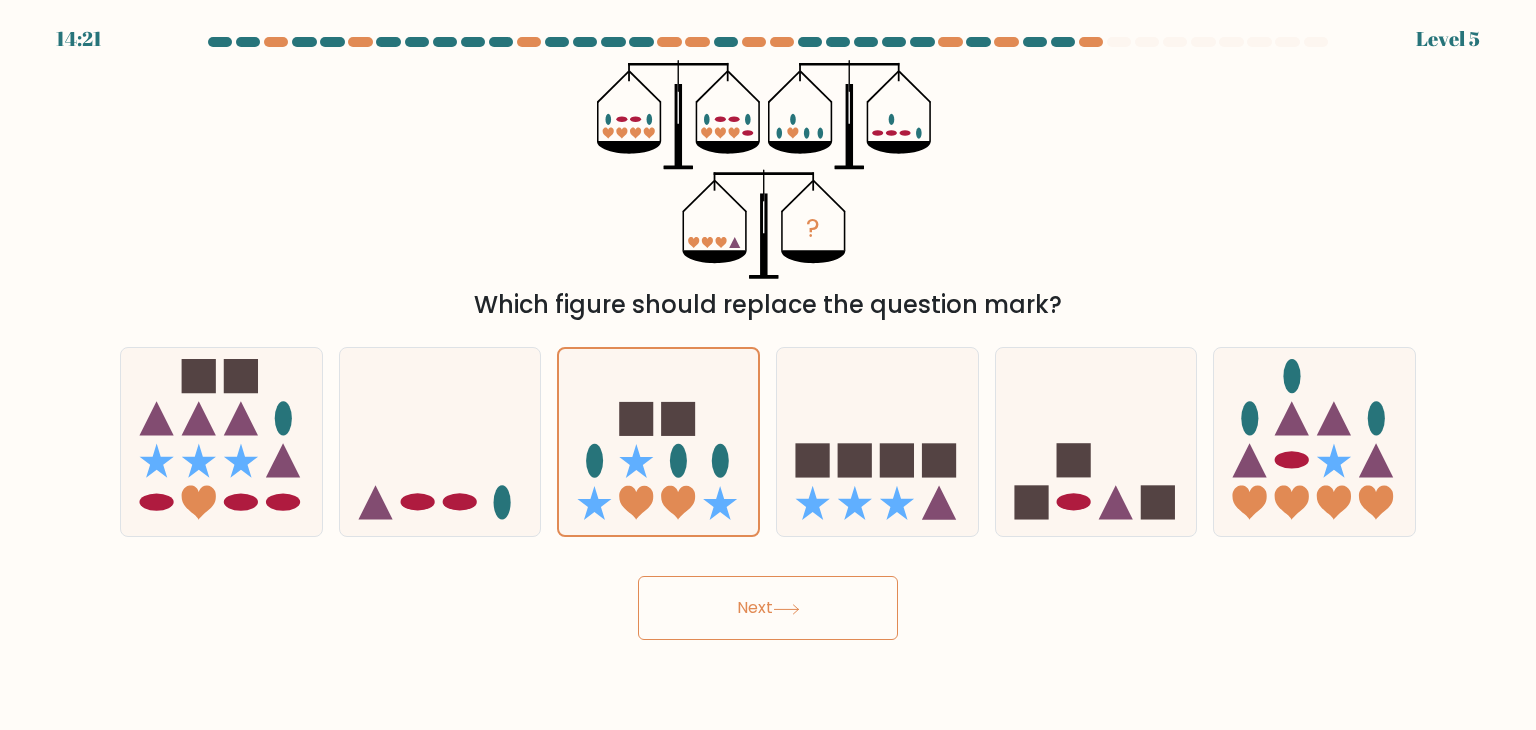 click on "14:21
Level 5" at bounding box center [768, 365] 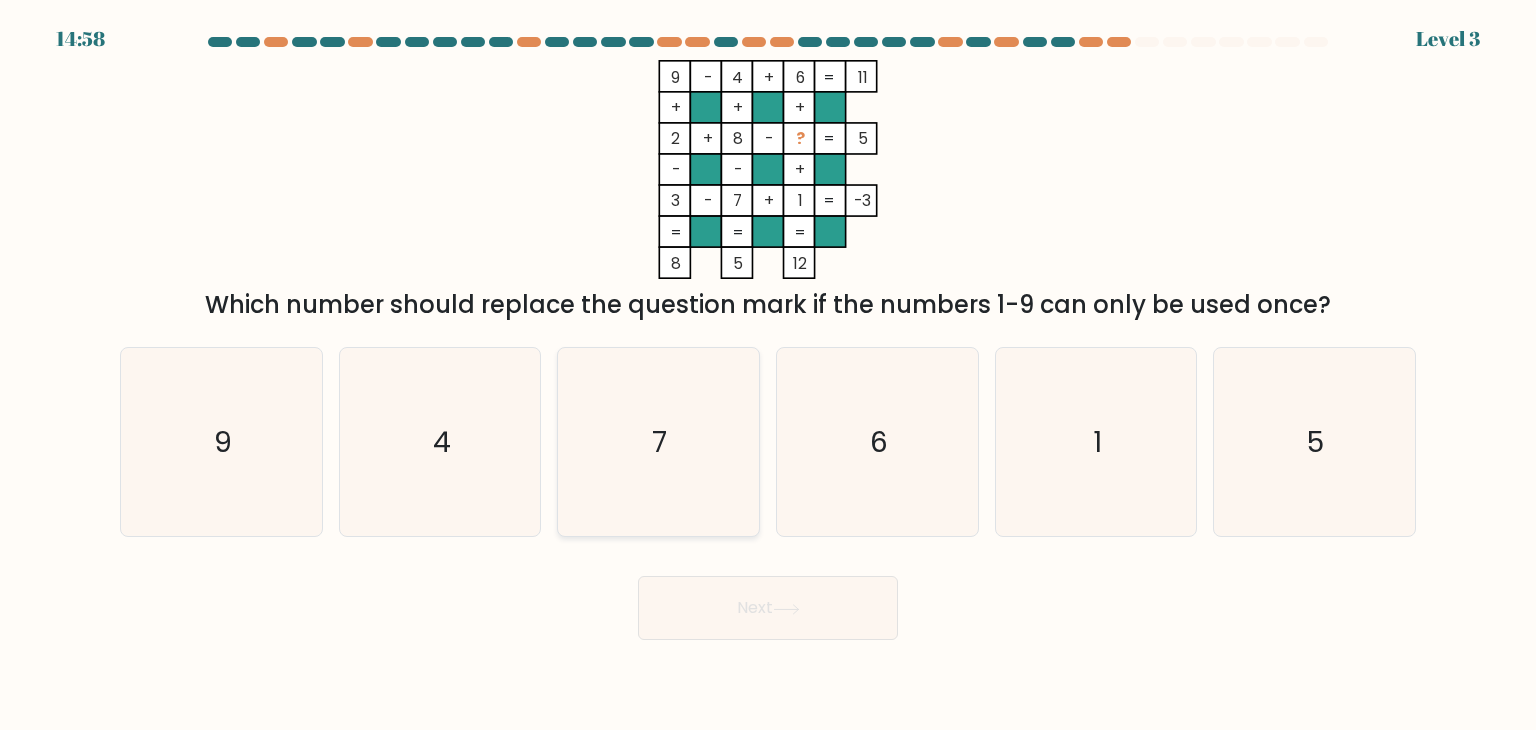 click on "7" 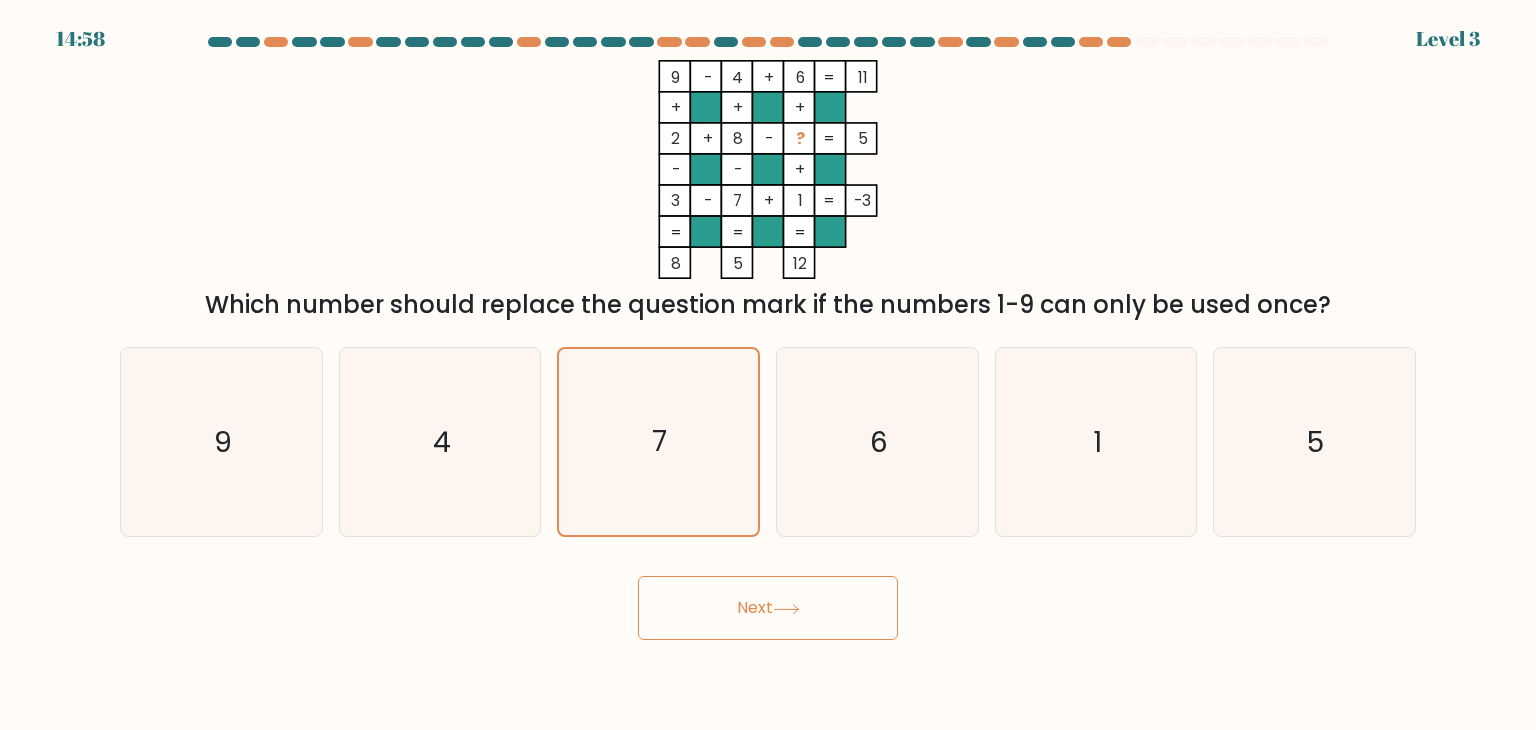click on "Next" at bounding box center (768, 608) 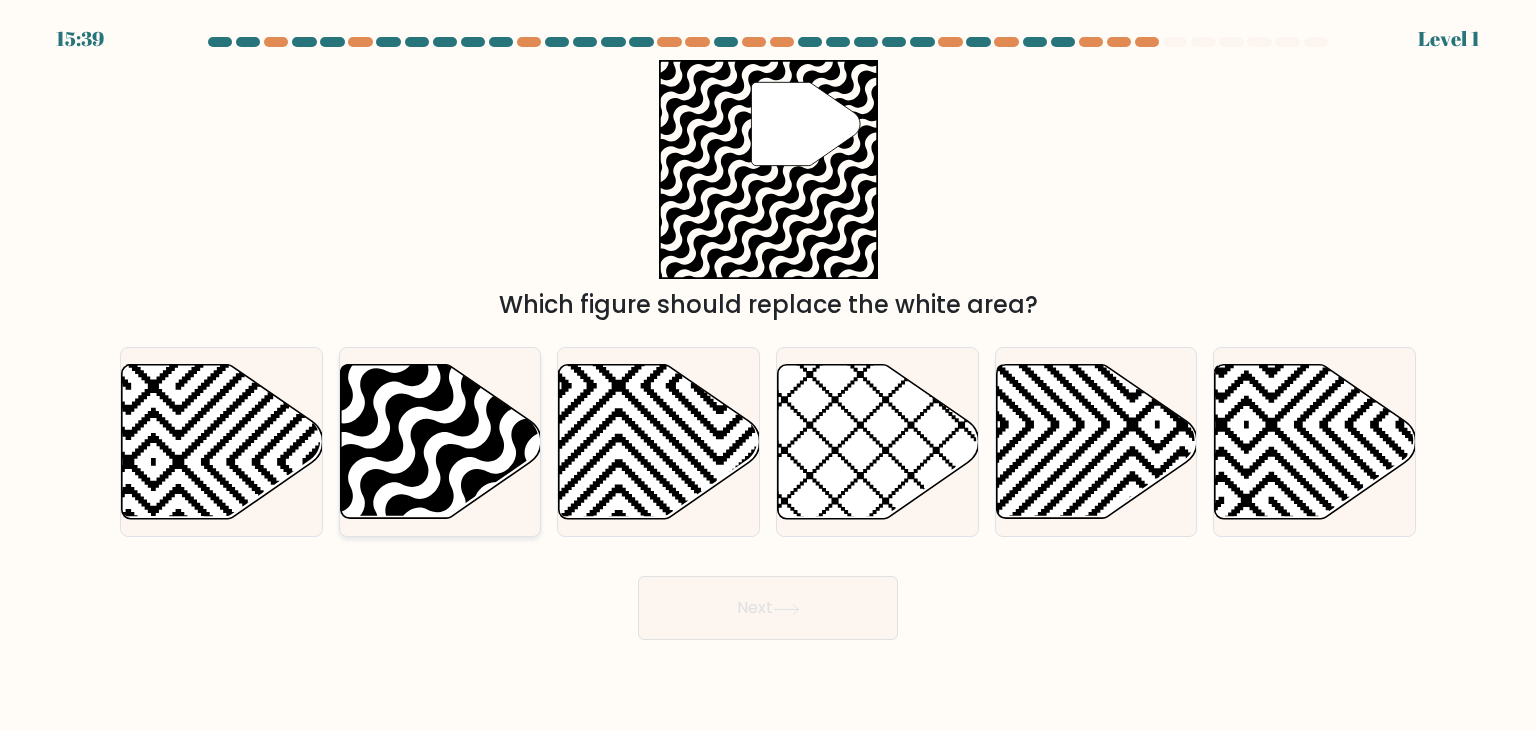 click 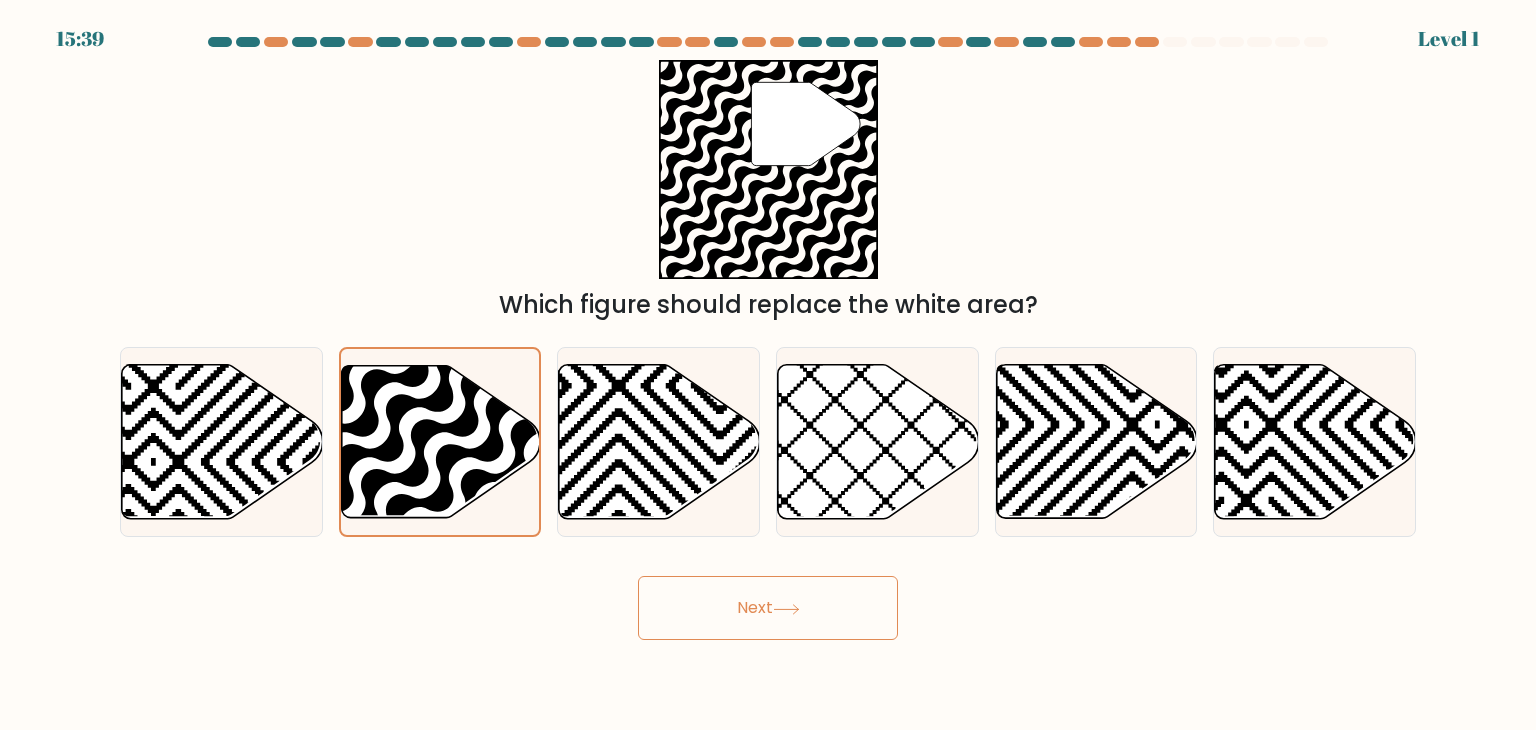 click on "Next" at bounding box center [768, 608] 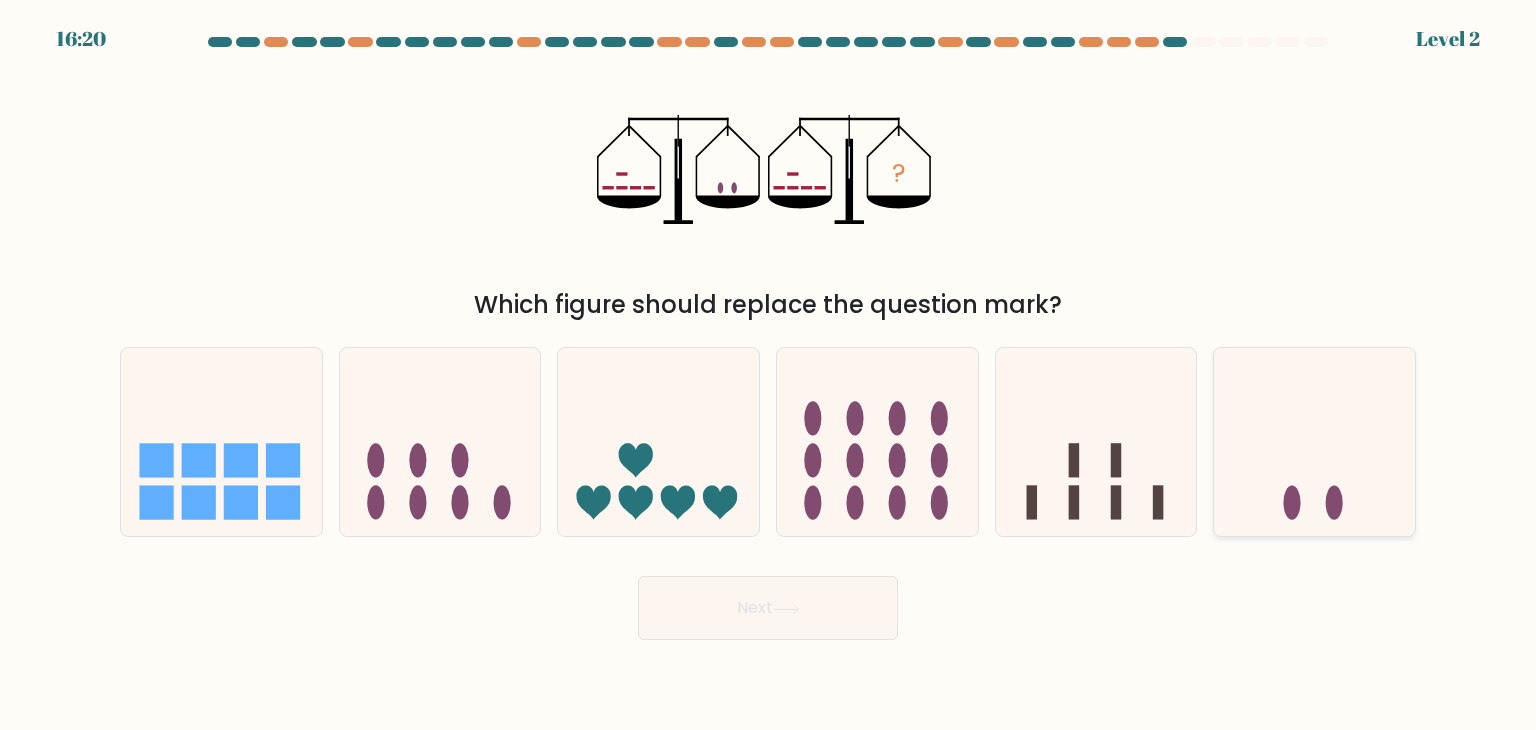 click 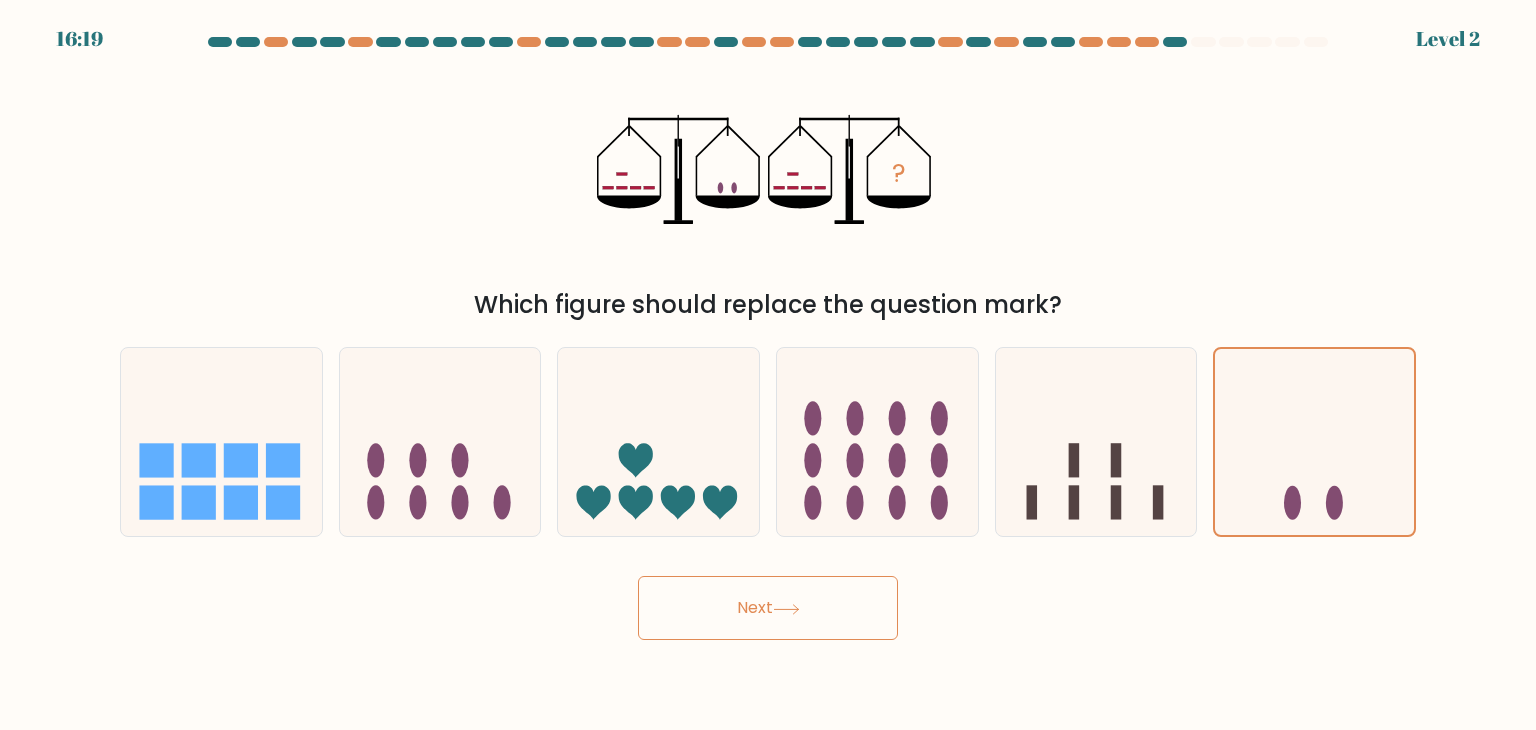 click on "Next" at bounding box center [768, 608] 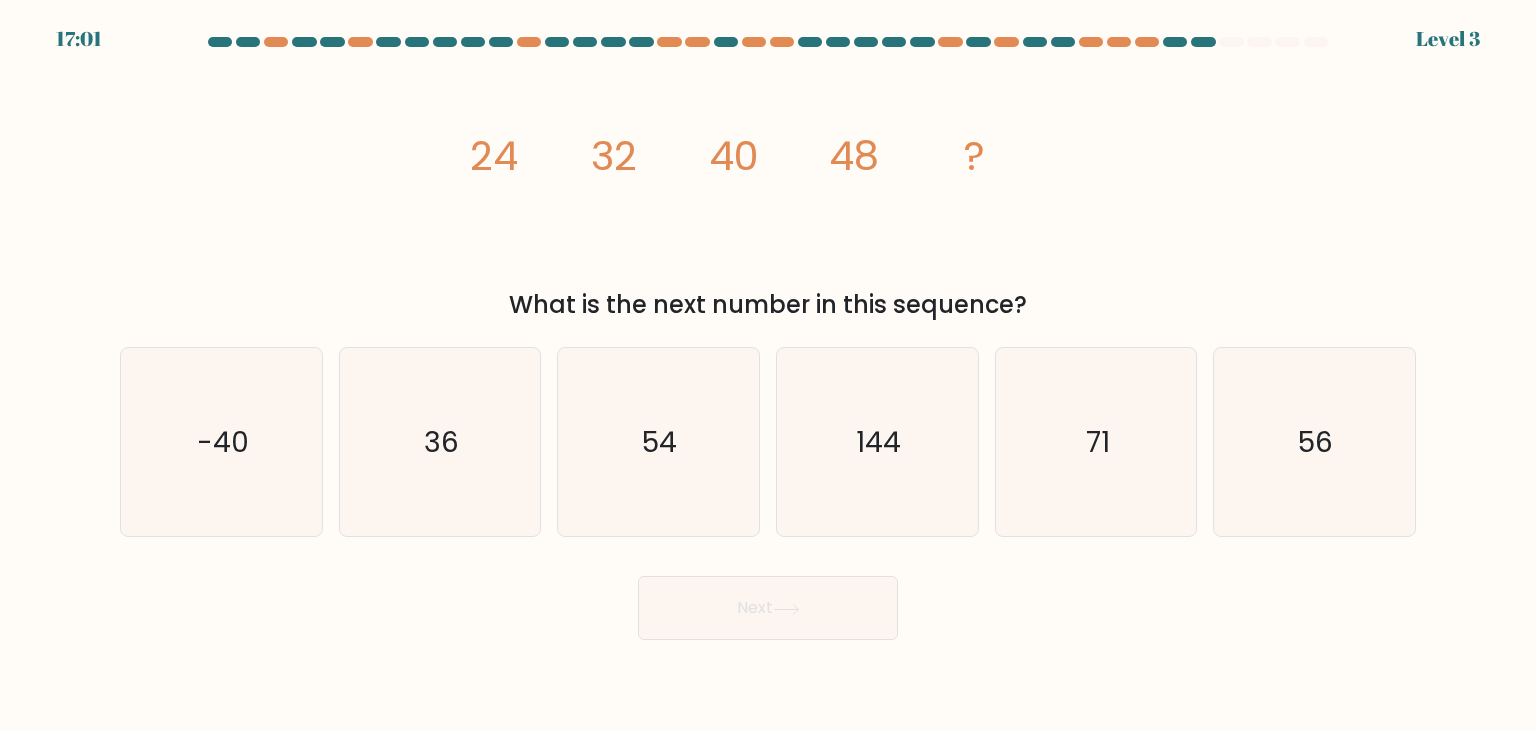 drag, startPoint x: 480, startPoint y: 148, endPoint x: 1032, endPoint y: 285, distance: 568.7469 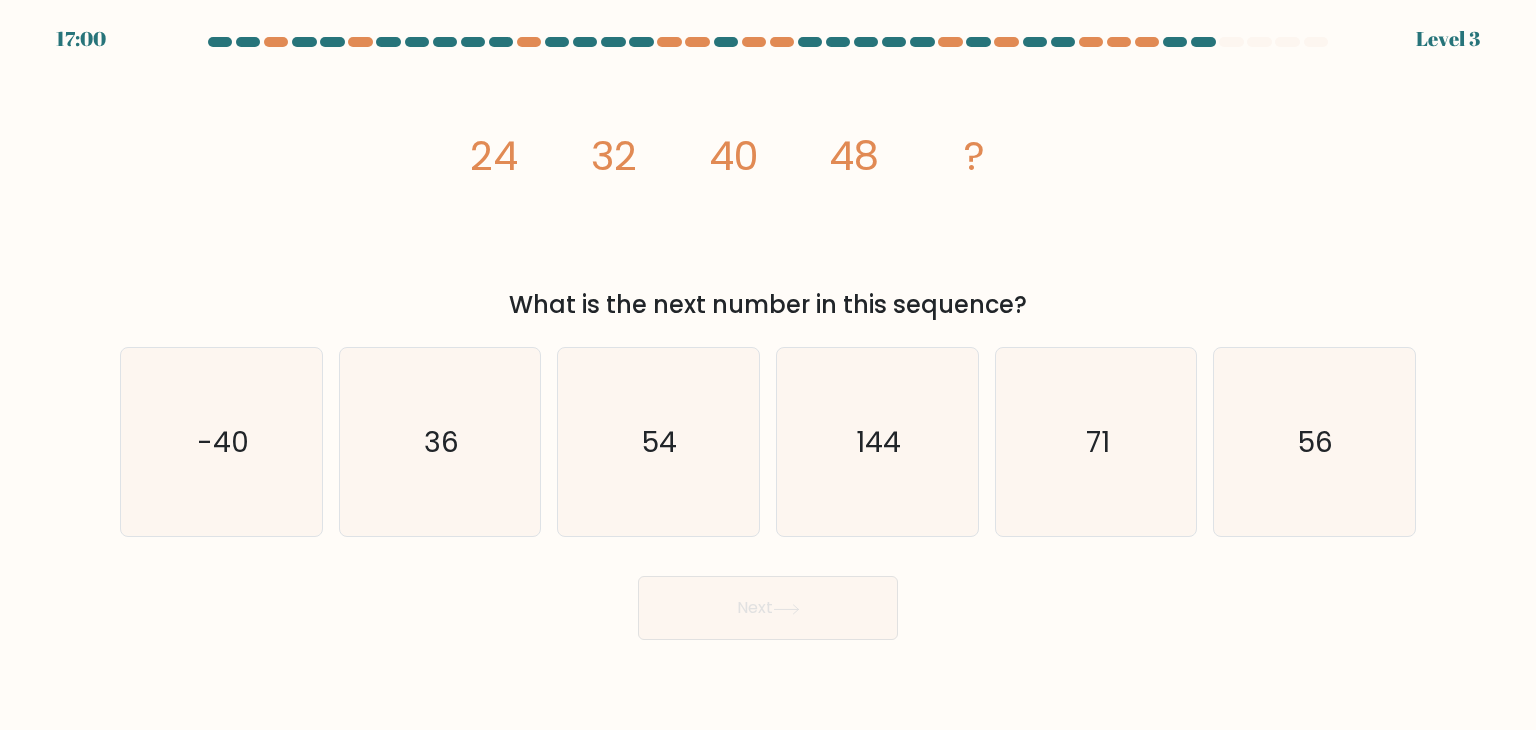 copy on "24
32
40
48
?
What is the next number in this sequence?" 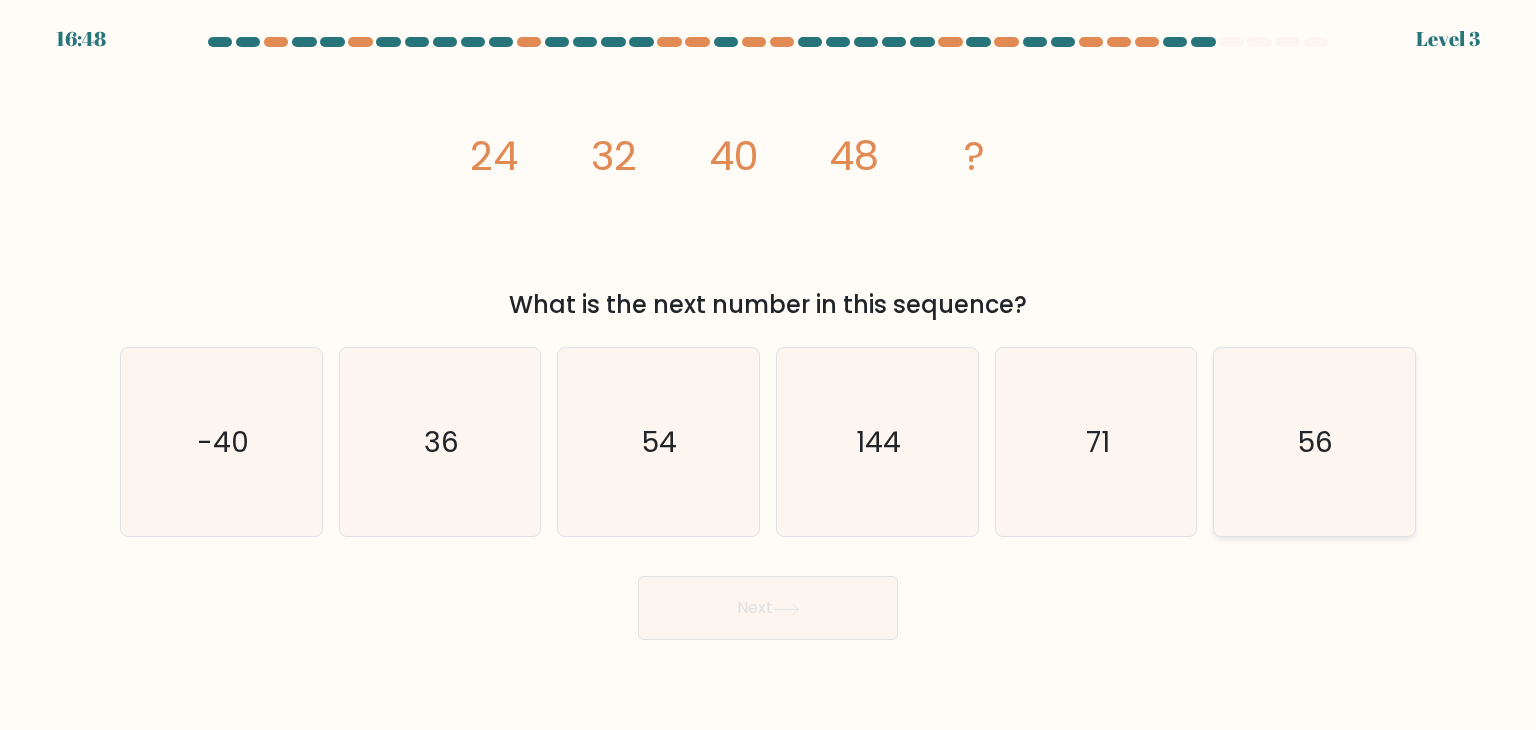 click on "56" 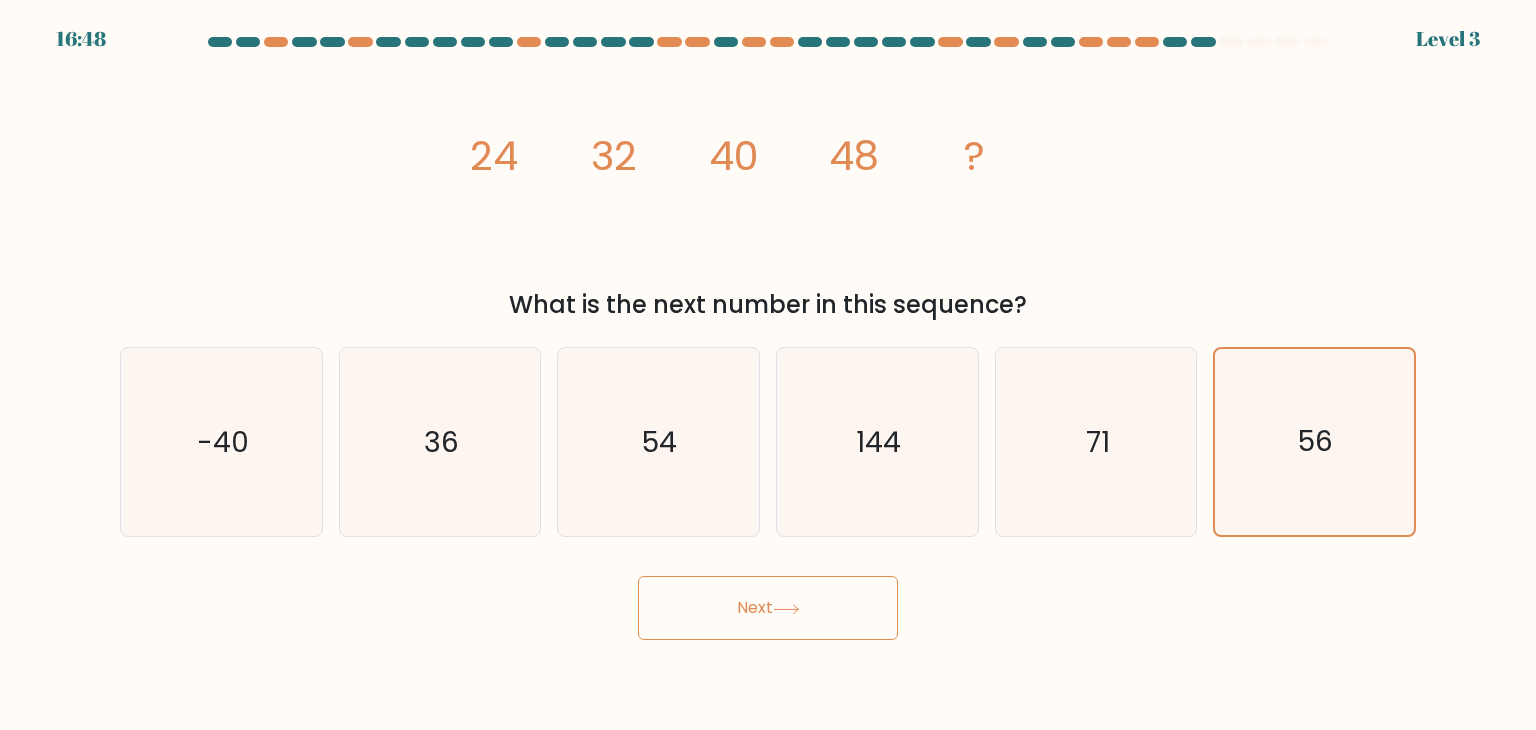click on "Next" at bounding box center (768, 608) 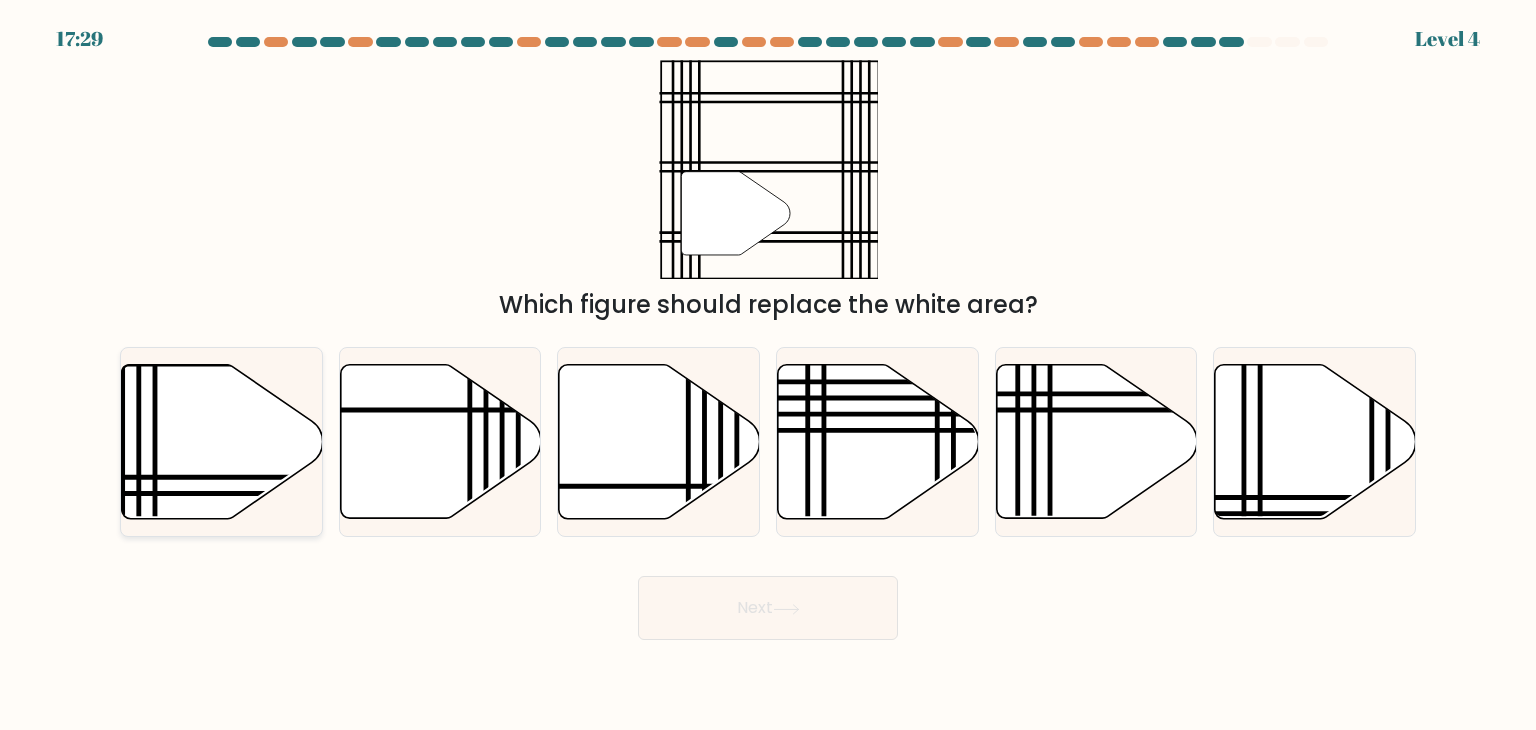 click 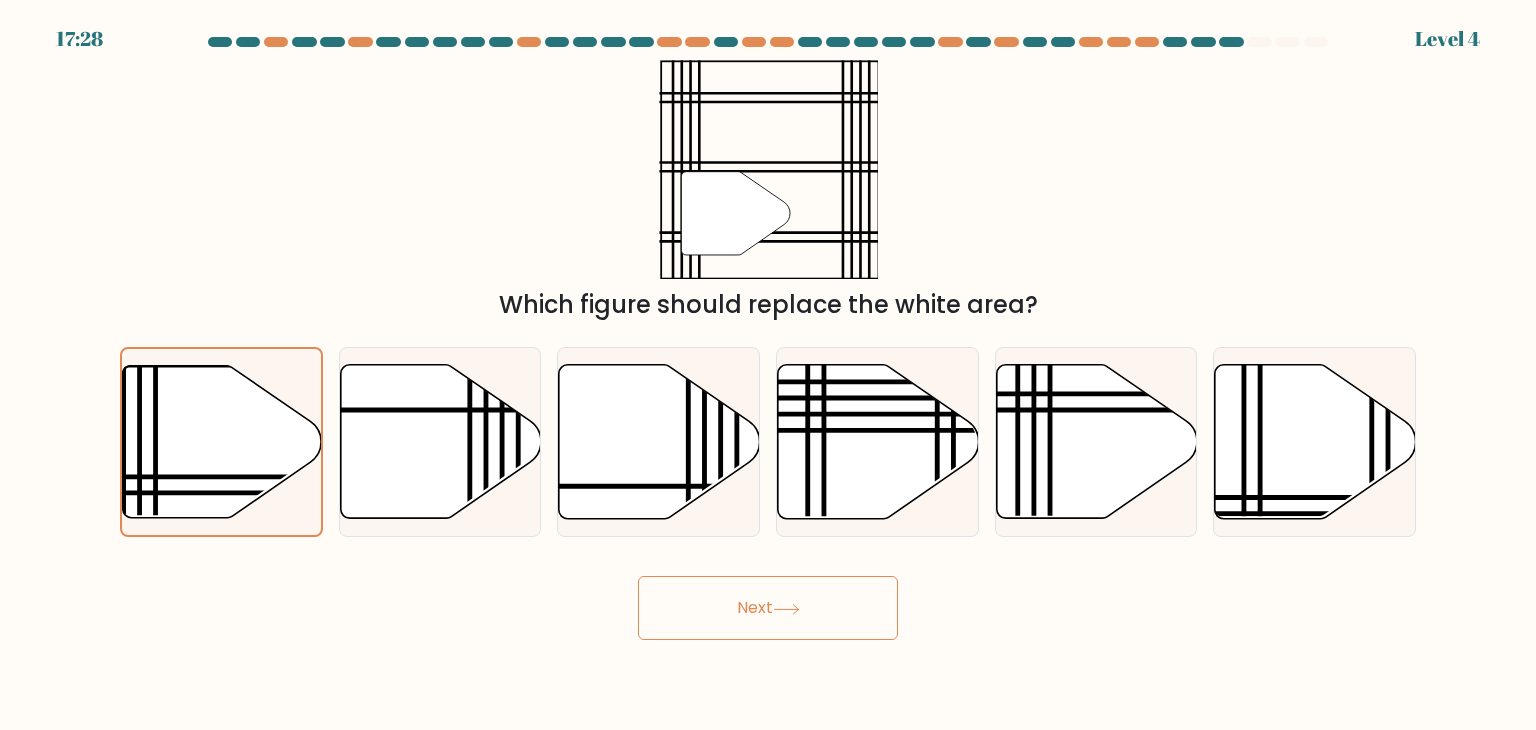 click on "Next" at bounding box center [768, 608] 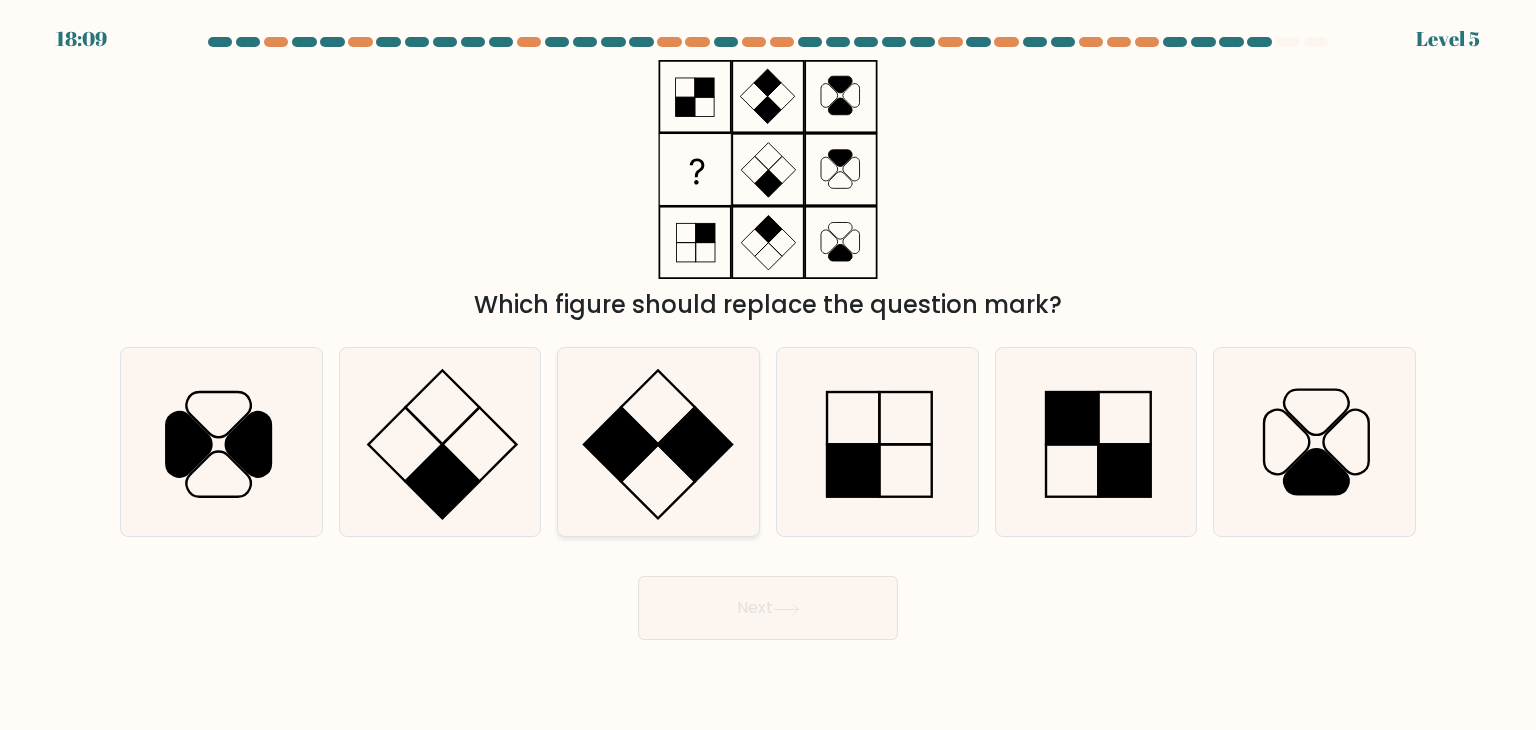 click 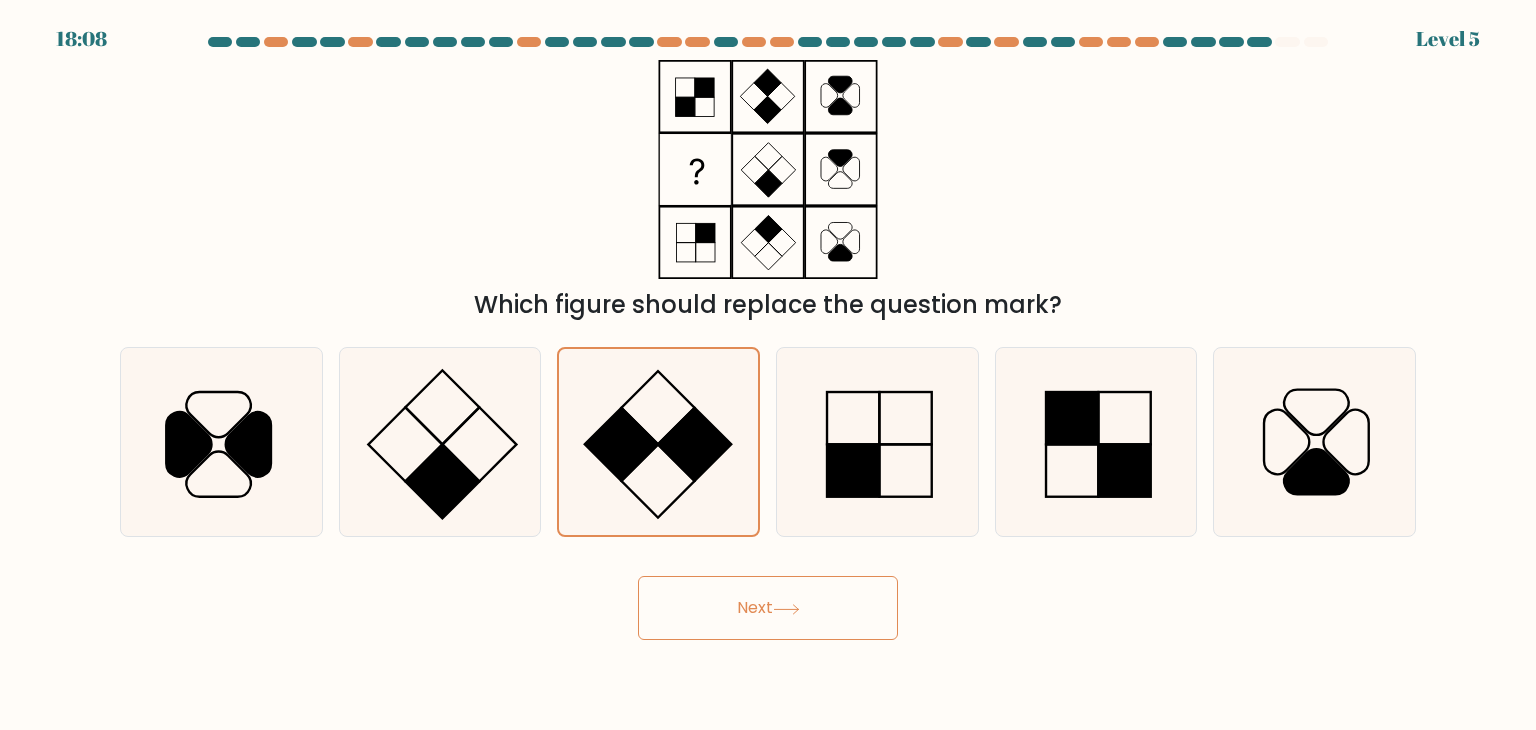 click on "Next" at bounding box center [768, 608] 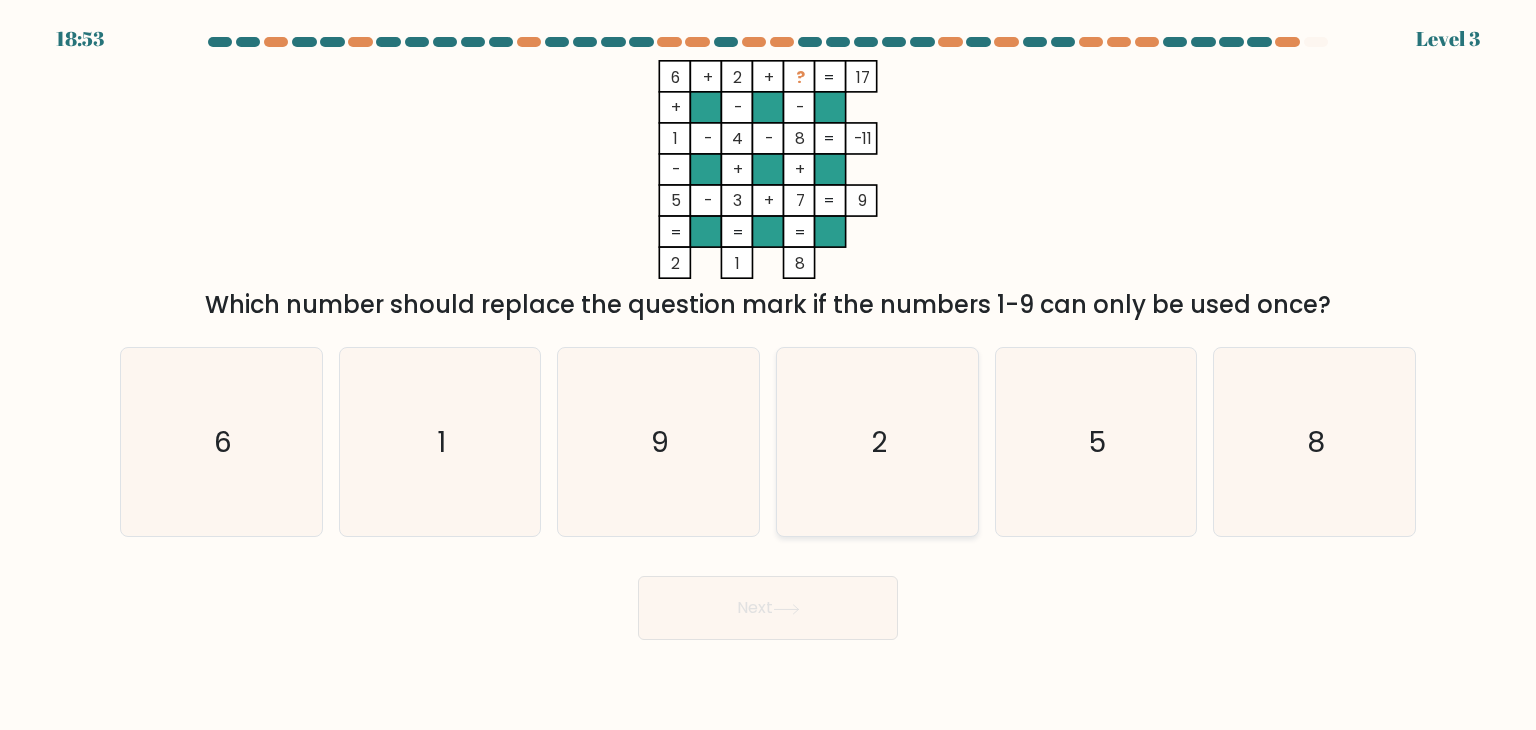 click on "2" 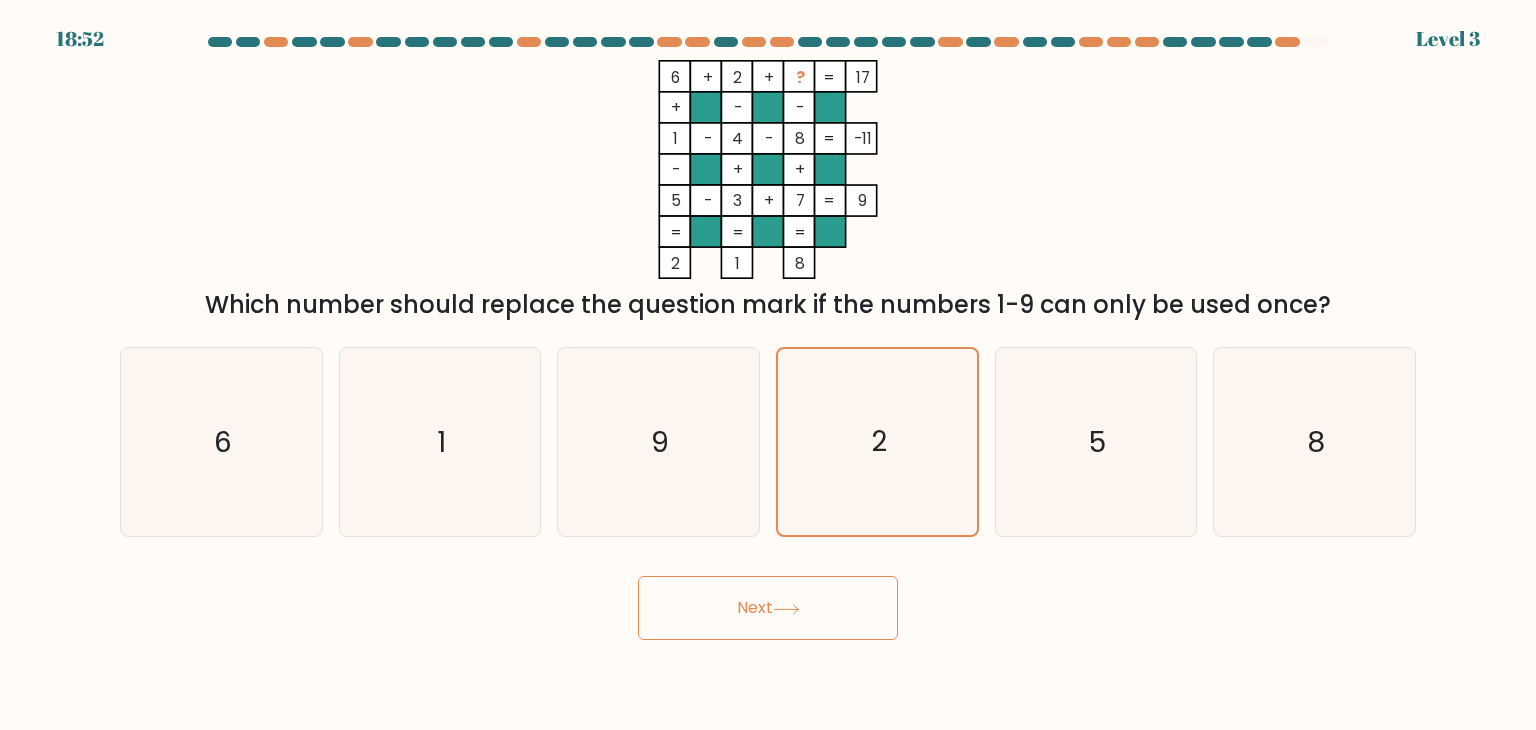 drag, startPoint x: 821, startPoint y: 576, endPoint x: 820, endPoint y: 597, distance: 21.023796 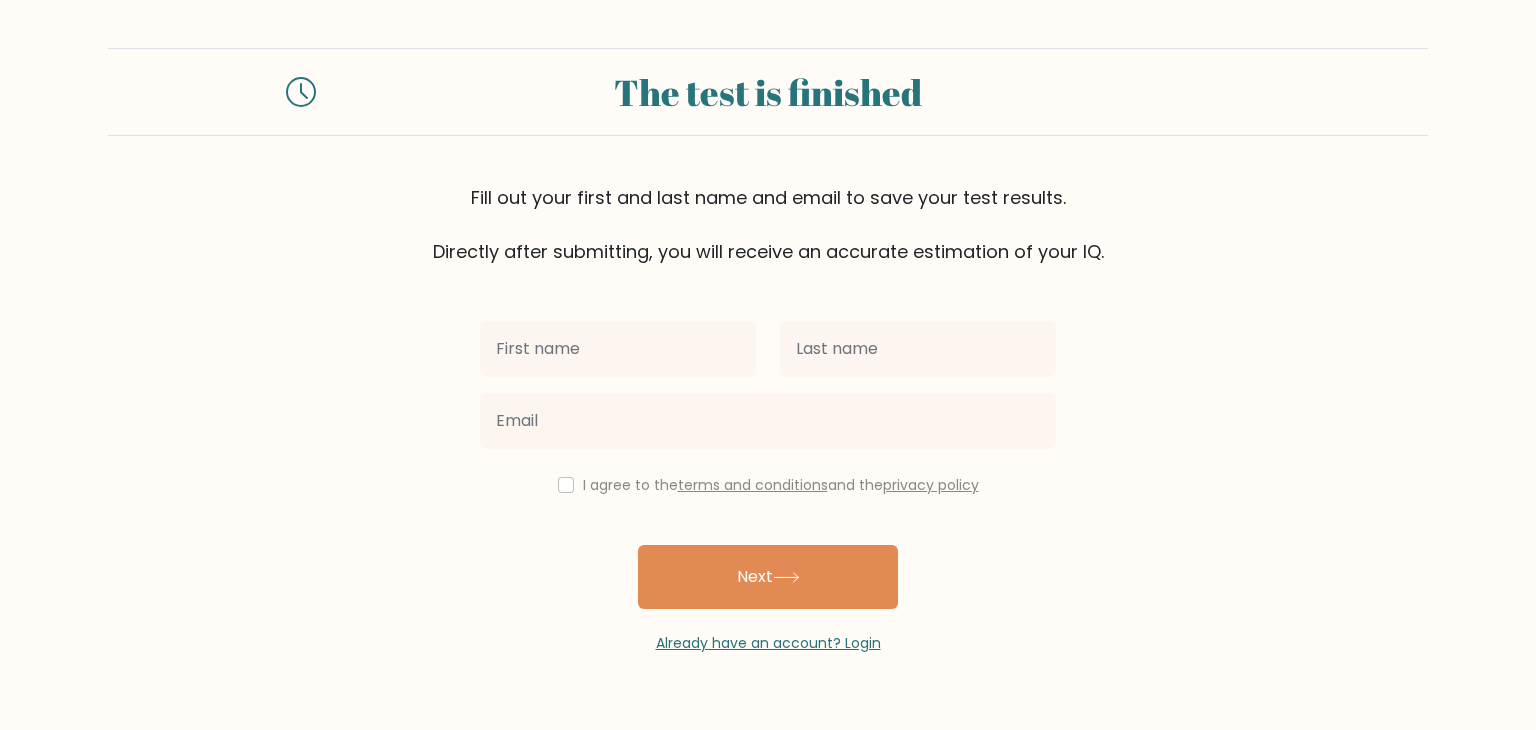 scroll, scrollTop: 0, scrollLeft: 0, axis: both 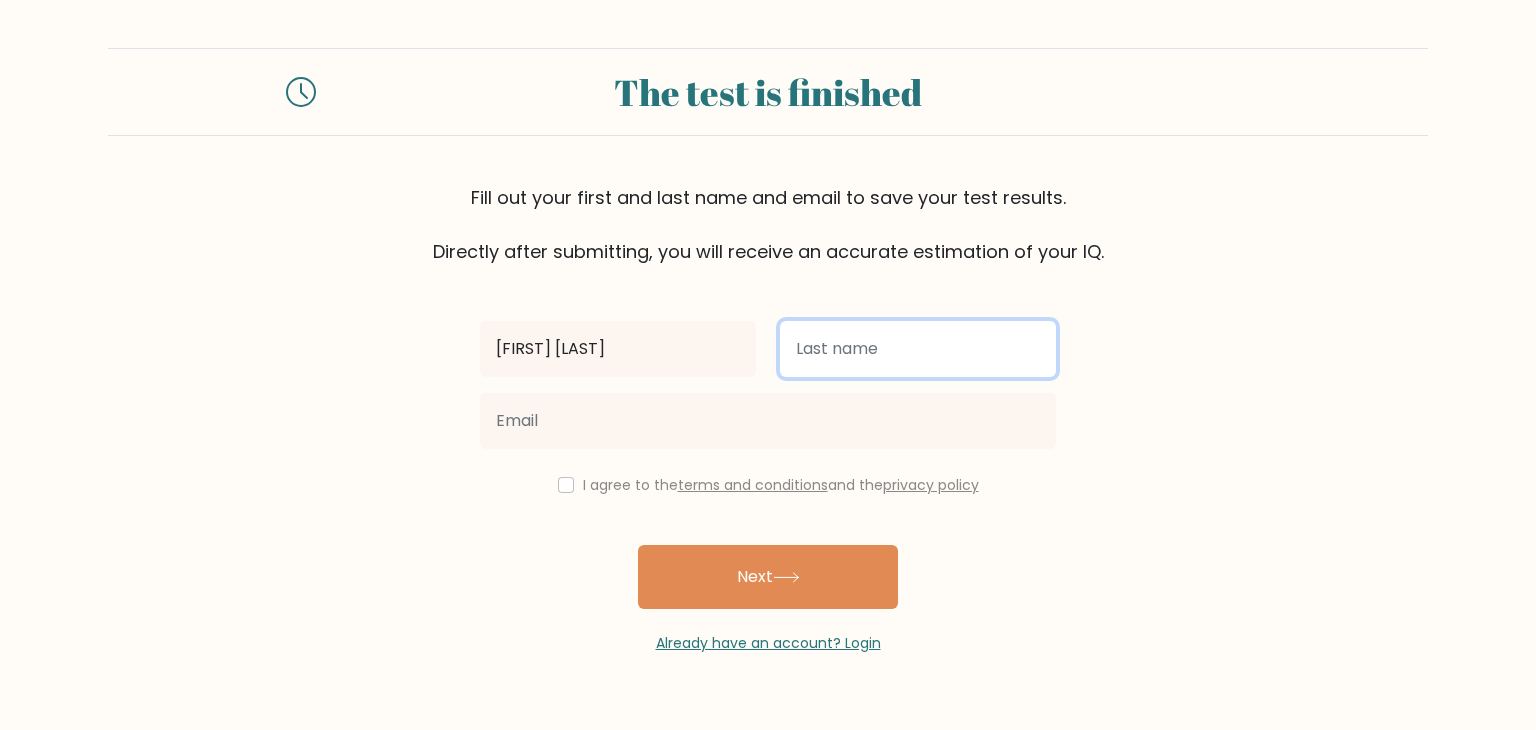 click at bounding box center [918, 349] 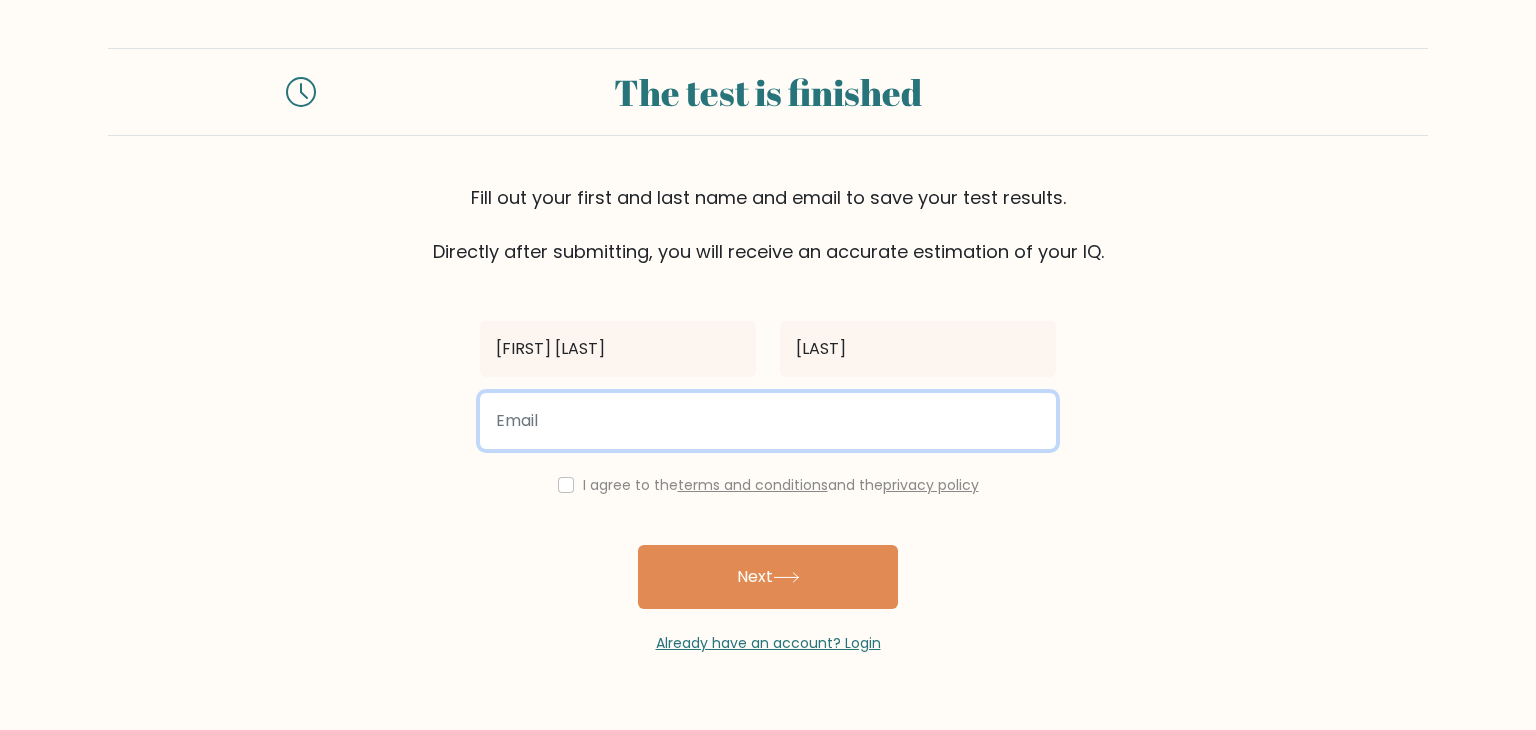 click at bounding box center [768, 421] 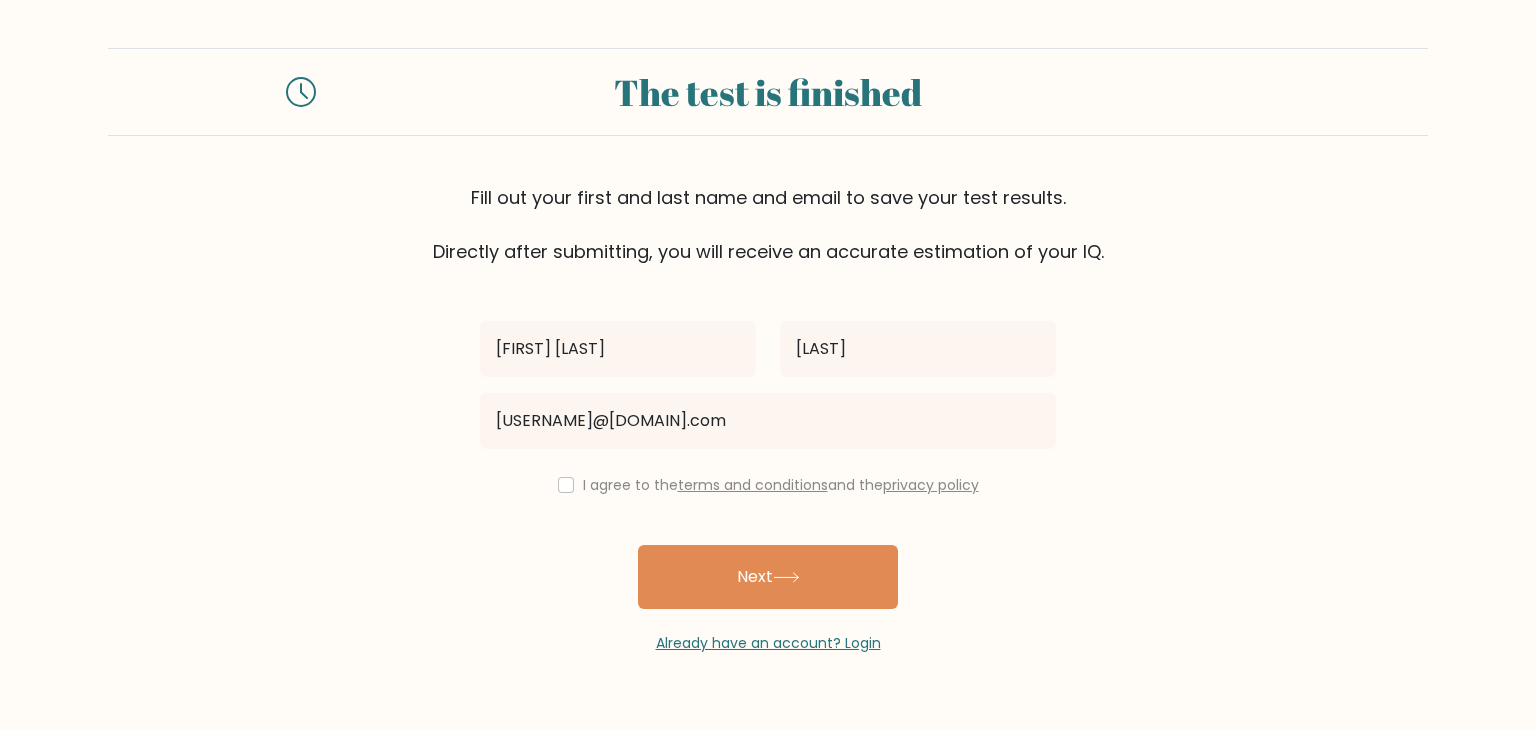 click on "I agree to the  terms and conditions  and the  privacy policy" at bounding box center [781, 485] 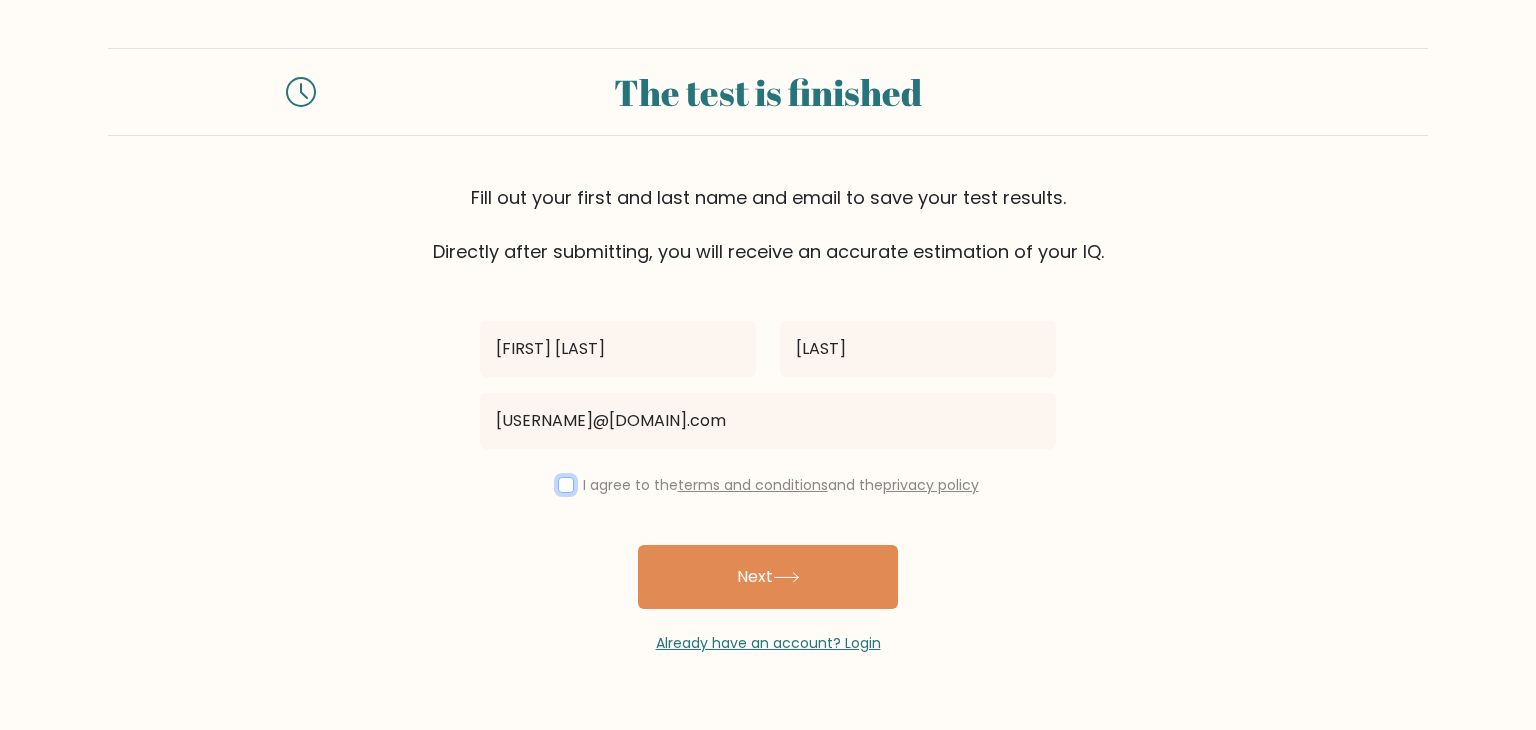 click at bounding box center (566, 485) 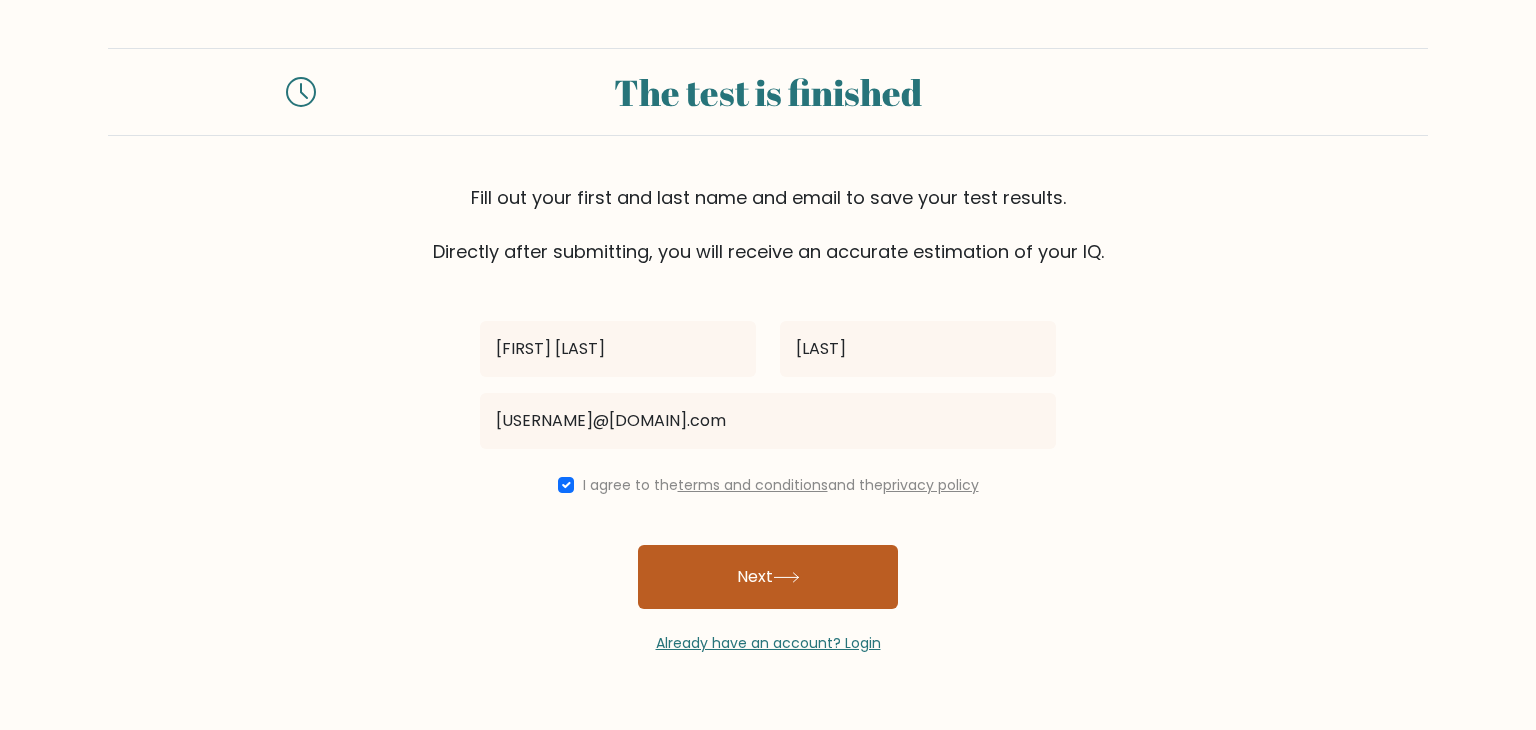 click 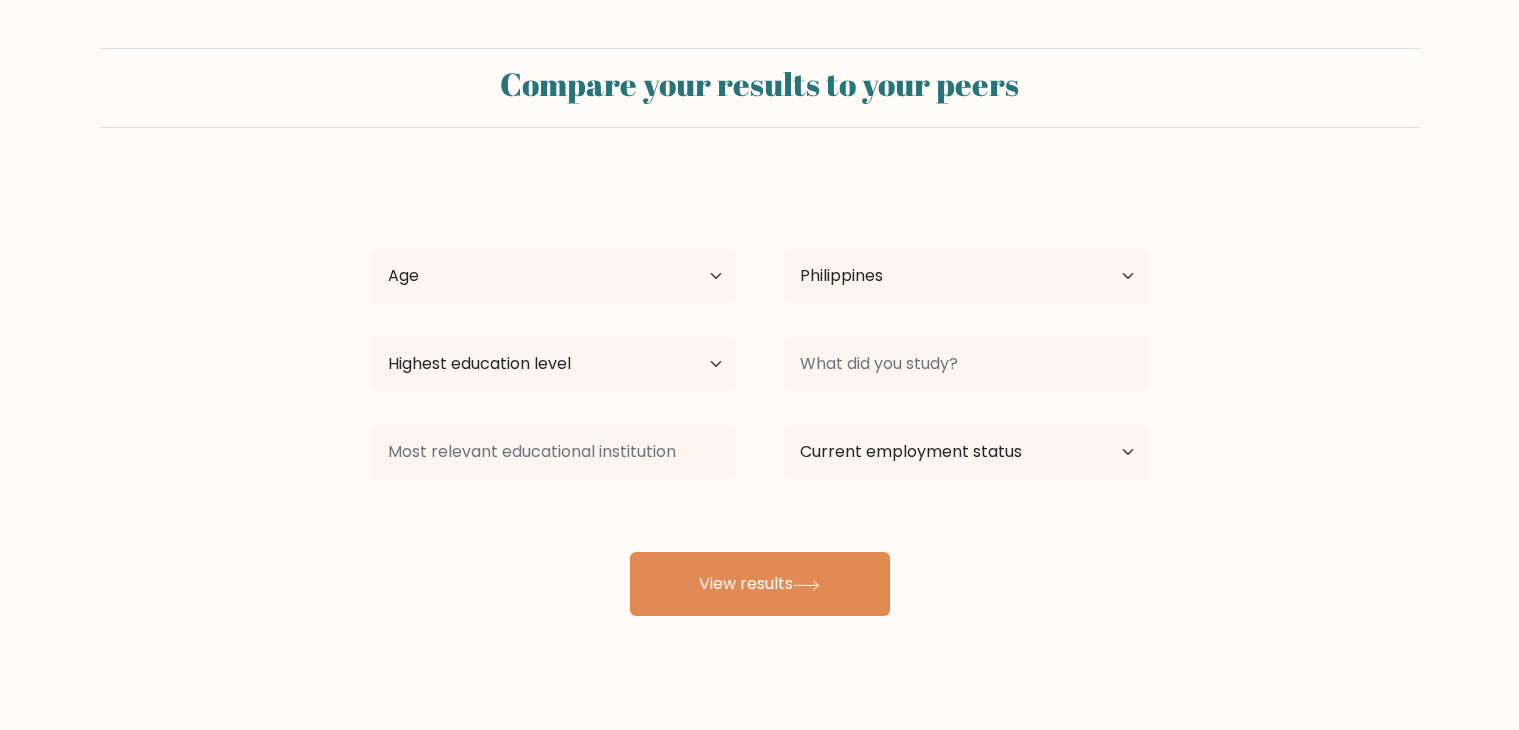 select on "PH" 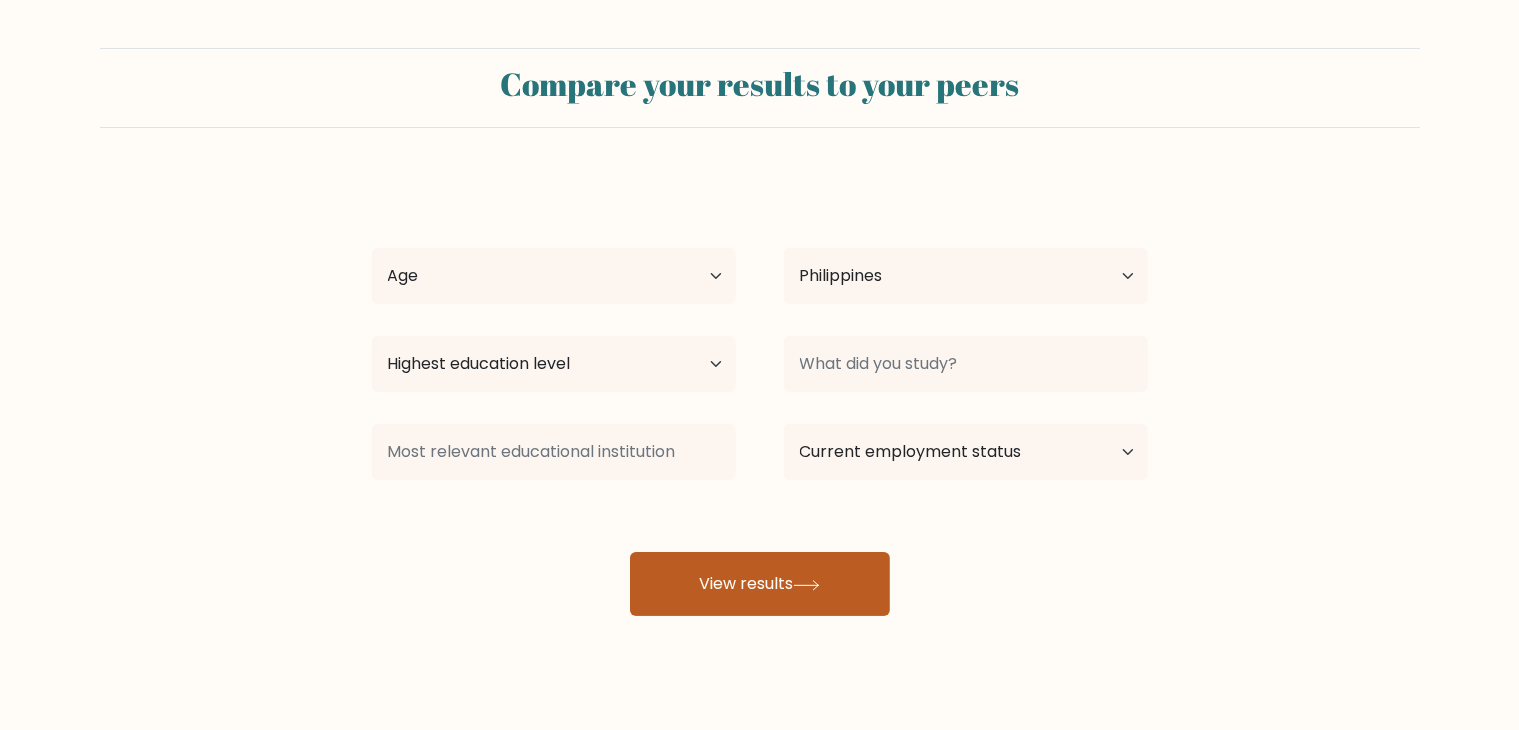 click on "View results" at bounding box center (760, 584) 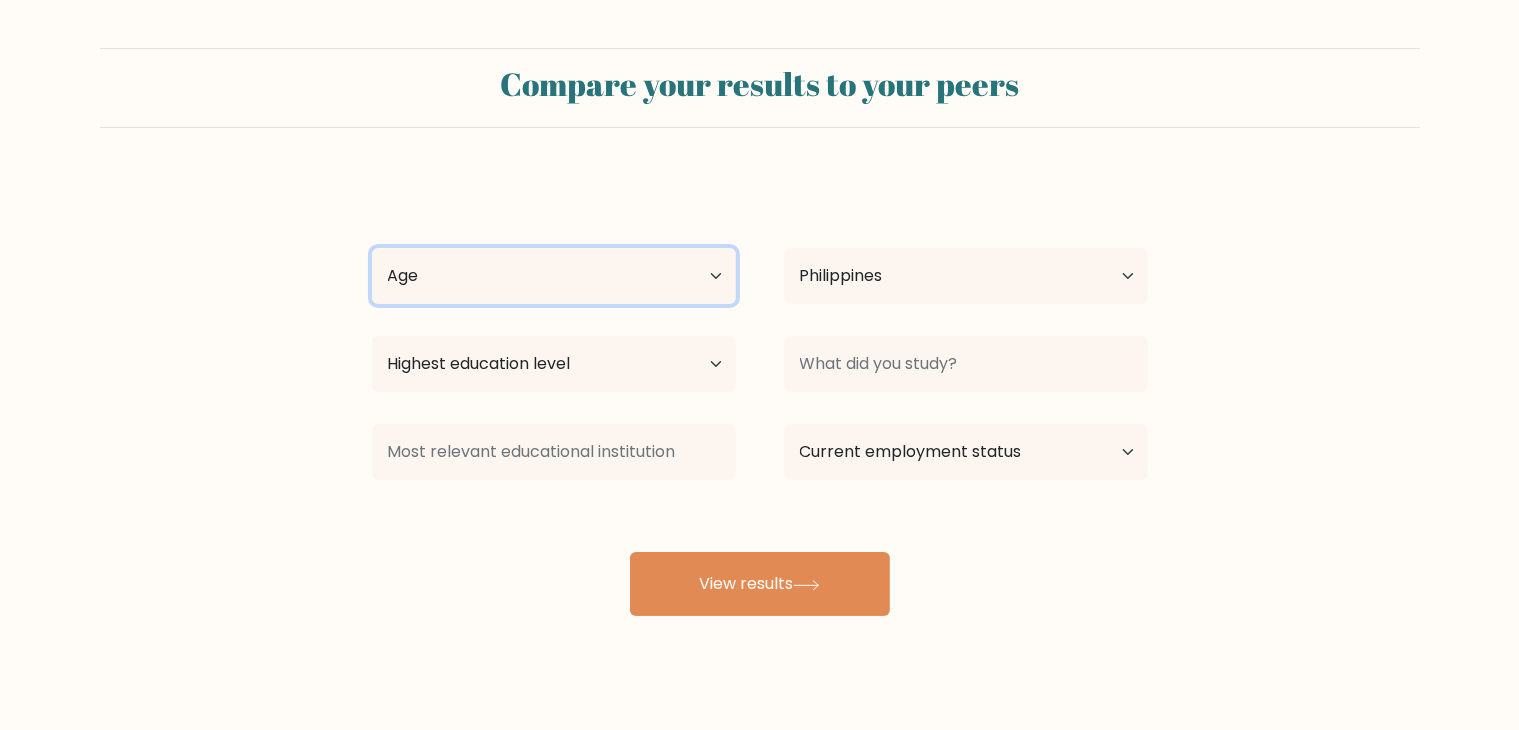click on "Age
Under 18 years old
18-24 years old
25-34 years old
35-44 years old
45-54 years old
55-64 years old
65 years old and above" at bounding box center (554, 276) 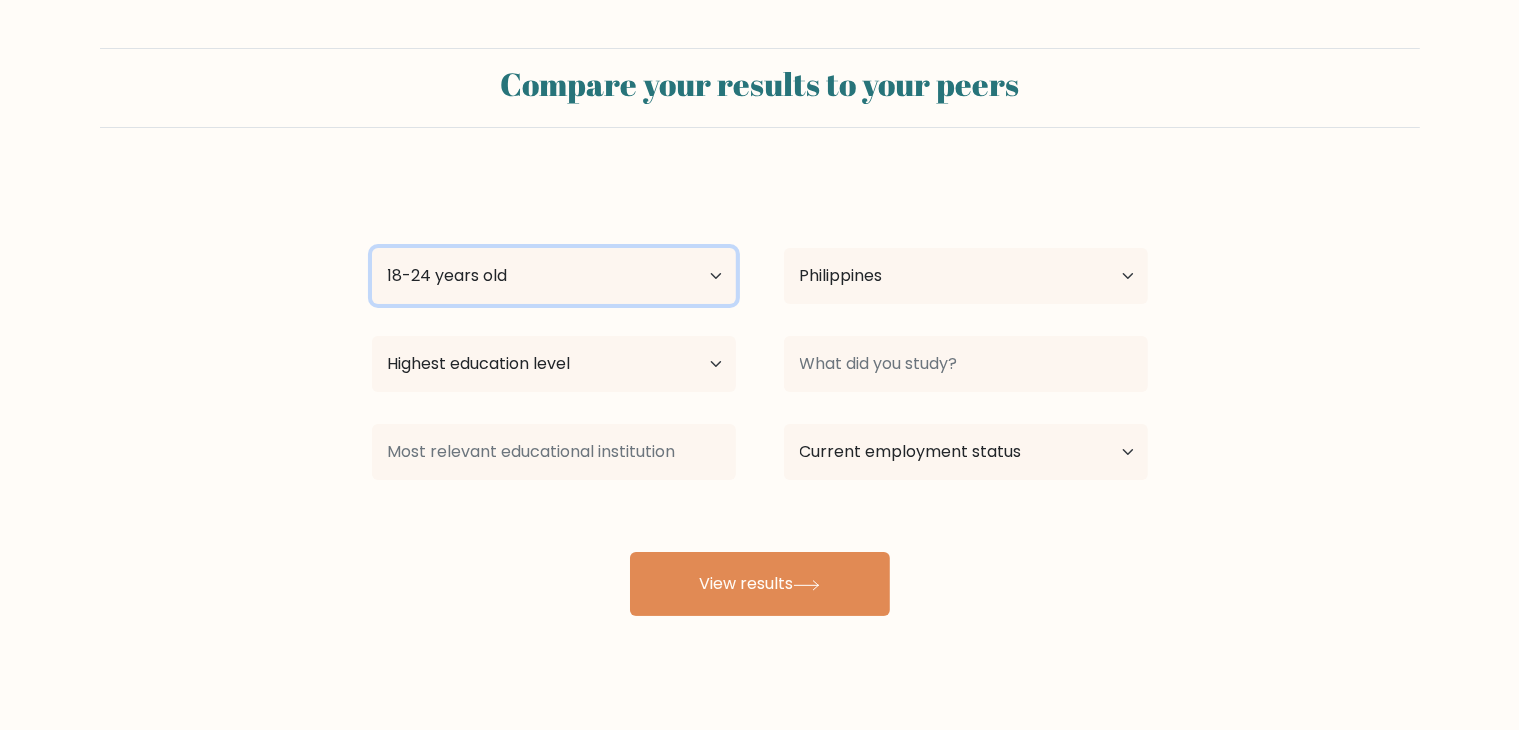 click on "Age
Under 18 years old
18-24 years old
25-34 years old
35-44 years old
45-54 years old
55-64 years old
65 years old and above" at bounding box center (554, 276) 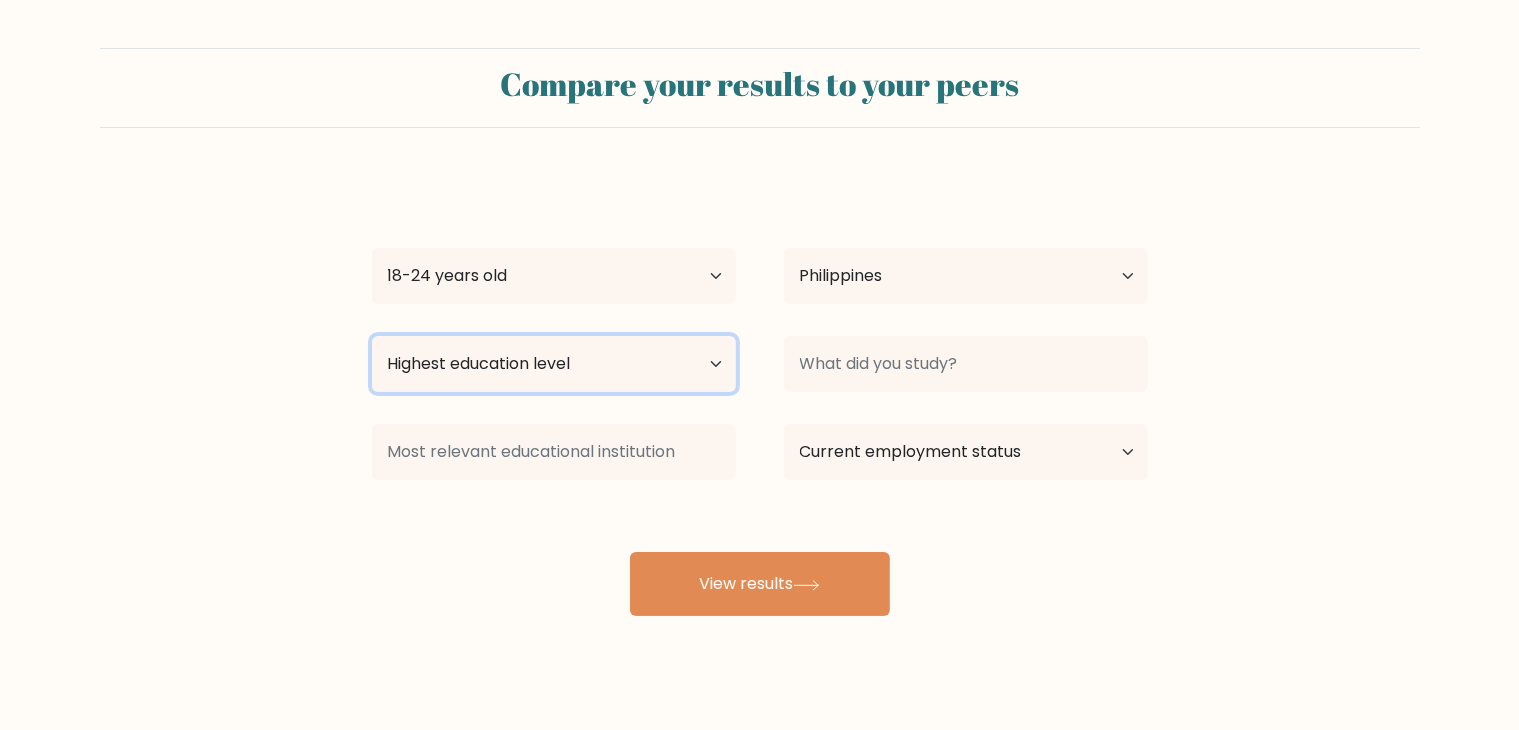 click on "Highest education level
No schooling
Primary
Lower Secondary
Upper Secondary
Occupation Specific
Bachelor's degree
Master's degree
Doctoral degree" at bounding box center (554, 364) 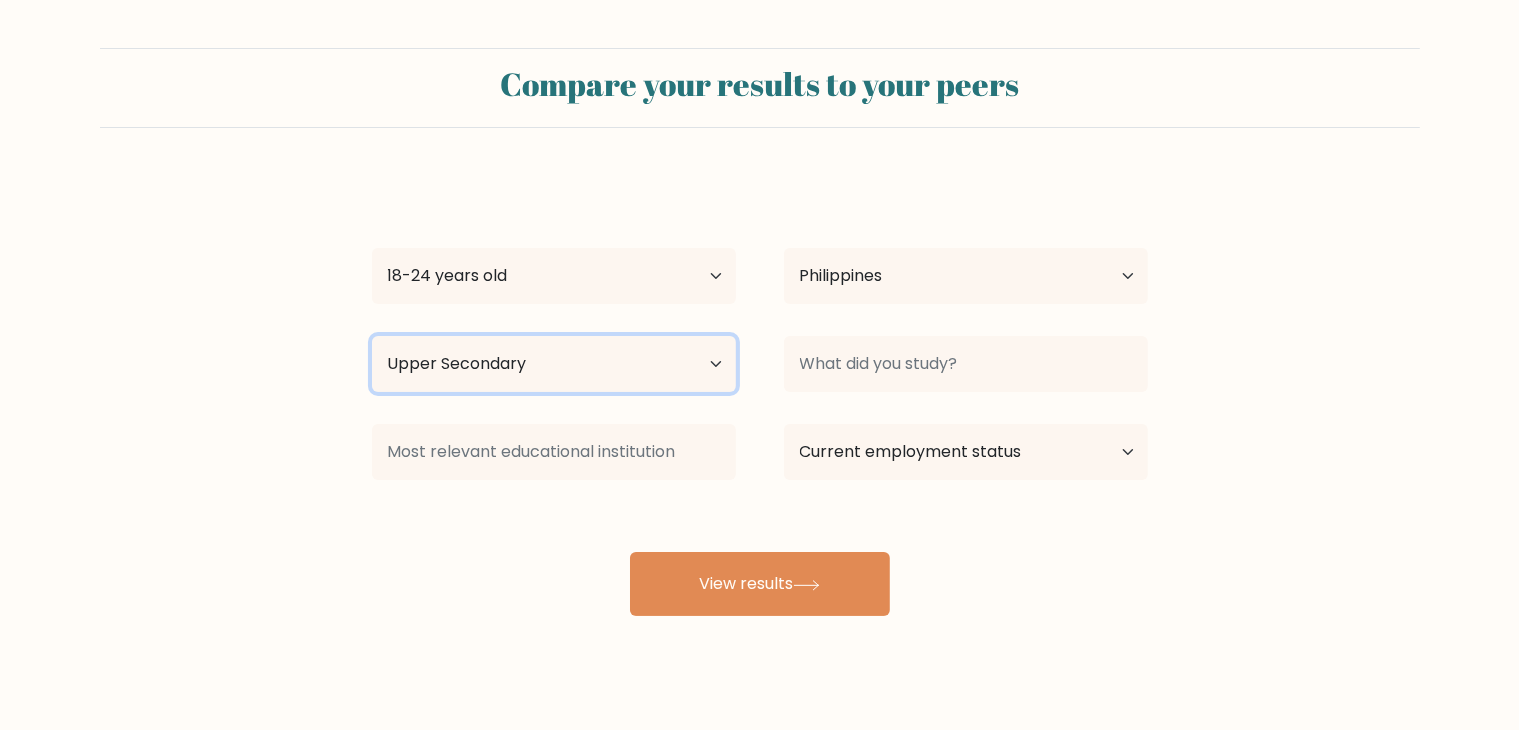 click on "Highest education level
No schooling
Primary
Lower Secondary
Upper Secondary
Occupation Specific
Bachelor's degree
Master's degree
Doctoral degree" at bounding box center [554, 364] 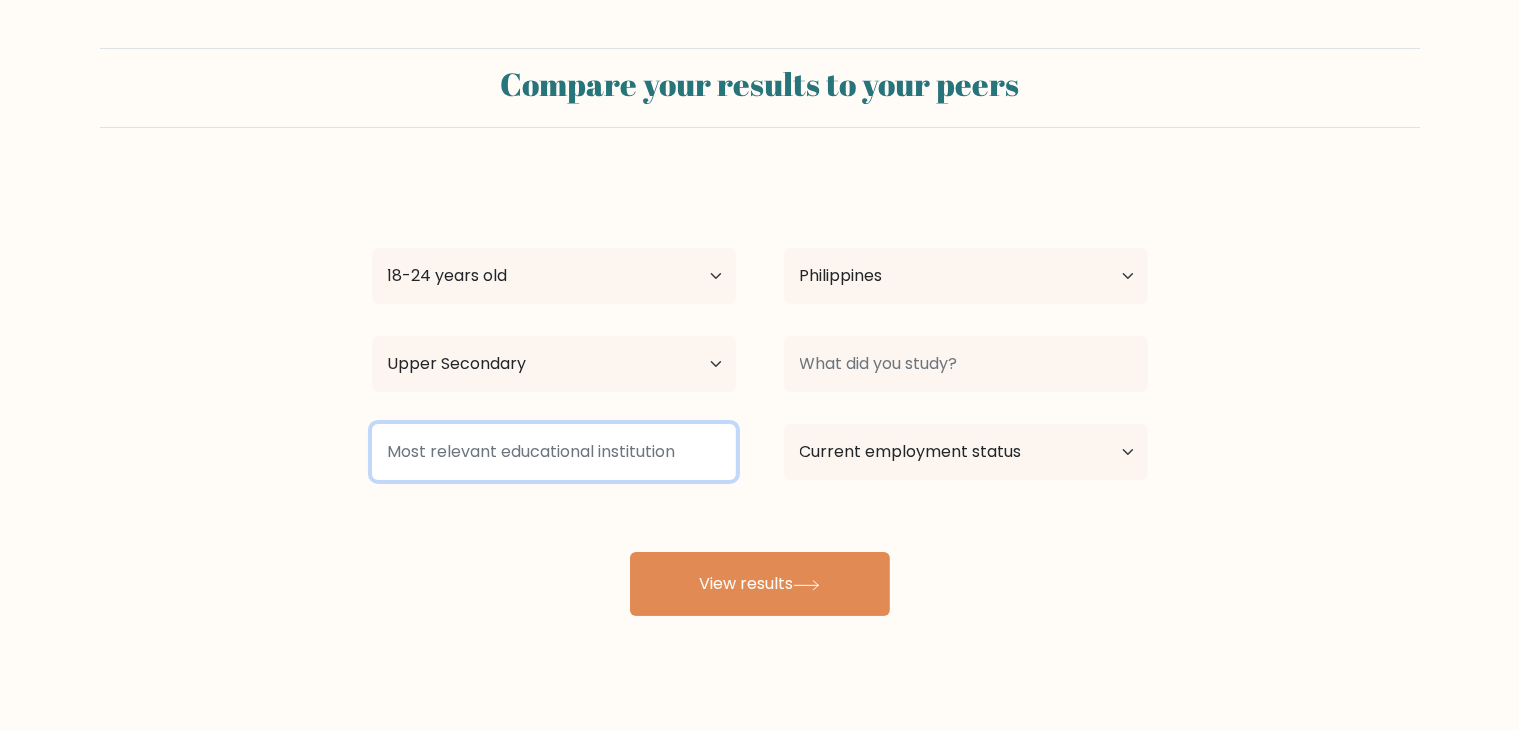 click at bounding box center (554, 452) 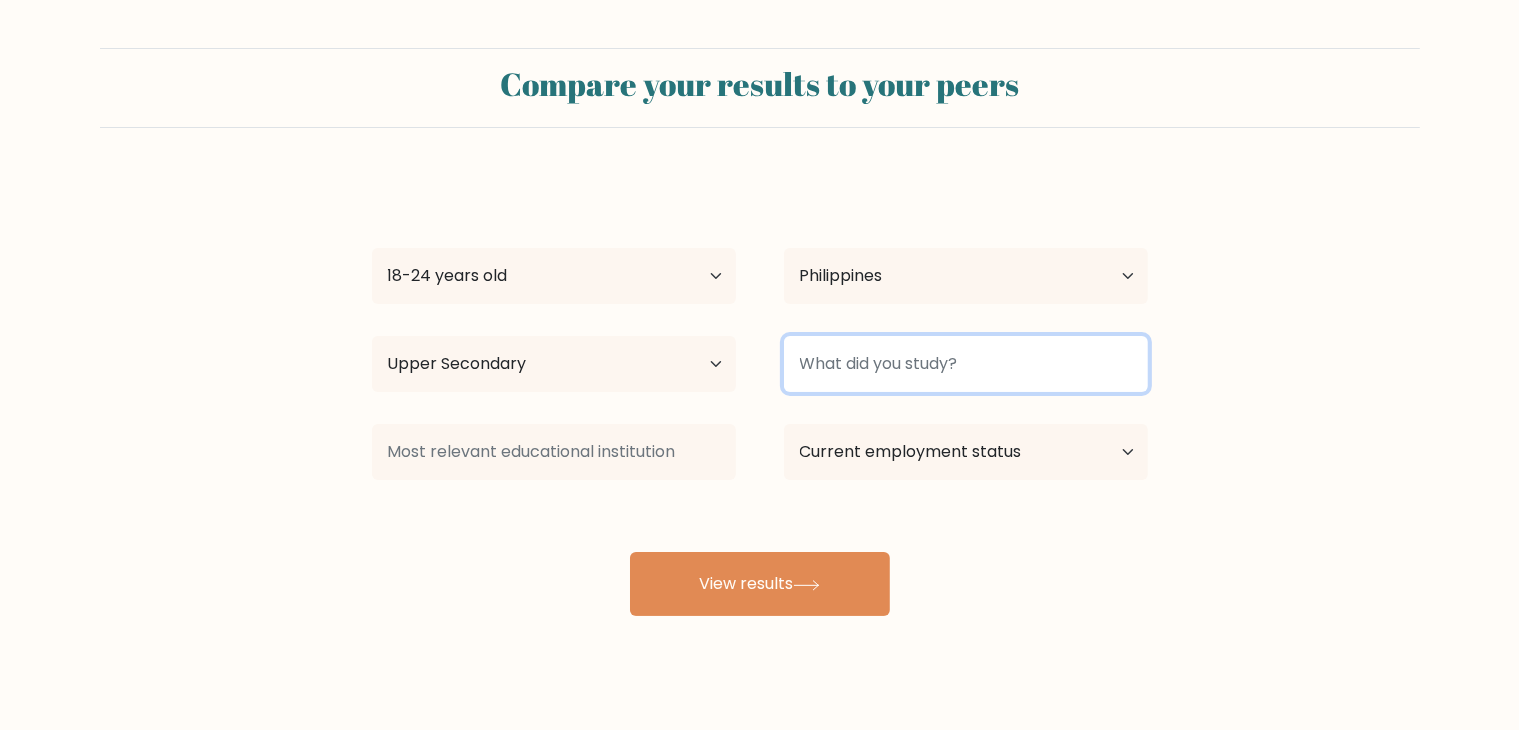 click at bounding box center [966, 364] 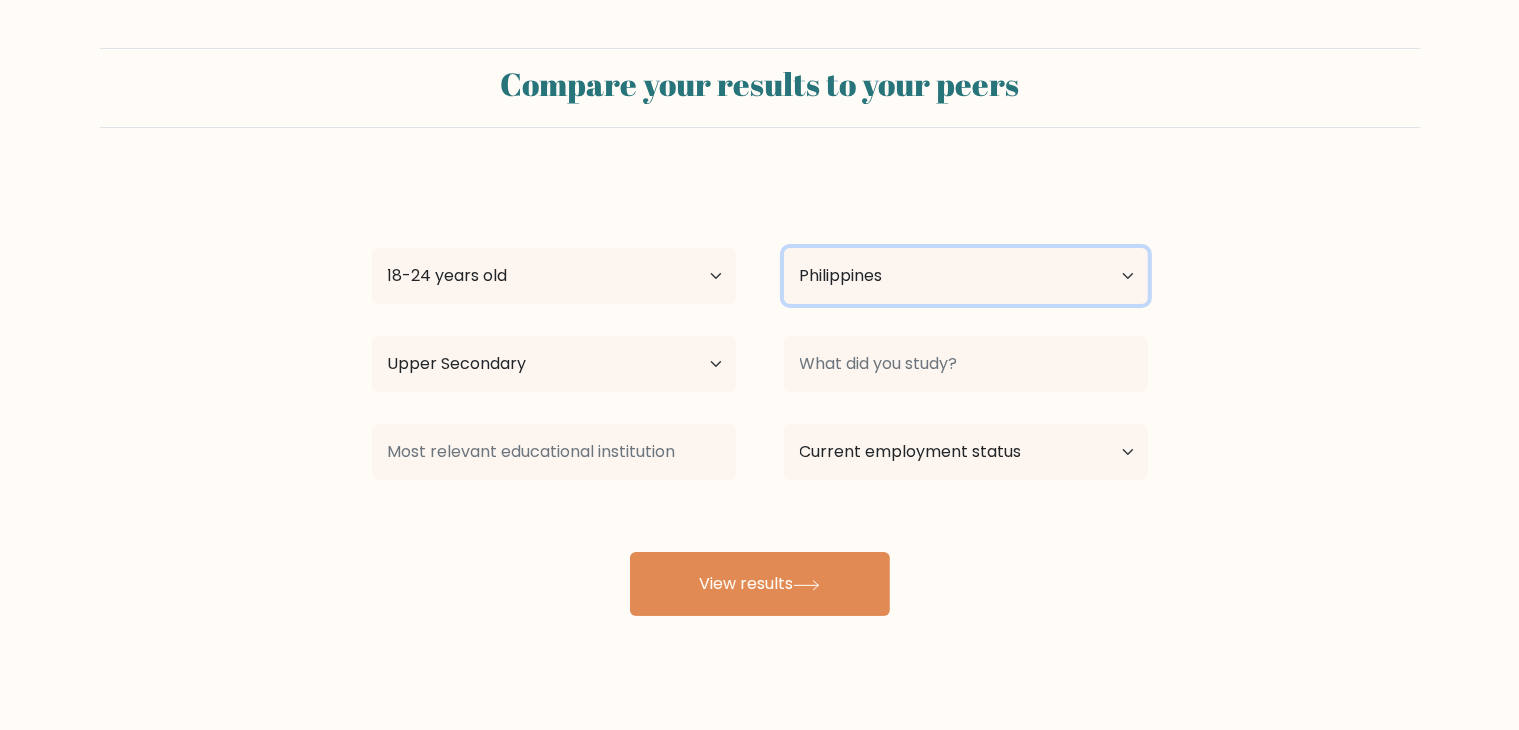 click on "Country
Afghanistan
Albania
Algeria
American Samoa
Andorra
Angola
Anguilla
Antarctica
Antigua and Barbuda
Argentina
Armenia
Aruba
Australia
Austria
Azerbaijan
Bahamas
Bahrain
Bangladesh
Barbados
Belarus
Belgium
Belize
Benin
Bermuda
Bhutan
Bolivia
Bonaire, Sint Eustatius and Saba
Bosnia and Herzegovina
Botswana
Bouvet Island
Brazil
British Indian Ocean Territory
Brunei
Bulgaria
Burkina Faso
Burundi
Cabo Verde
Cambodia
Cameroon
Canada
Cayman Islands
Central African Republic
Chad
Chile
China
Christmas Island
Cocos (Keeling) Islands
Colombia
Comoros
Congo
Congo (the Democratic Republic of the)
Cook Islands
Costa Rica
Côte d'Ivoire
Croatia
Cuba" at bounding box center (966, 276) 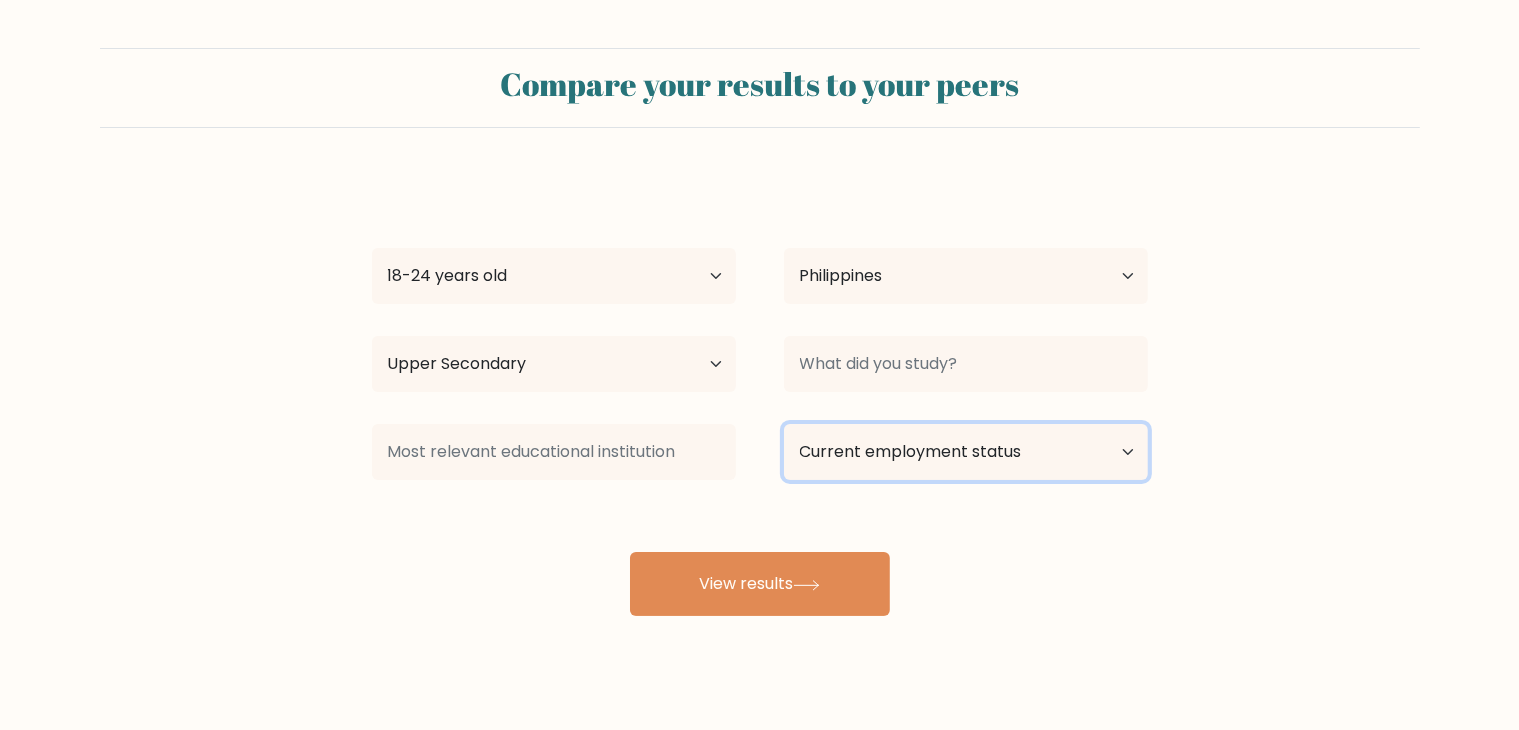 click on "Current employment status
Employed
Student
Retired
Other / prefer not to answer" at bounding box center [966, 452] 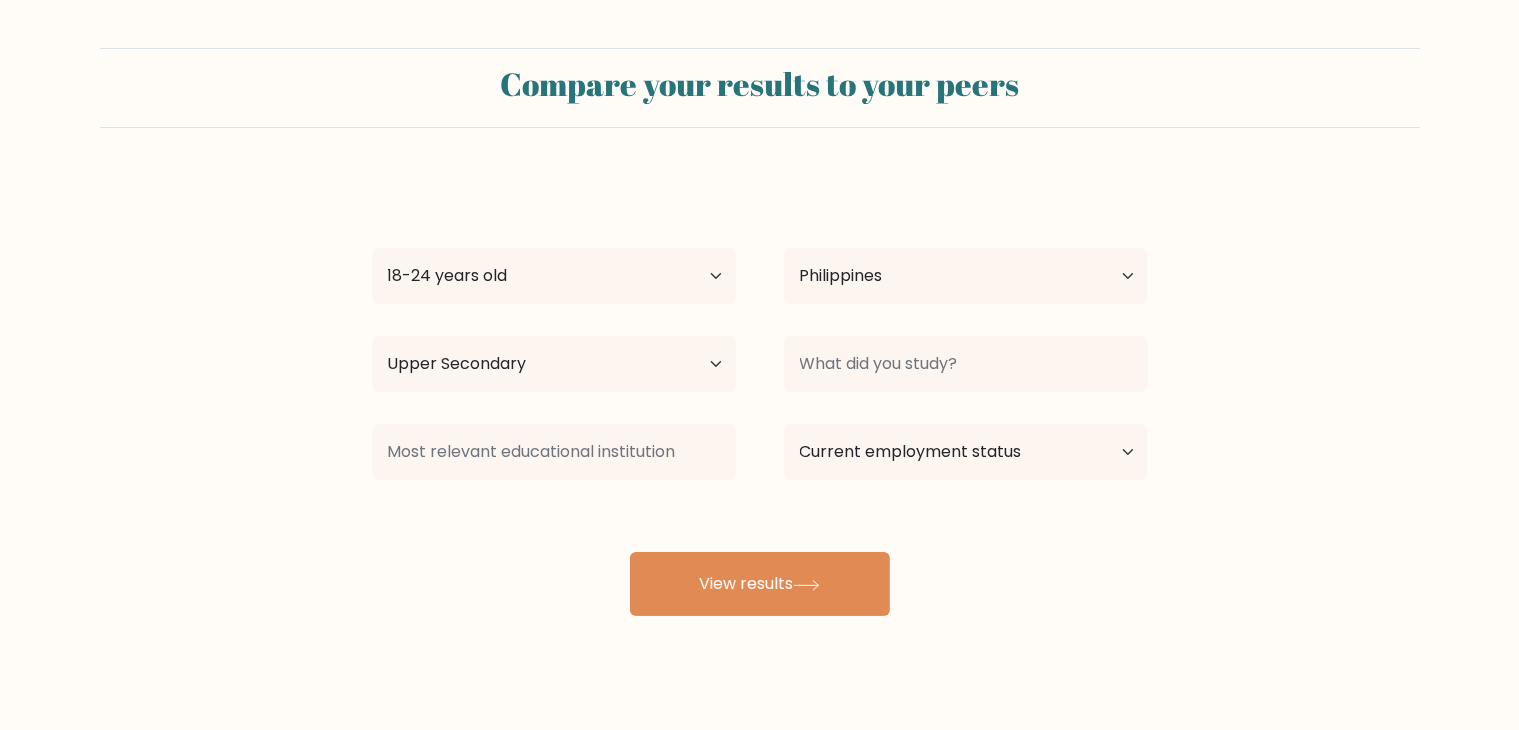 click on "Compare your results to your peers
Dustin Lawrence
saldaña
Age
Under 18 years old
18-24 years old
25-34 years old
35-44 years old
45-54 years old
55-64 years old
65 years old and above
Country
Afghanistan
Albania
Algeria
American Samoa
Andorra
Angola
Anguilla
Antarctica
Antigua and Barbuda
Argentina
Armenia
Aruba
Australia" at bounding box center (759, 332) 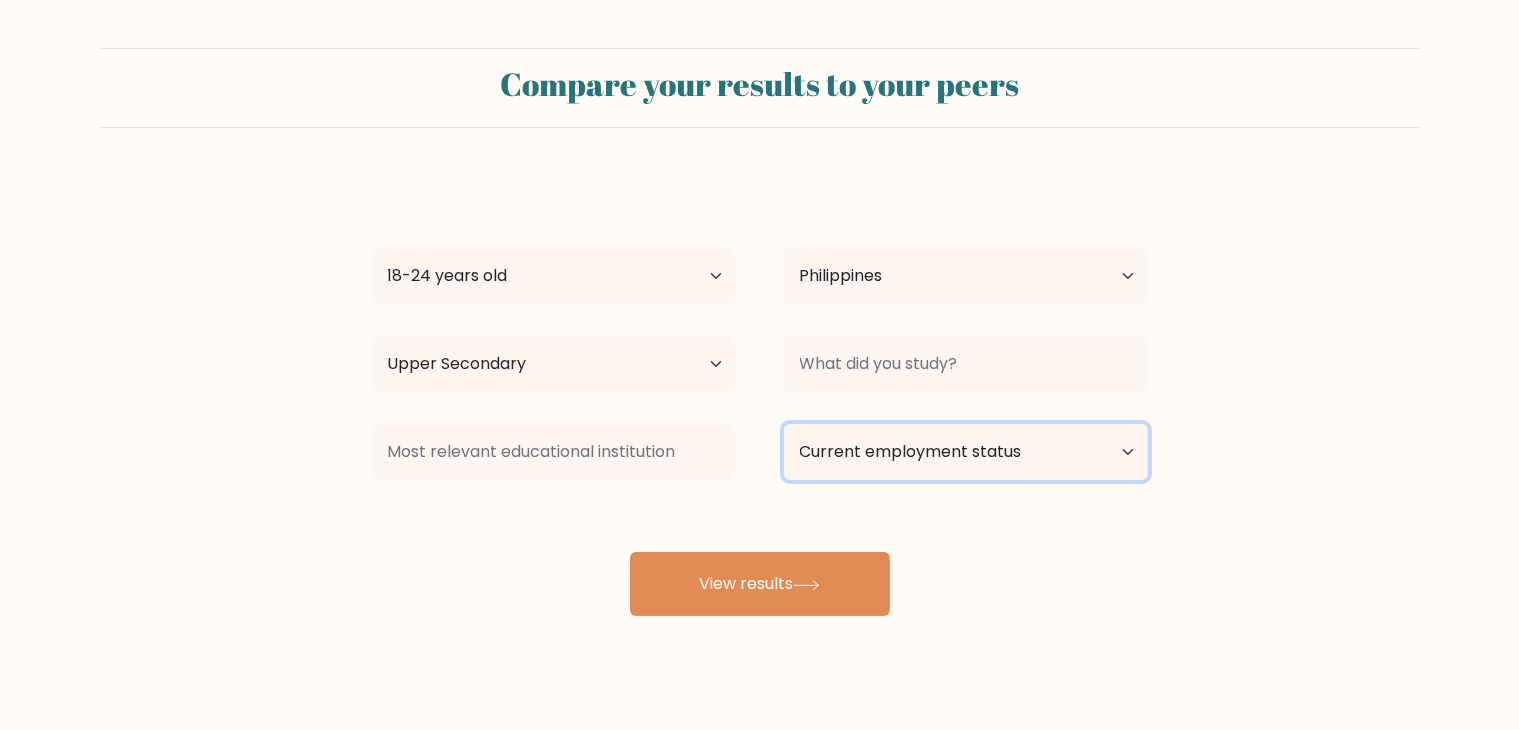 click on "Current employment status
Employed
Student
Retired
Other / prefer not to answer" at bounding box center [966, 452] 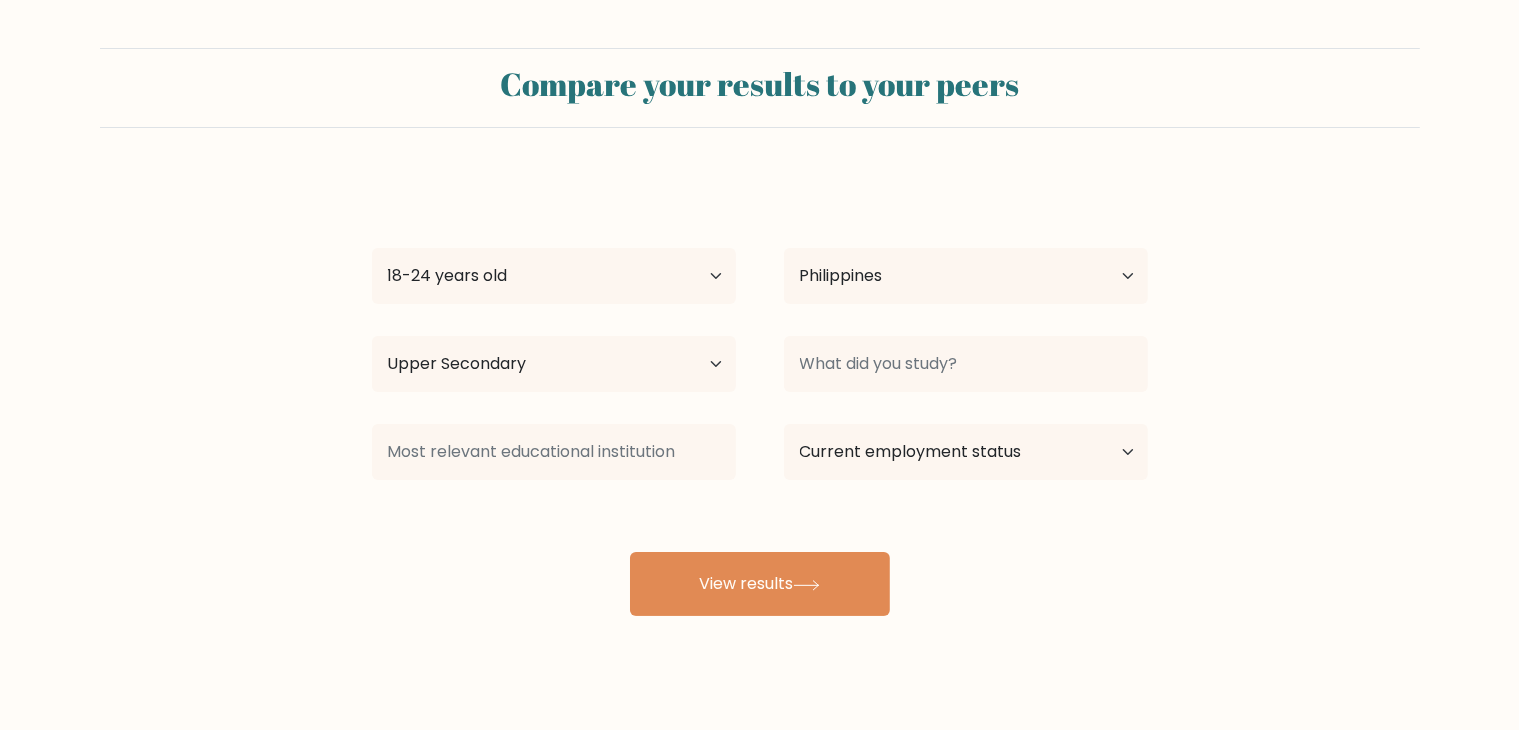 click on "Compare your results to your peers
Dustin Lawrence
saldaña
Age
Under 18 years old
18-24 years old
25-34 years old
35-44 years old
45-54 years old
55-64 years old
65 years old and above
Country
Afghanistan
Albania
Algeria
American Samoa
Andorra
Angola
Anguilla
Antarctica
Antigua and Barbuda
Argentina
Armenia
Aruba
Australia" at bounding box center (759, 332) 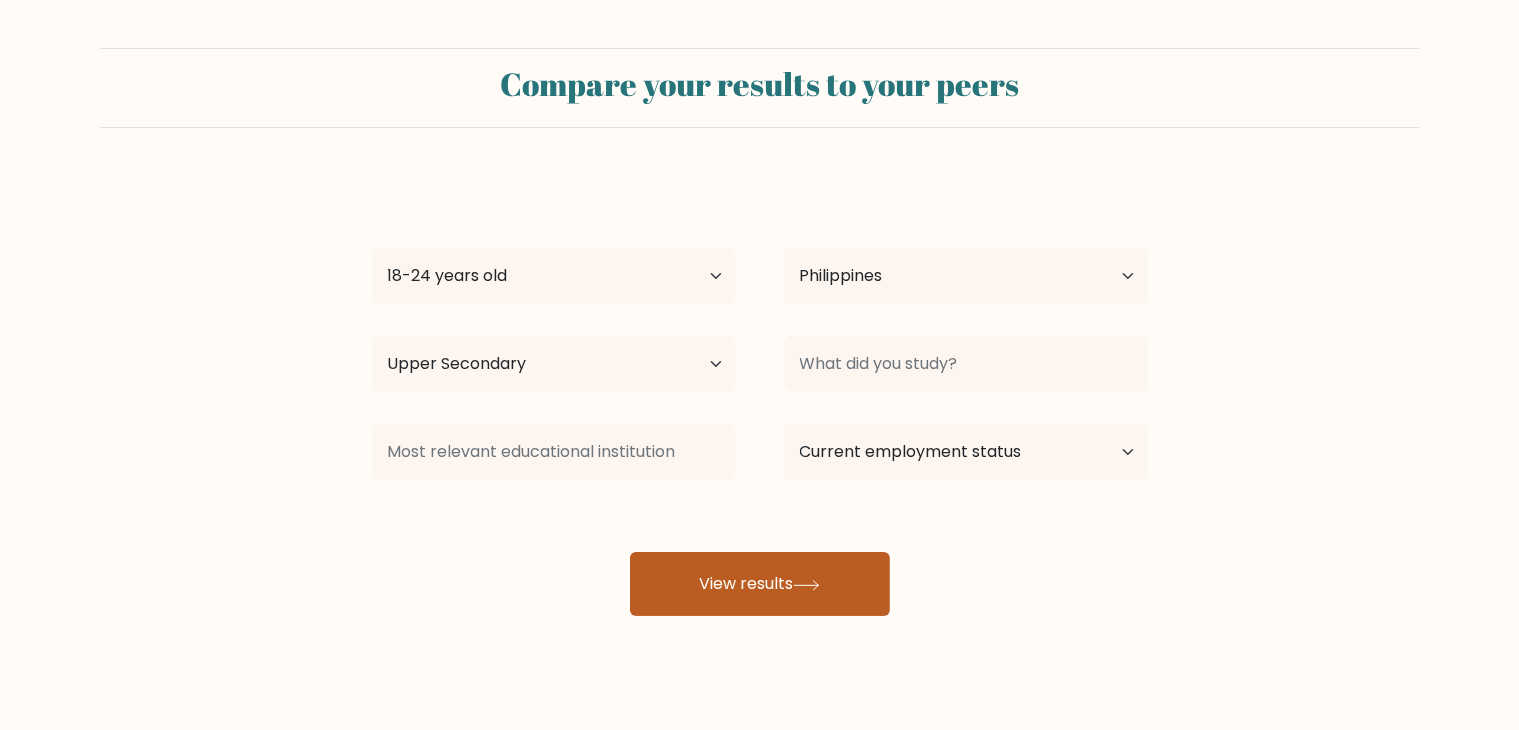 click on "View results" at bounding box center [760, 584] 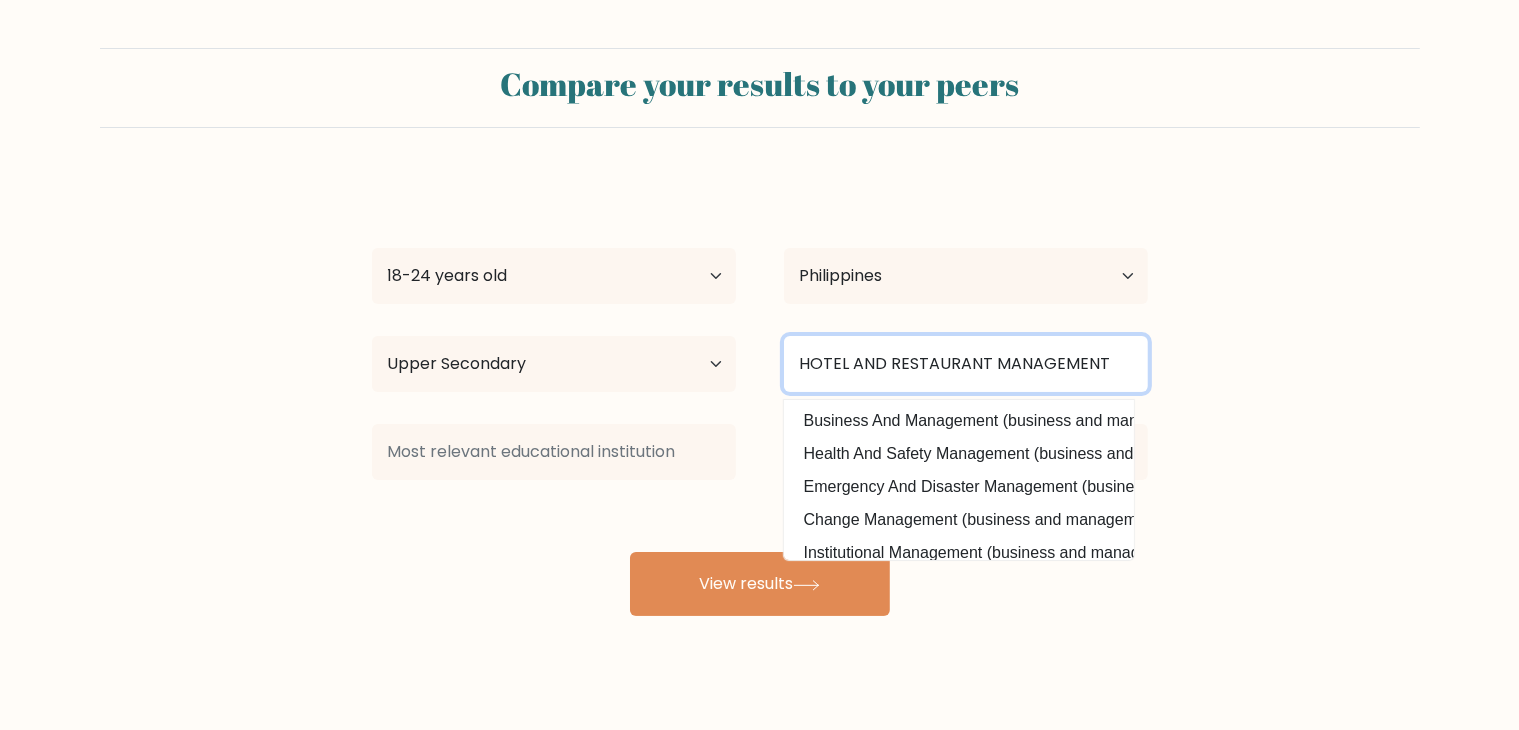 type on "HOTEL AND RESTAURANT MANAGEMENT" 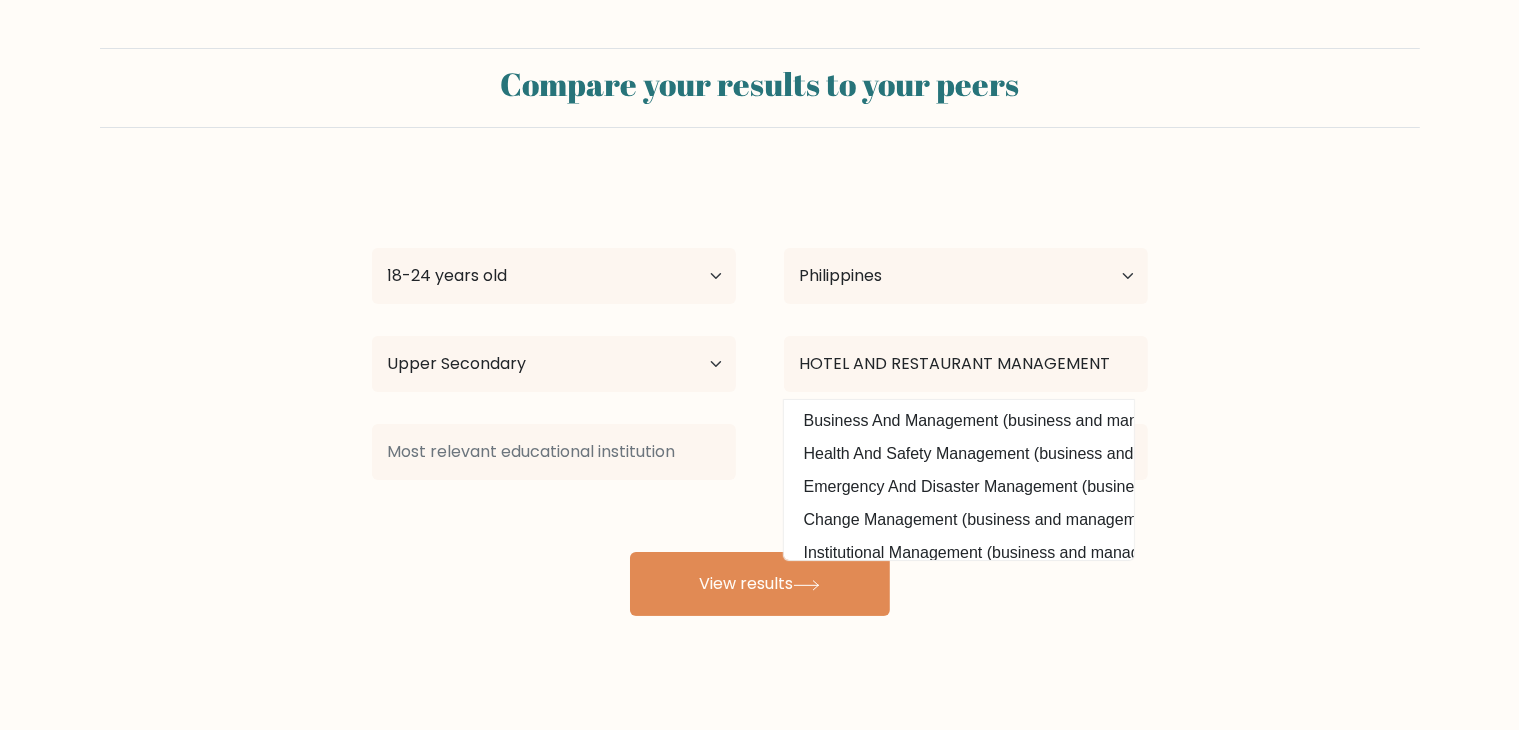 click on "Compare your results to your peers
Dustin Lawrence
saldaña
Age
Under 18 years old
18-24 years old
25-34 years old
35-44 years old
45-54 years old
55-64 years old
65 years old and above
Country
Afghanistan
Albania
Algeria
American Samoa
Andorra
Angola
Anguilla
Antarctica
Antigua and Barbuda
Argentina
Armenia
Aruba
Australia" at bounding box center (759, 332) 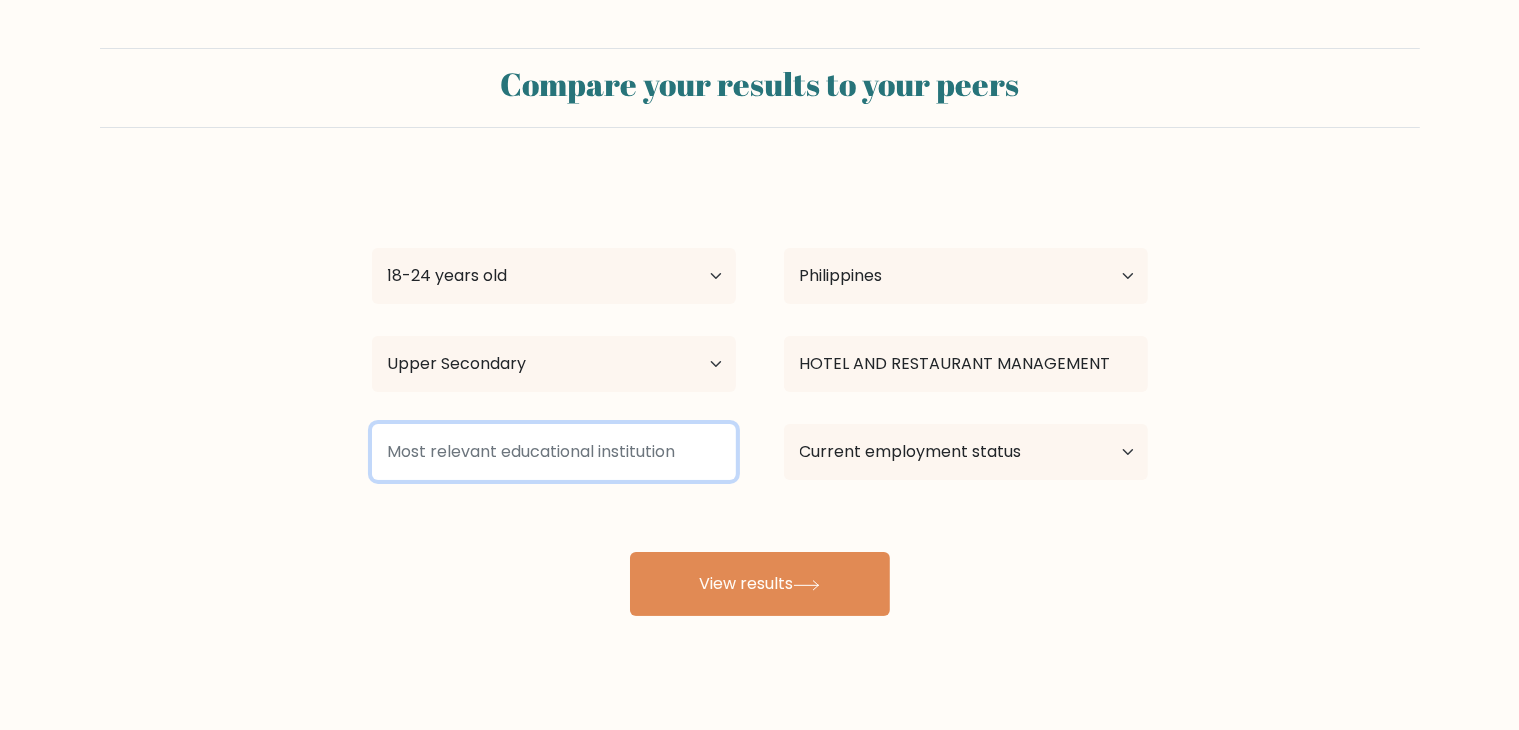 click at bounding box center [554, 452] 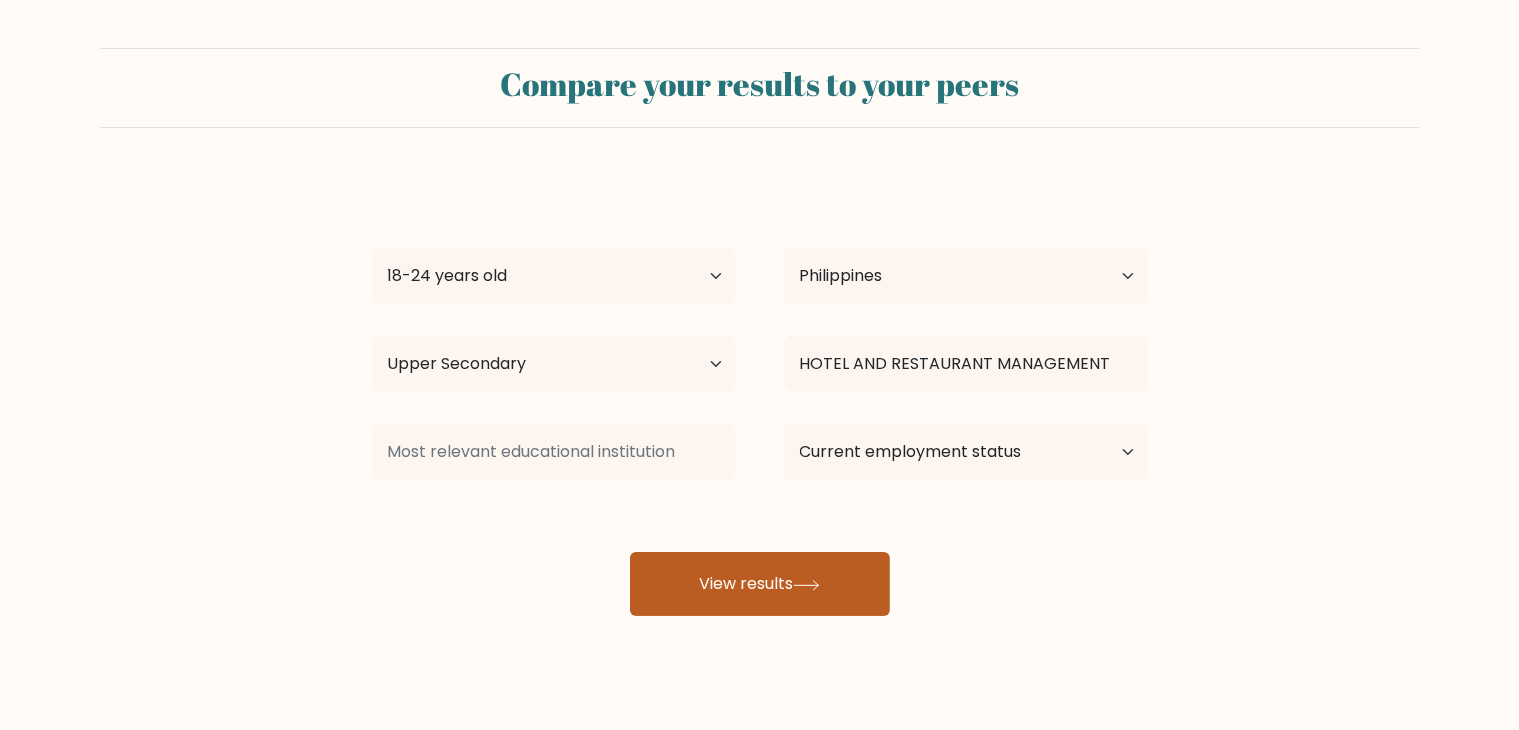 click on "View results" at bounding box center [760, 584] 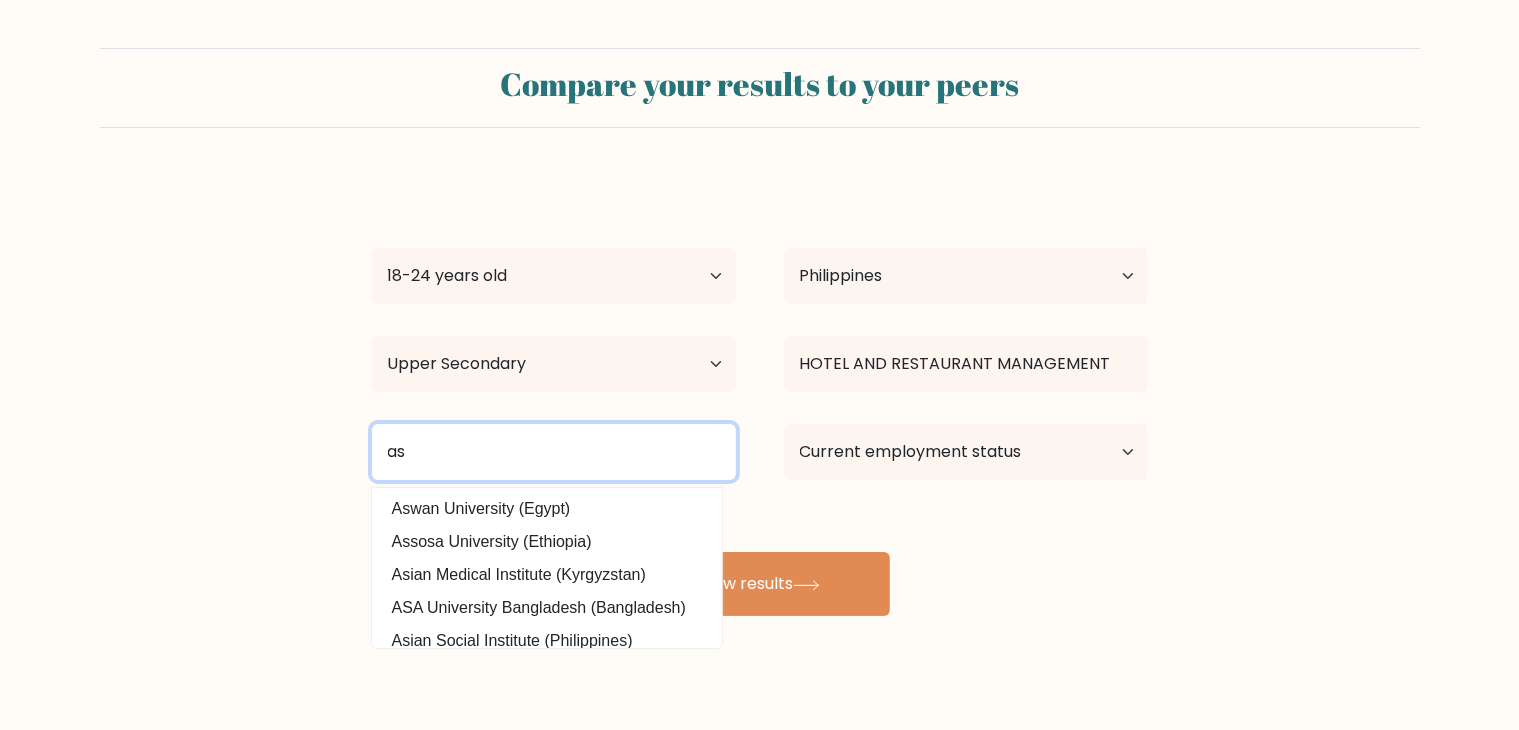 type on "a" 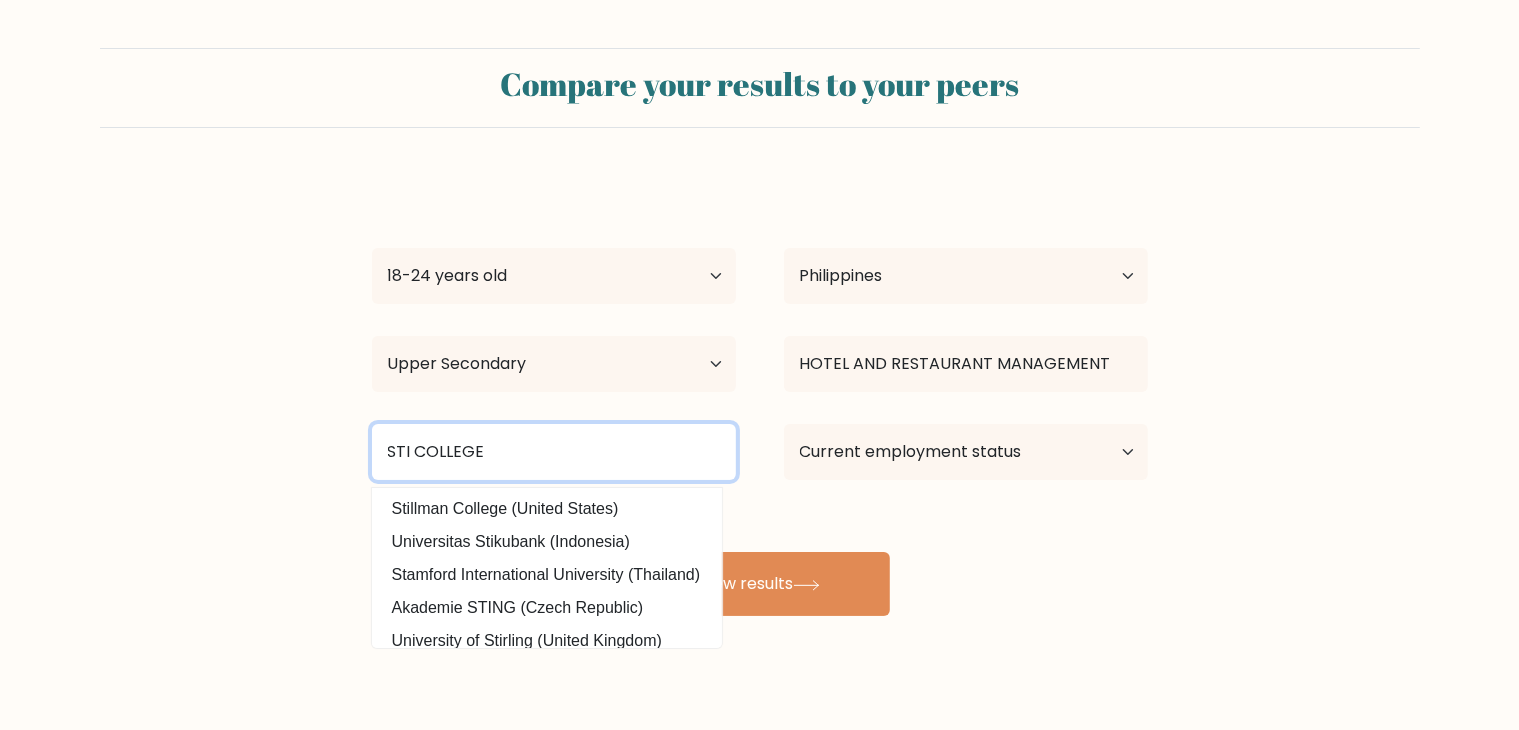 type on "STI COLLEGE" 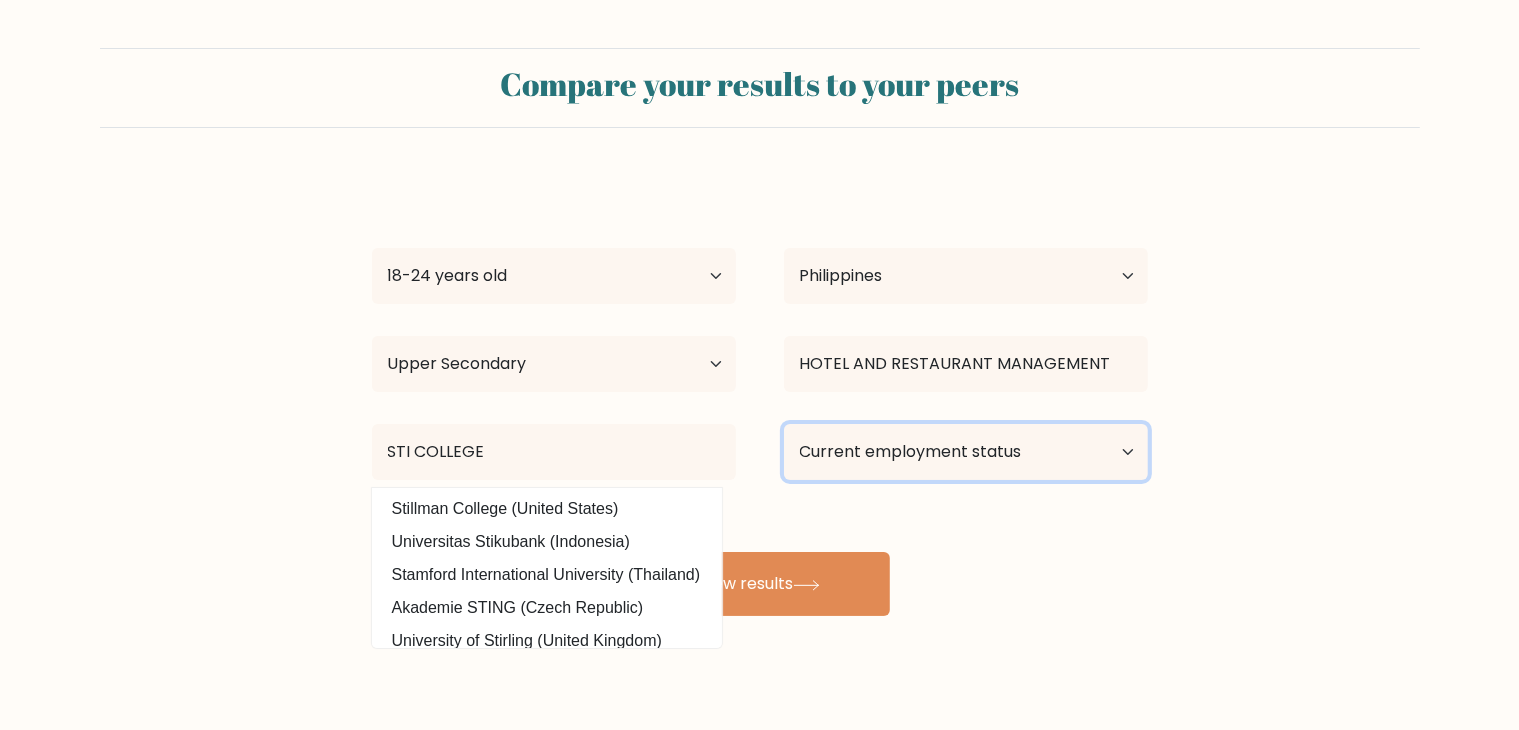 click on "Current employment status
Employed
Student
Retired
Other / prefer not to answer" at bounding box center (966, 452) 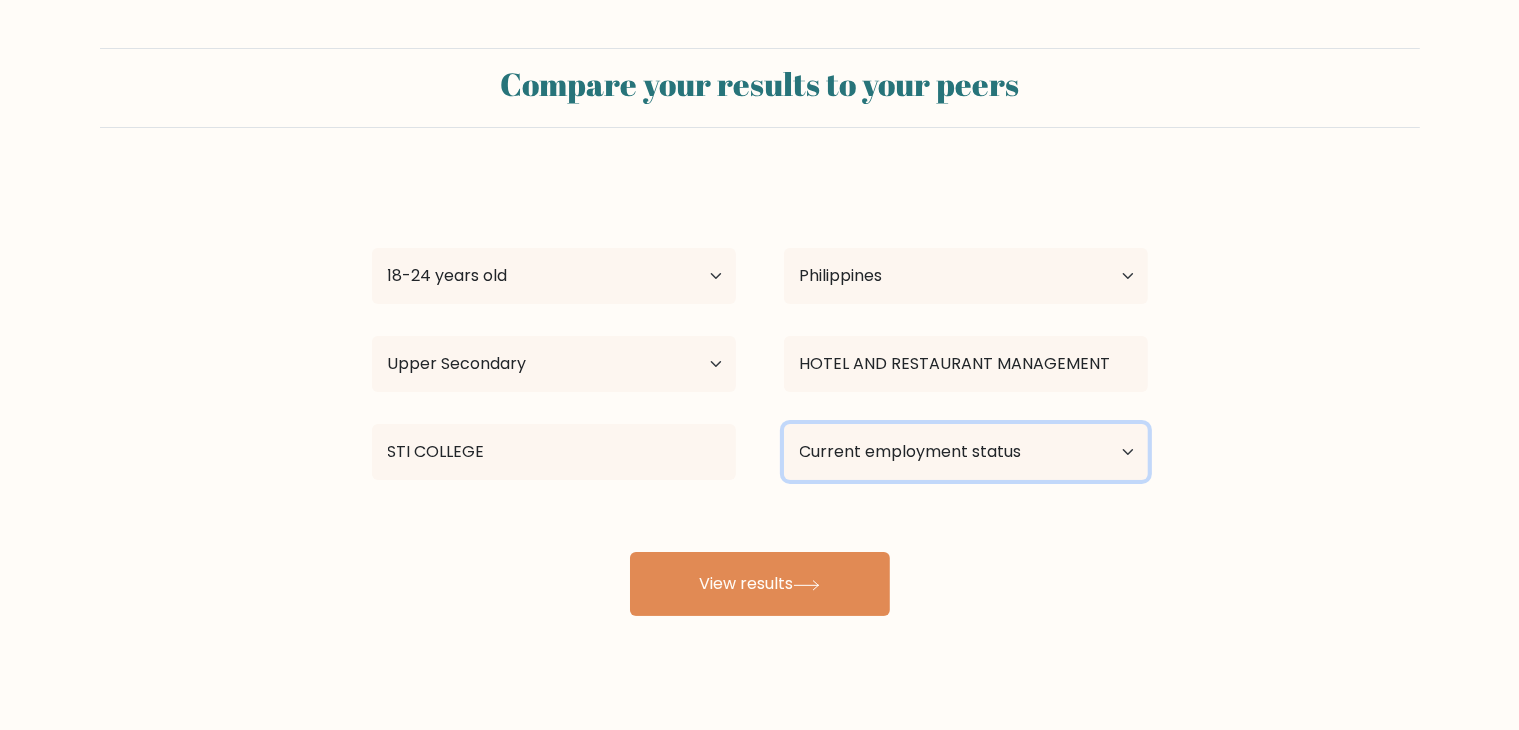 select on "other" 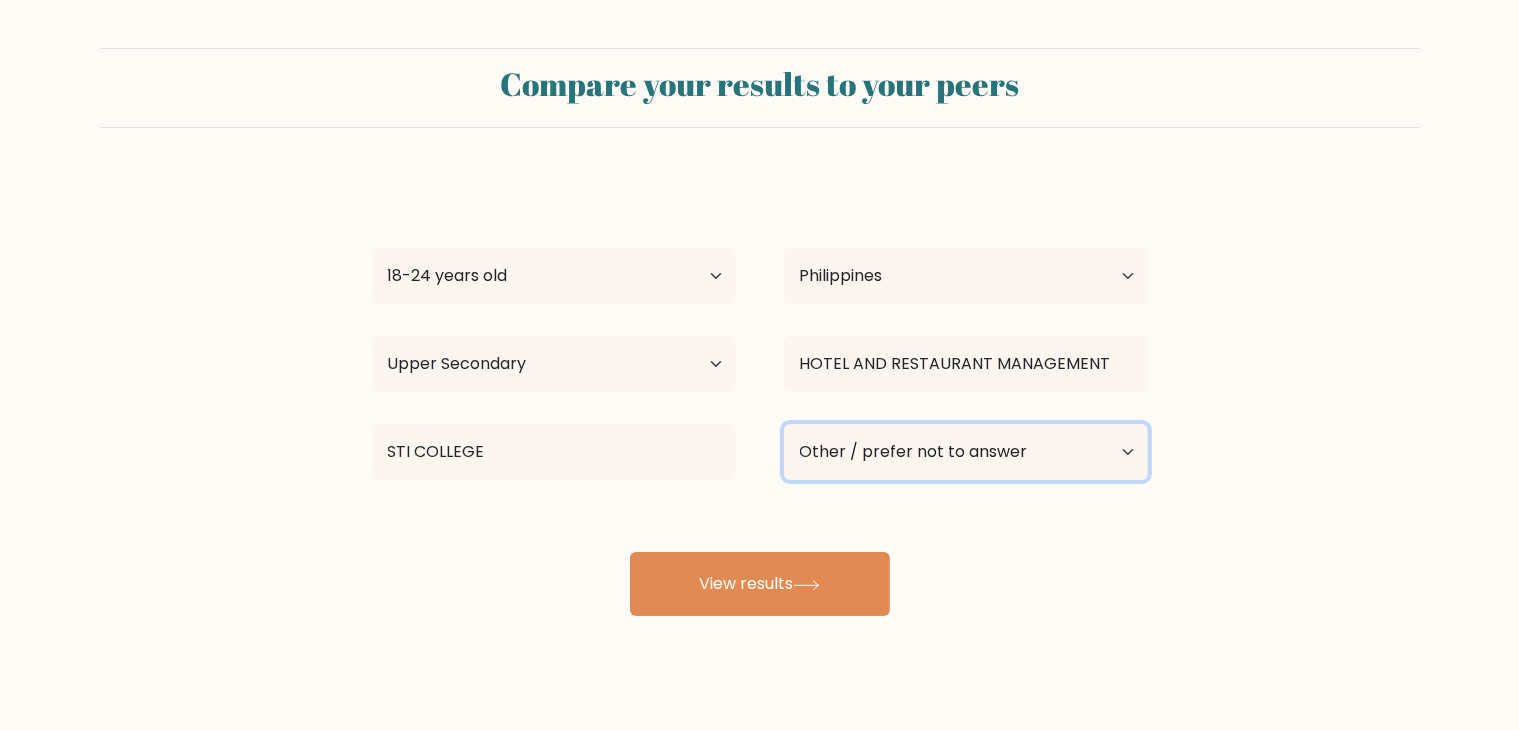 click on "Current employment status
Employed
Student
Retired
Other / prefer not to answer" at bounding box center [966, 452] 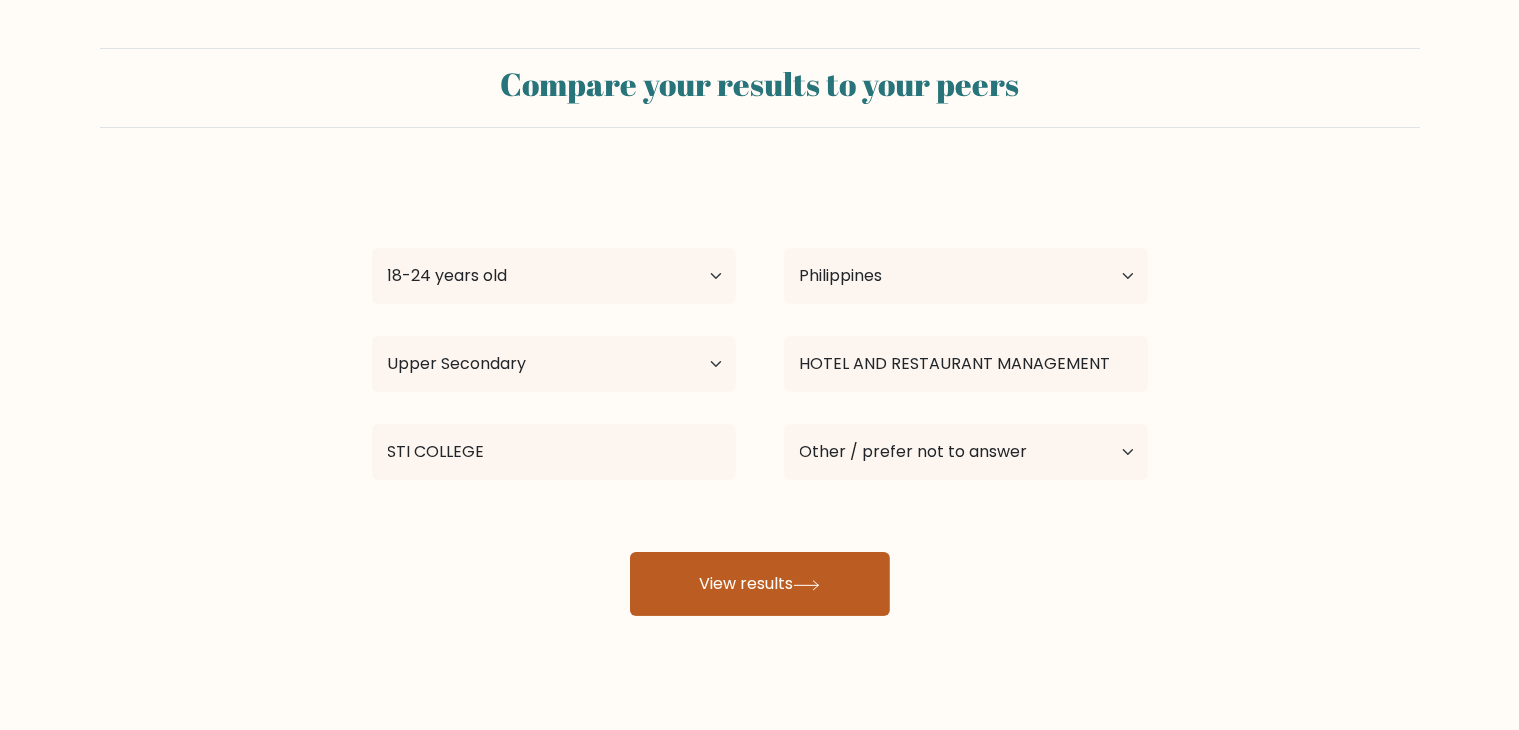 click on "View results" at bounding box center [760, 584] 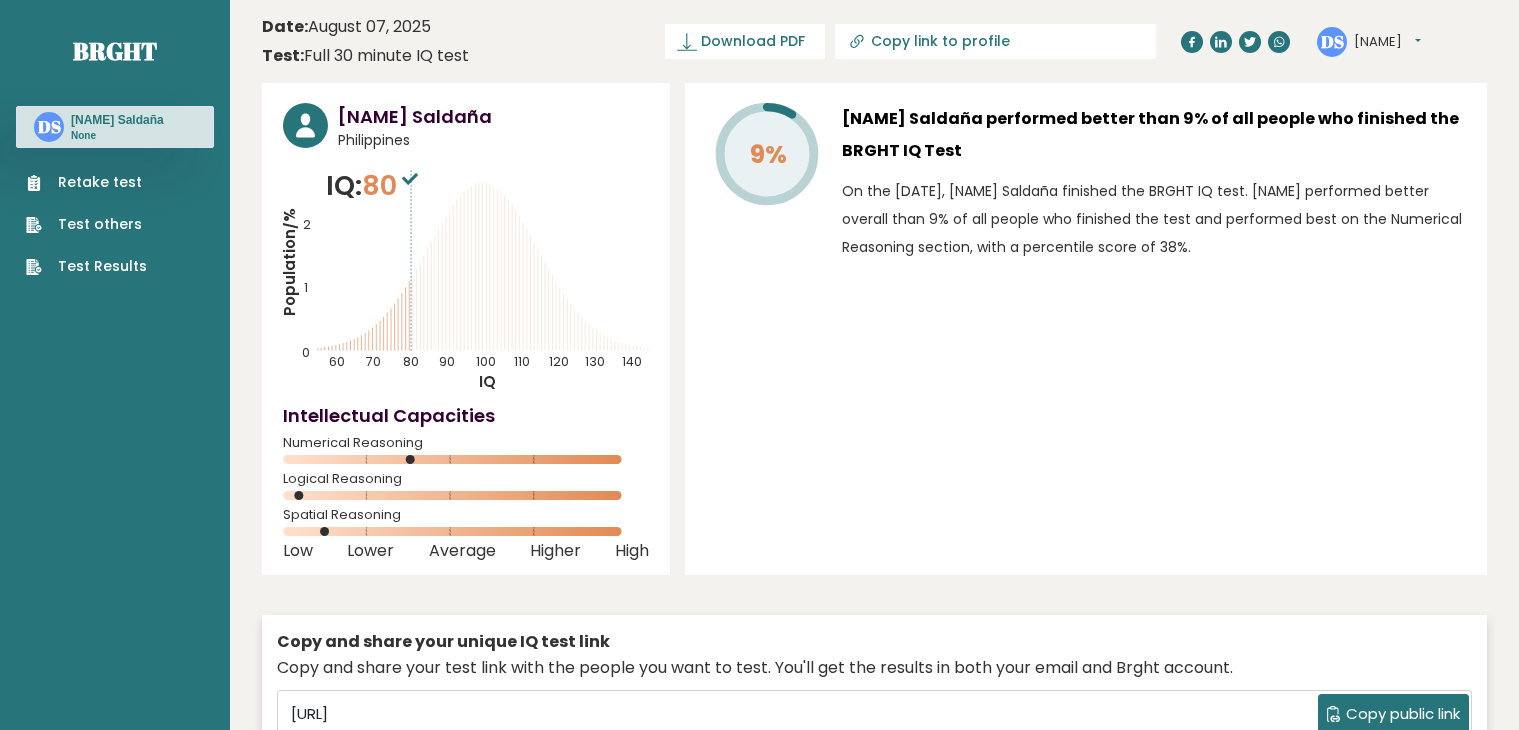 scroll, scrollTop: 0, scrollLeft: 0, axis: both 